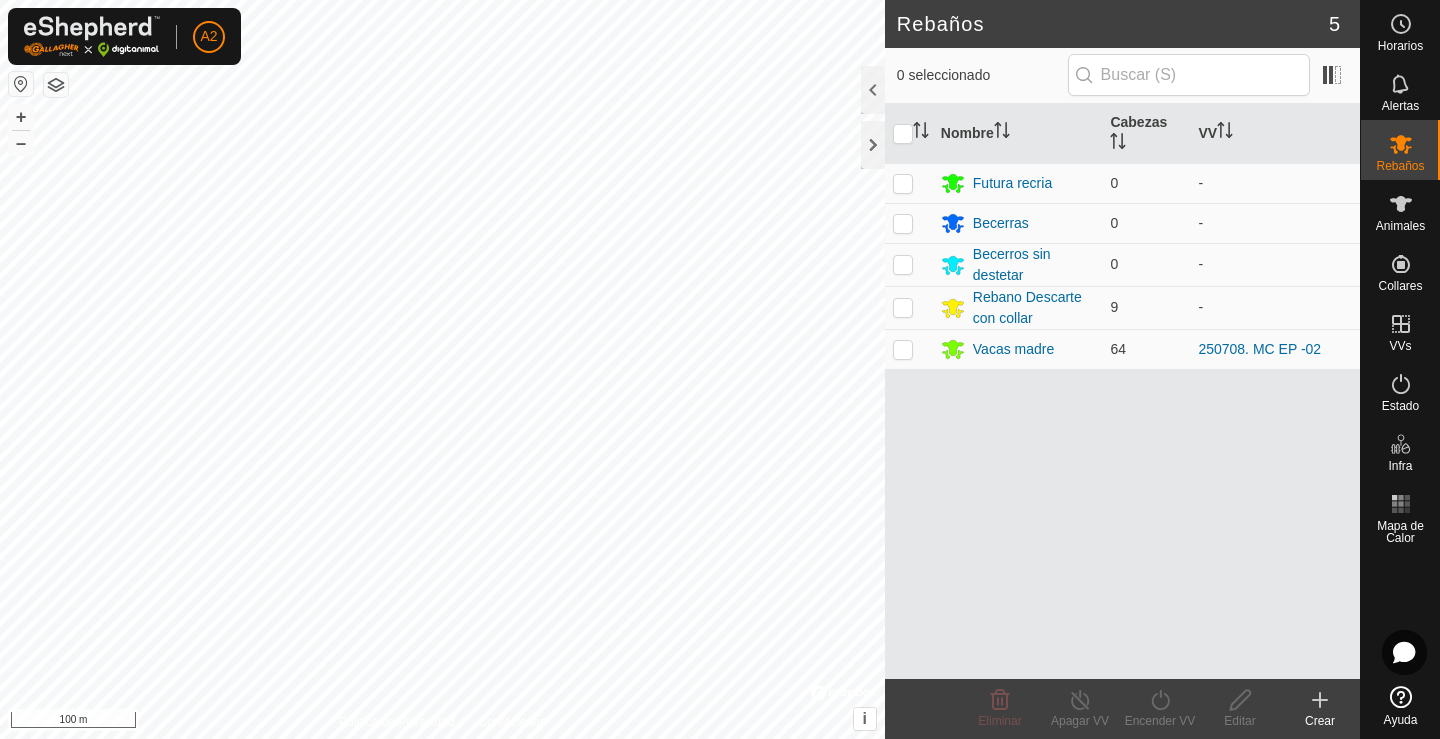 scroll, scrollTop: 0, scrollLeft: 0, axis: both 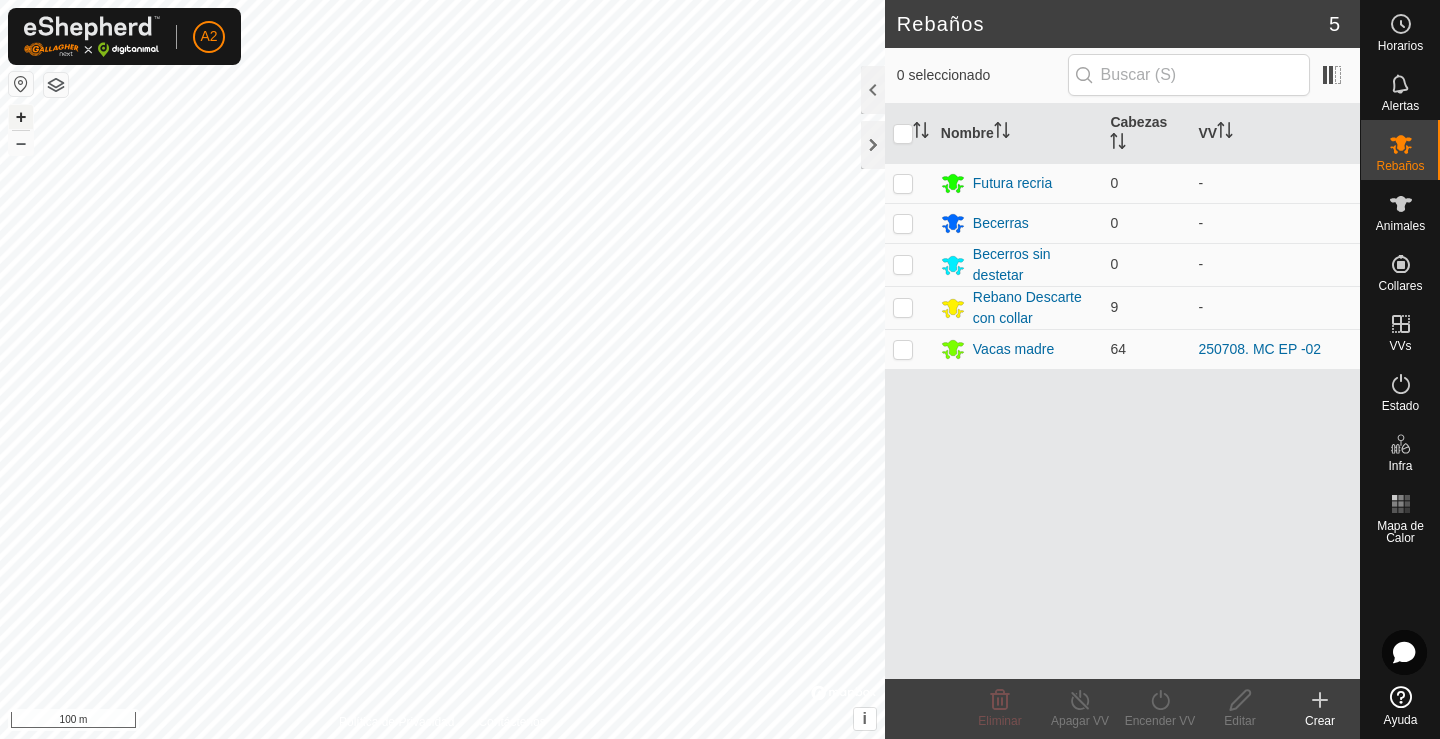 click on "+" at bounding box center (21, 117) 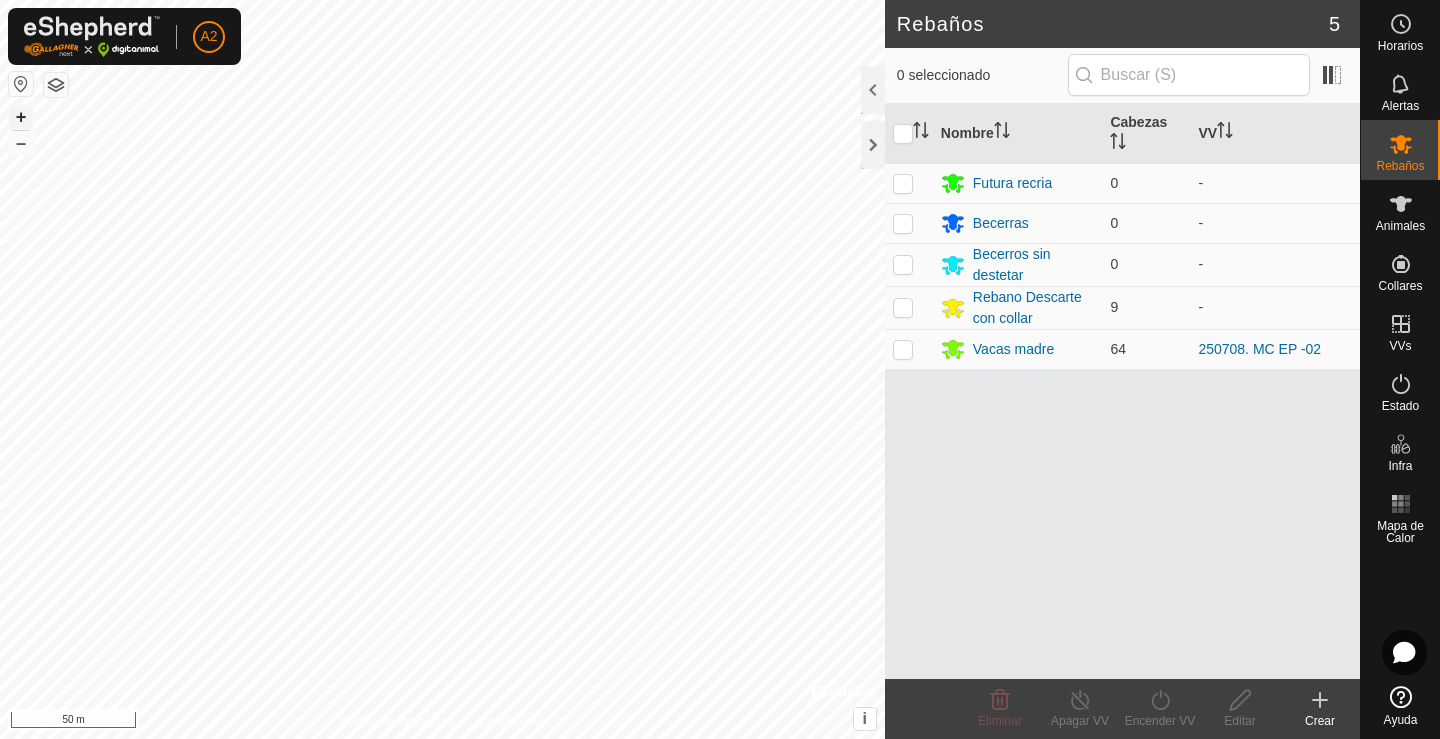click on "+" at bounding box center [21, 117] 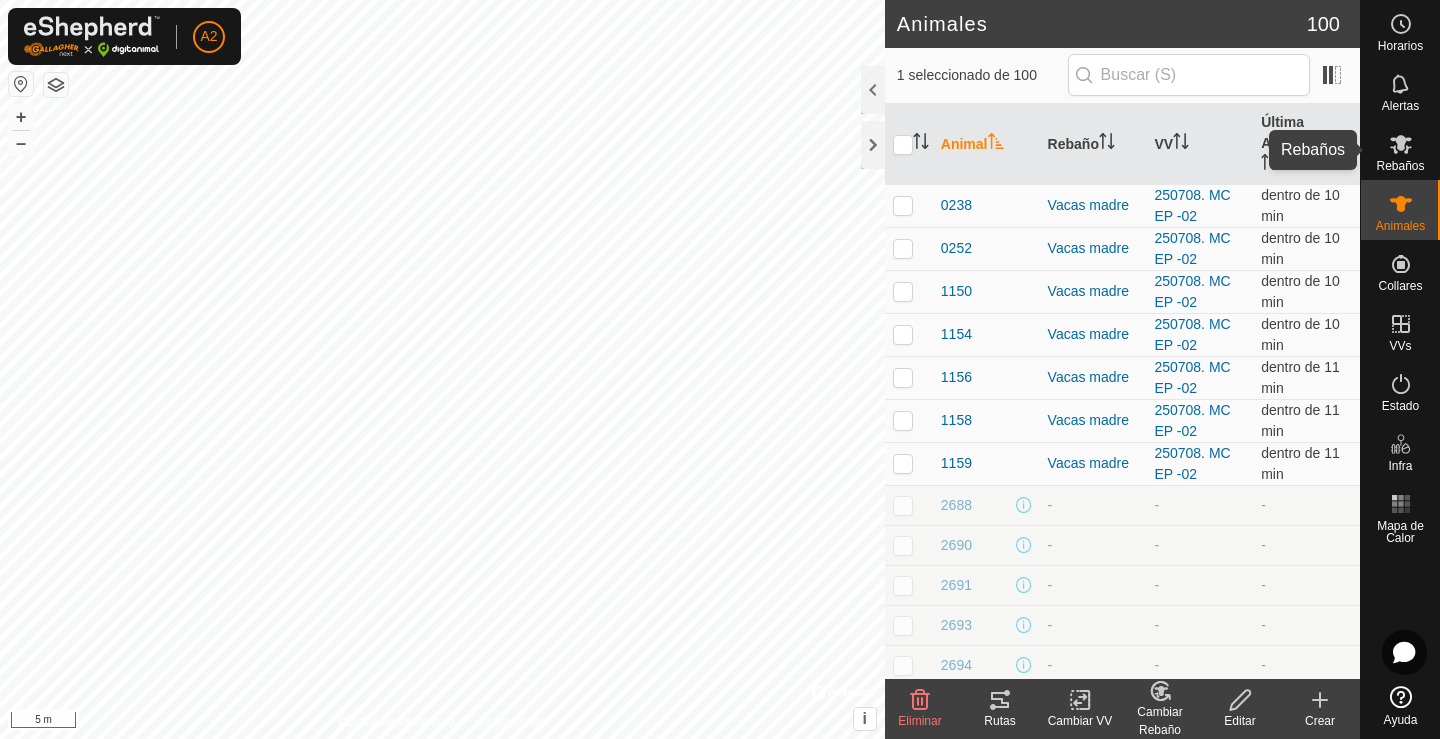 click on "Rebaños" at bounding box center [1400, 166] 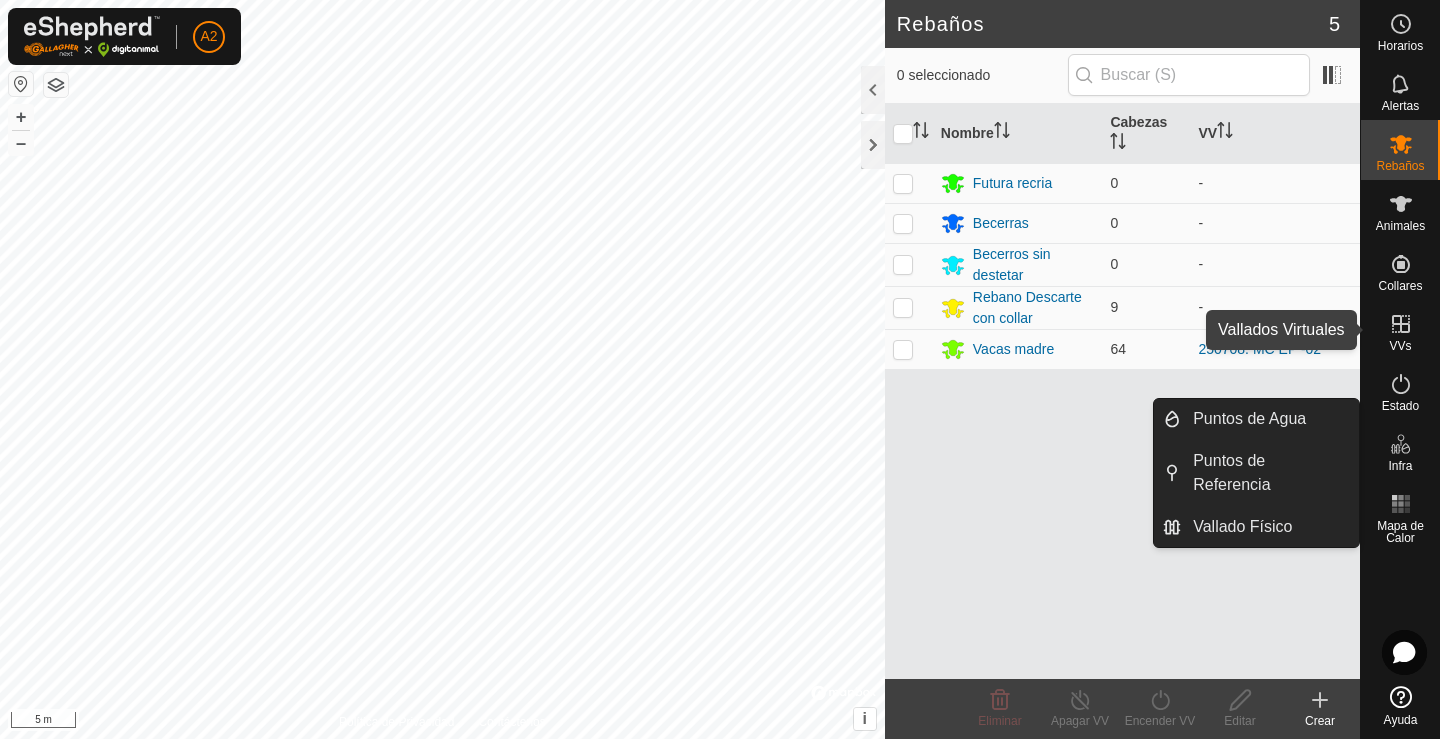 click on "VVs" at bounding box center [1400, 346] 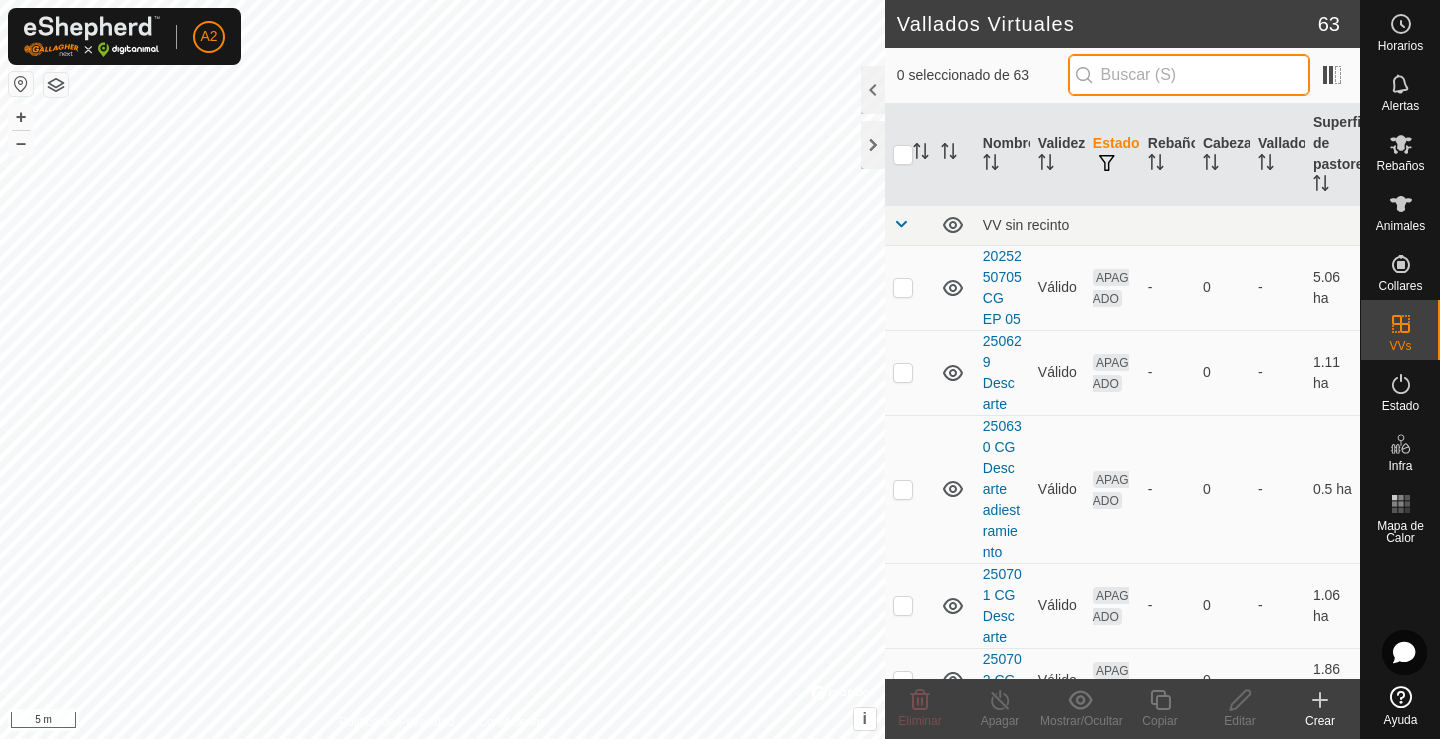 click at bounding box center [1189, 75] 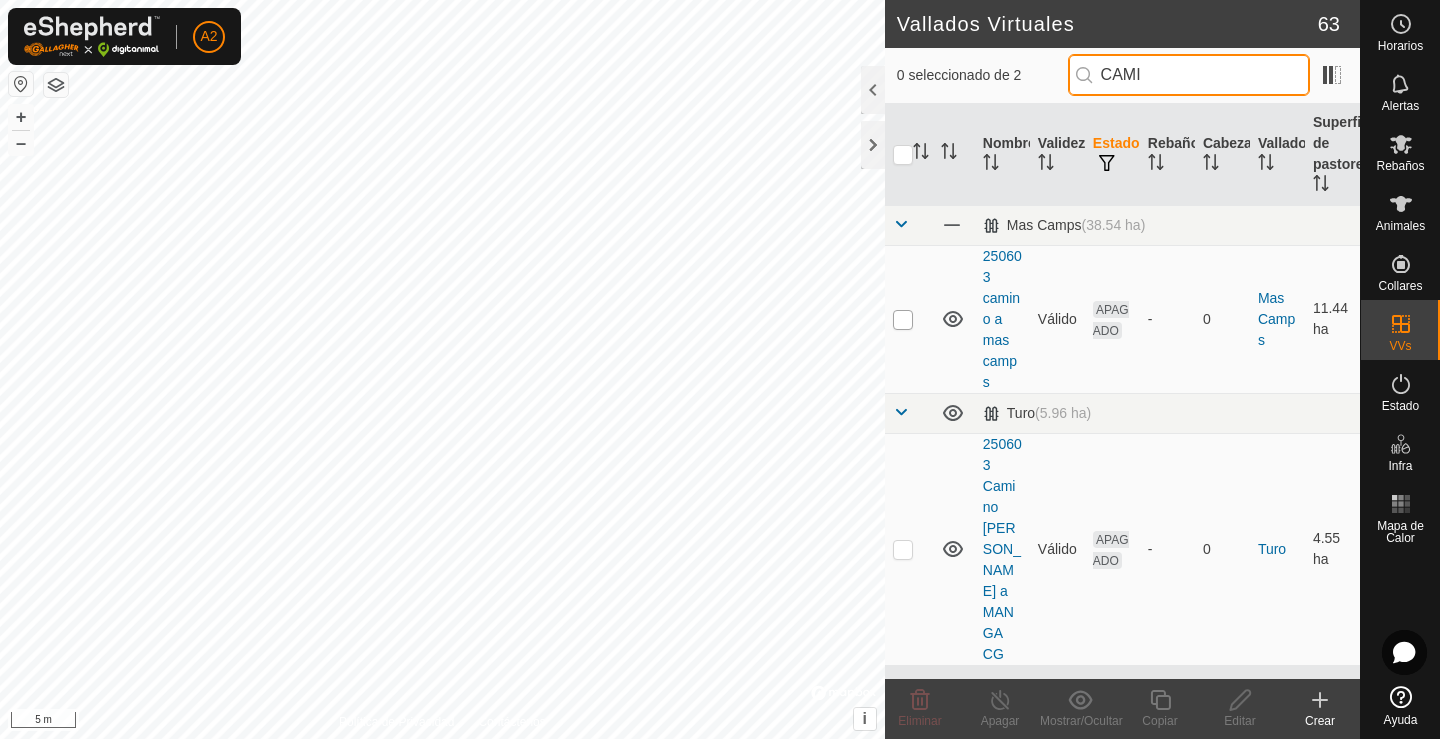 type on "CAMI" 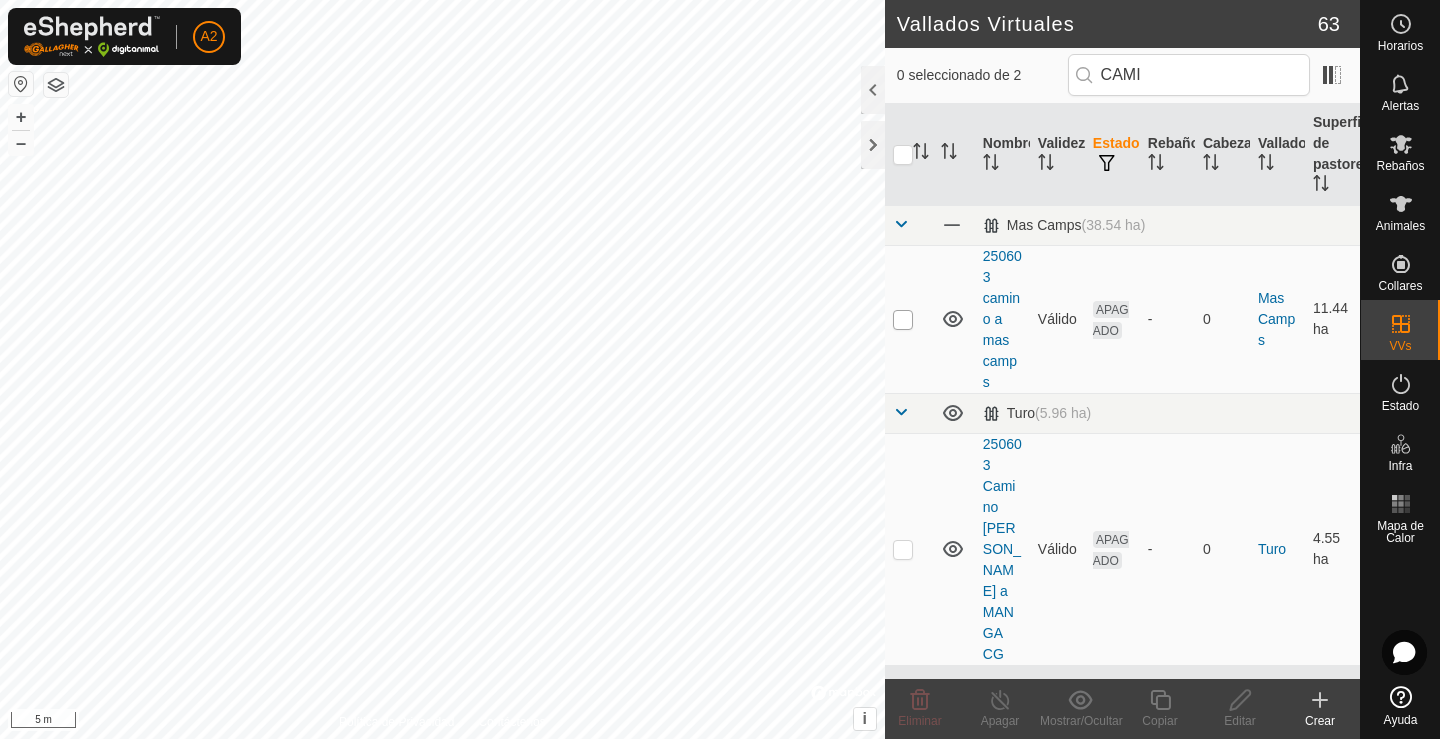 click at bounding box center [903, 320] 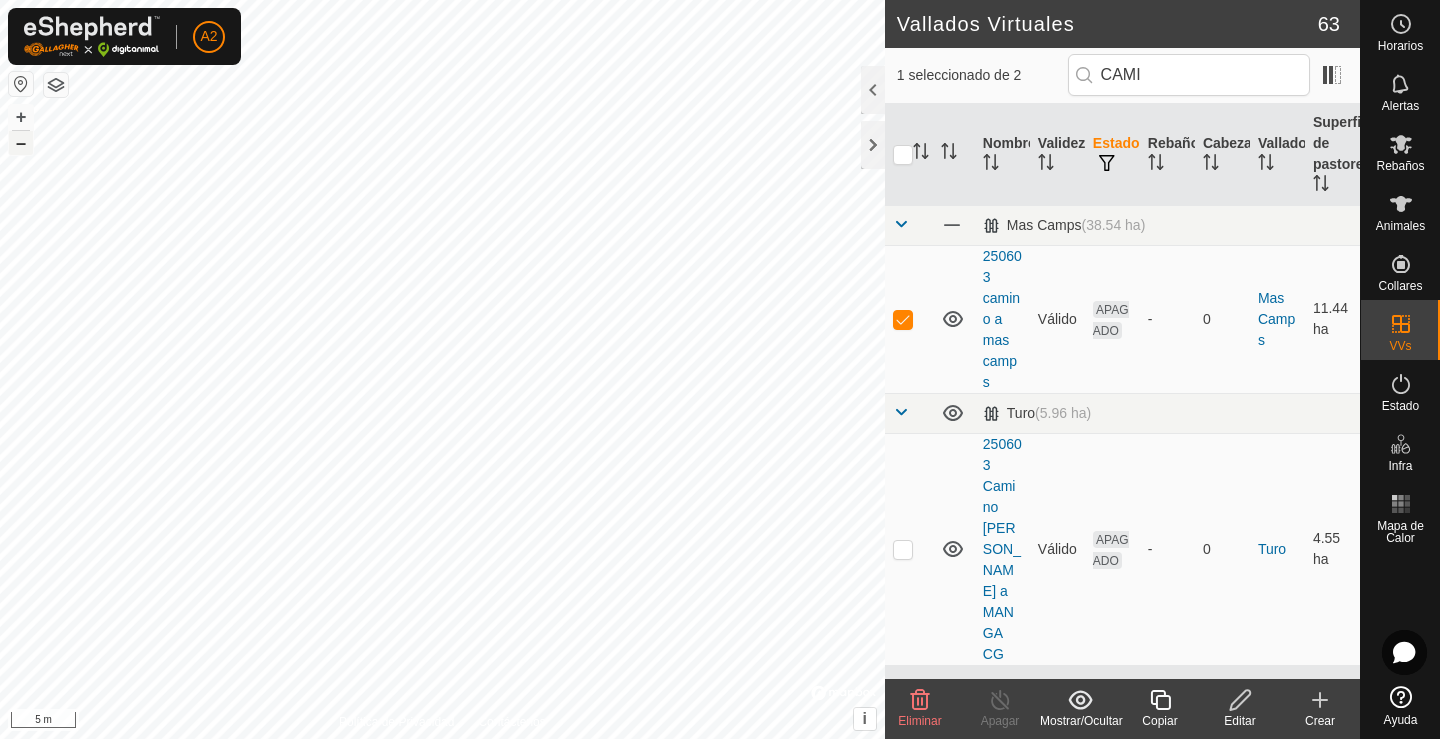 click on "–" at bounding box center [21, 143] 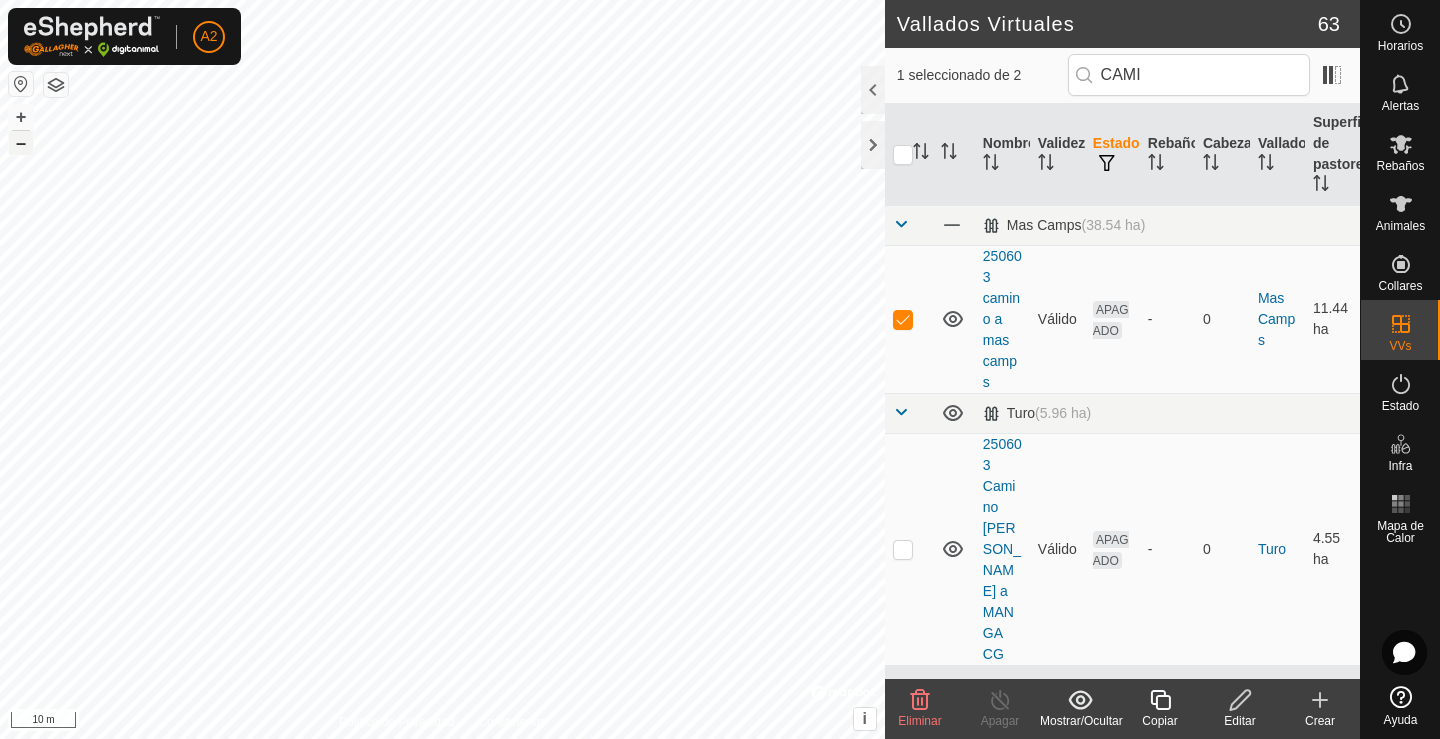 click on "–" at bounding box center (21, 143) 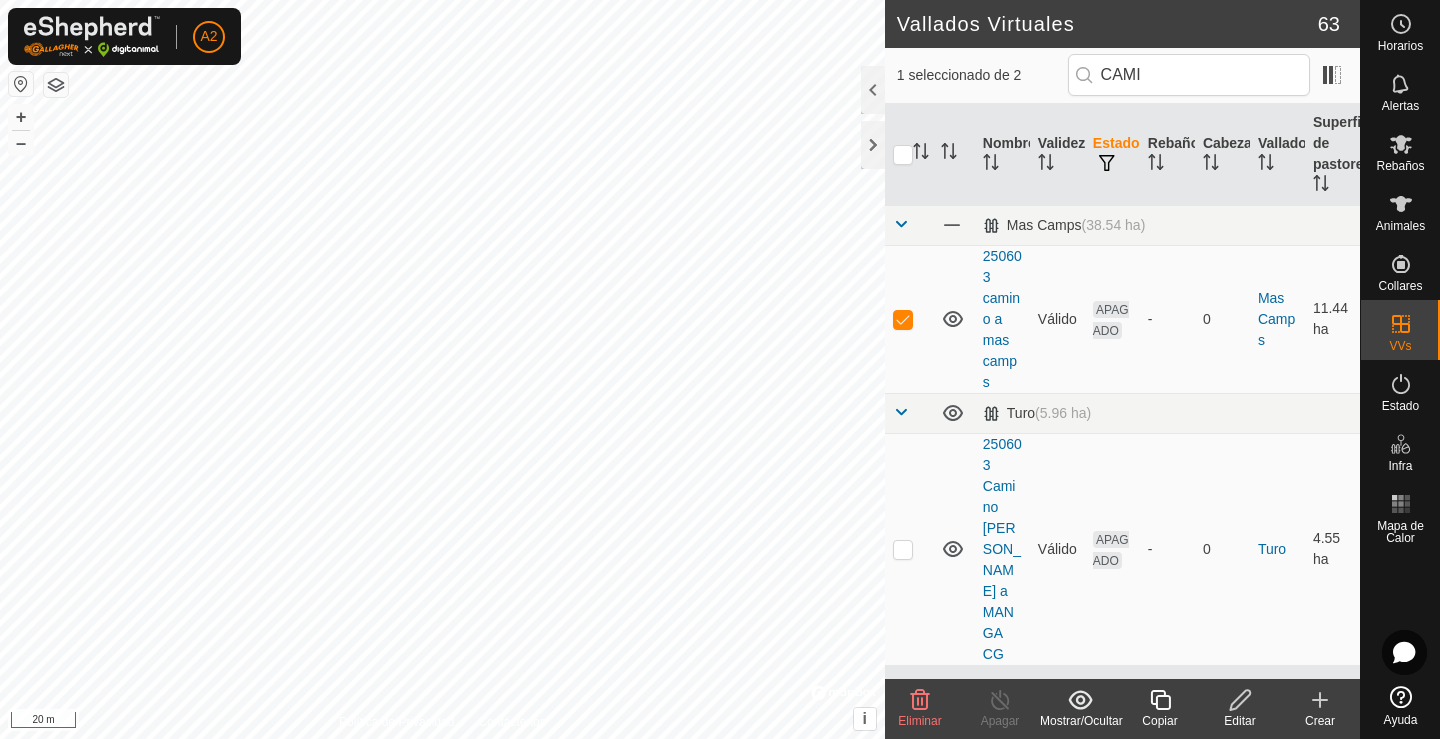 click on "Editar" 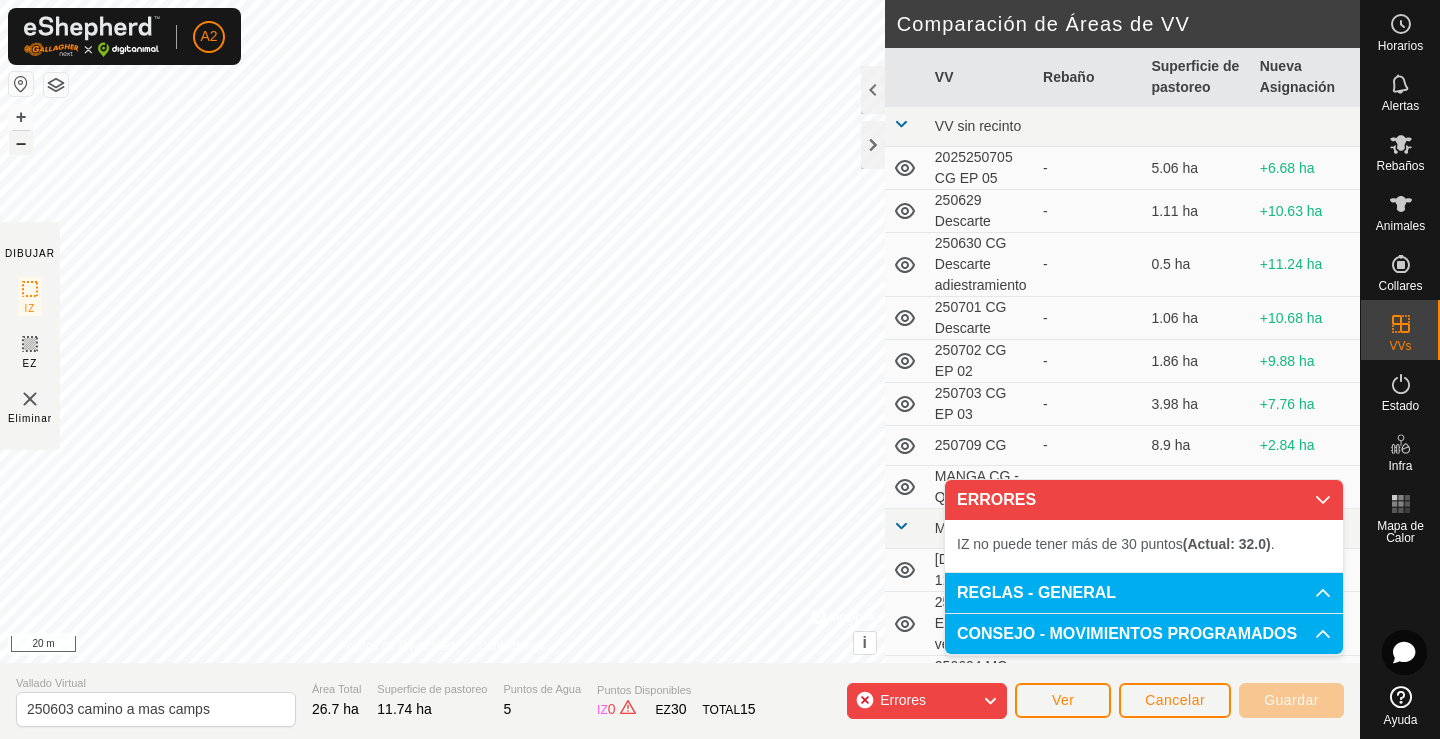 click on "–" at bounding box center [21, 143] 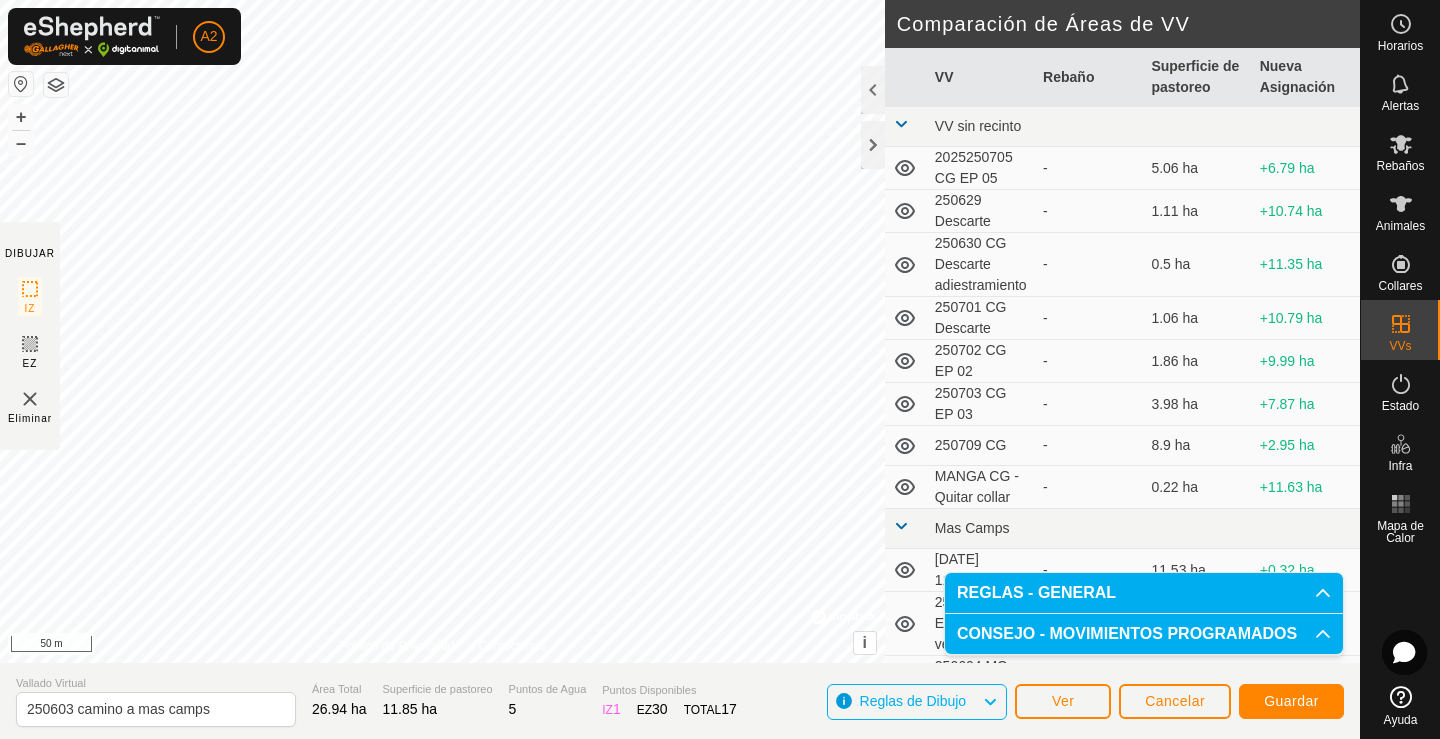 click on "Guardar" 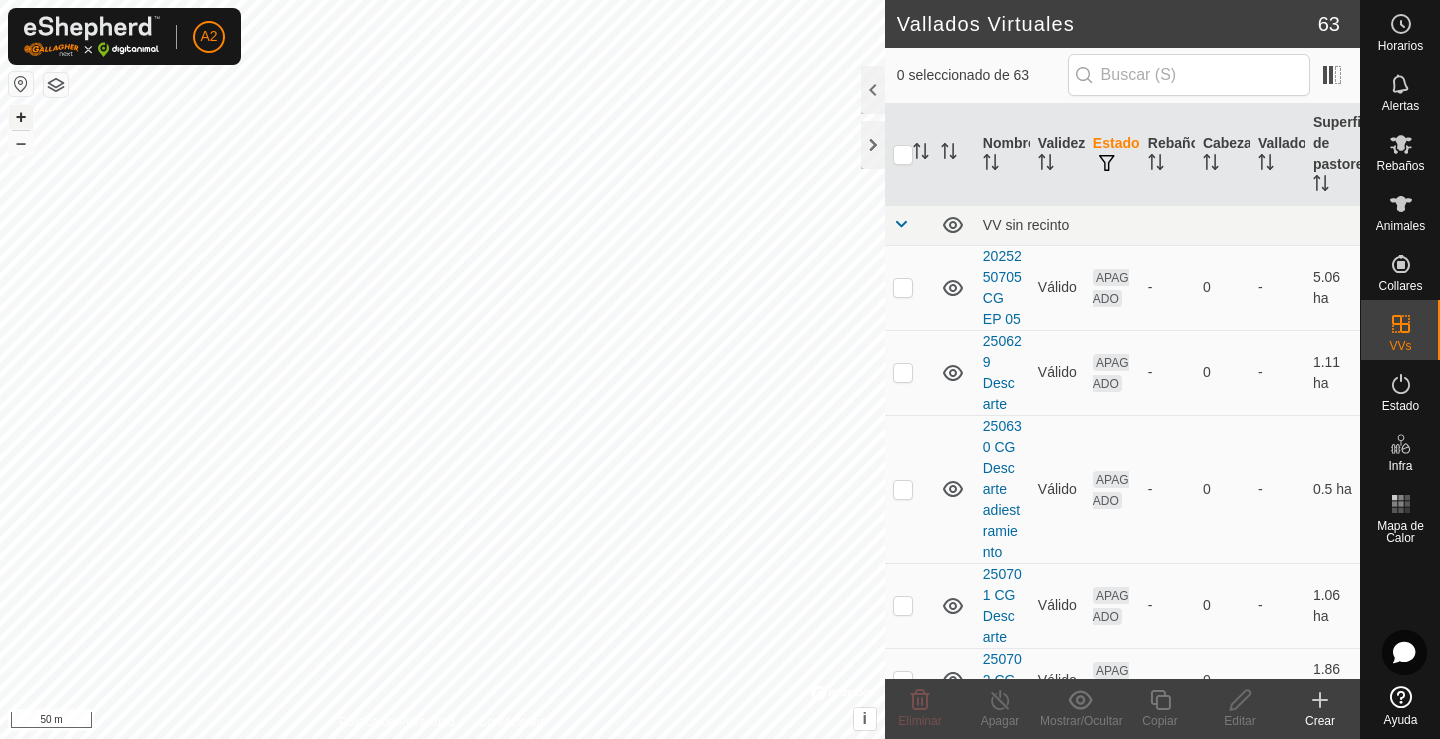 click on "+" at bounding box center [21, 117] 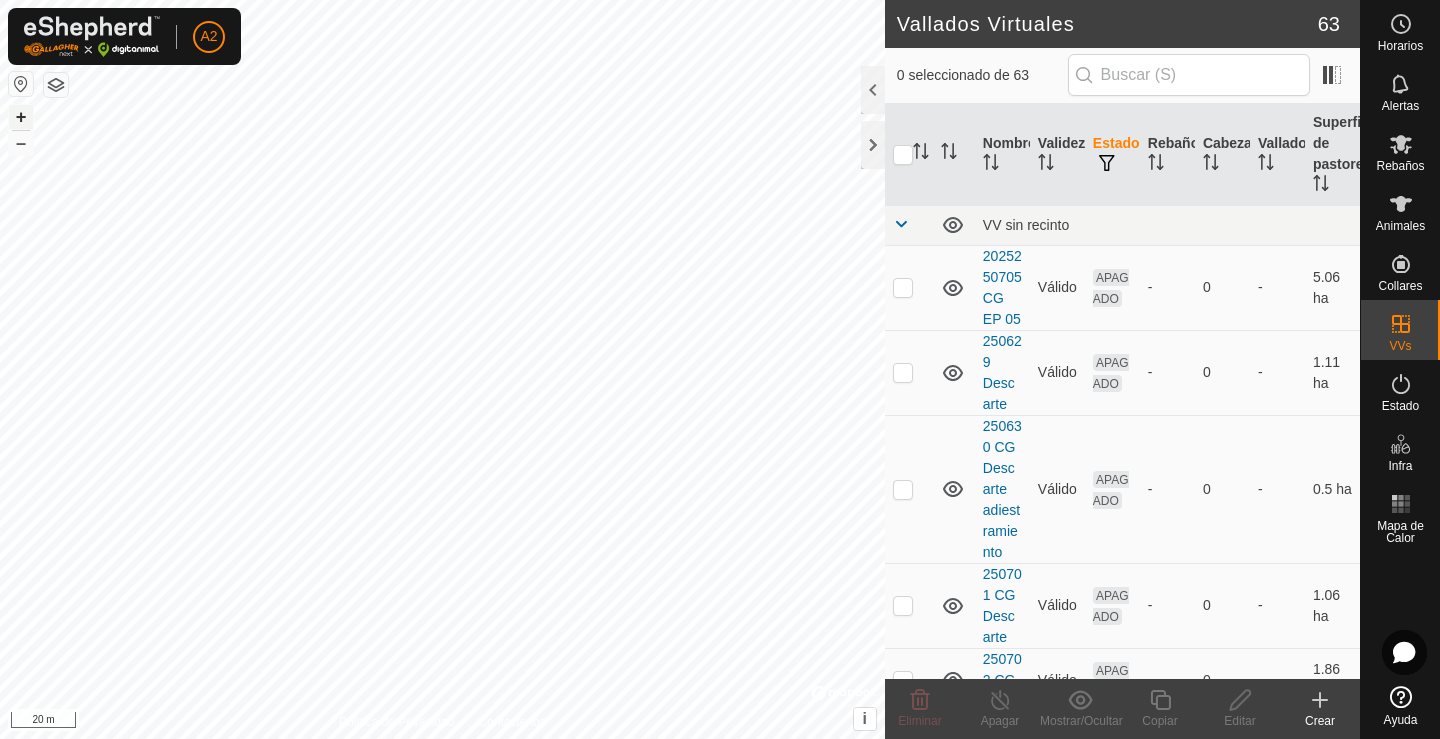 click on "+" at bounding box center [21, 117] 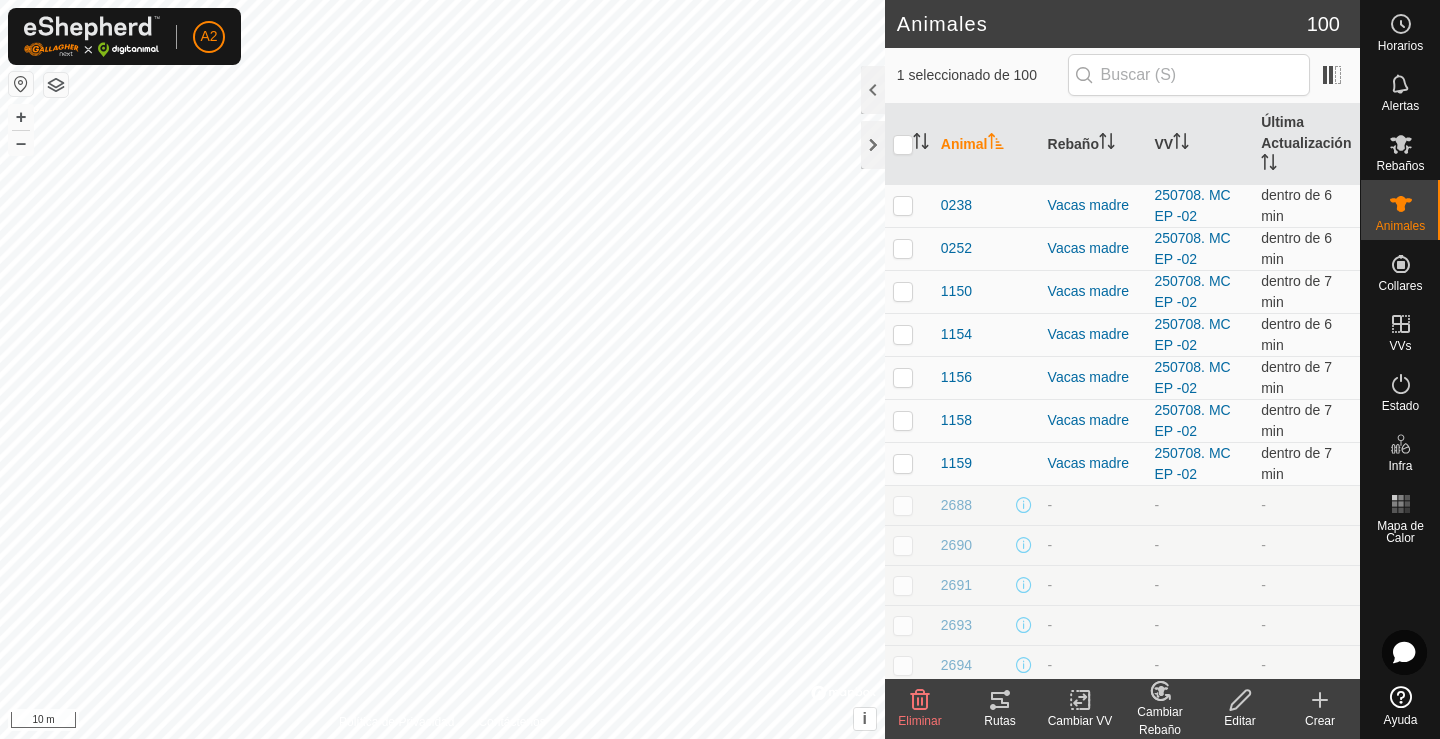 click on "Cambiar Rebaño" 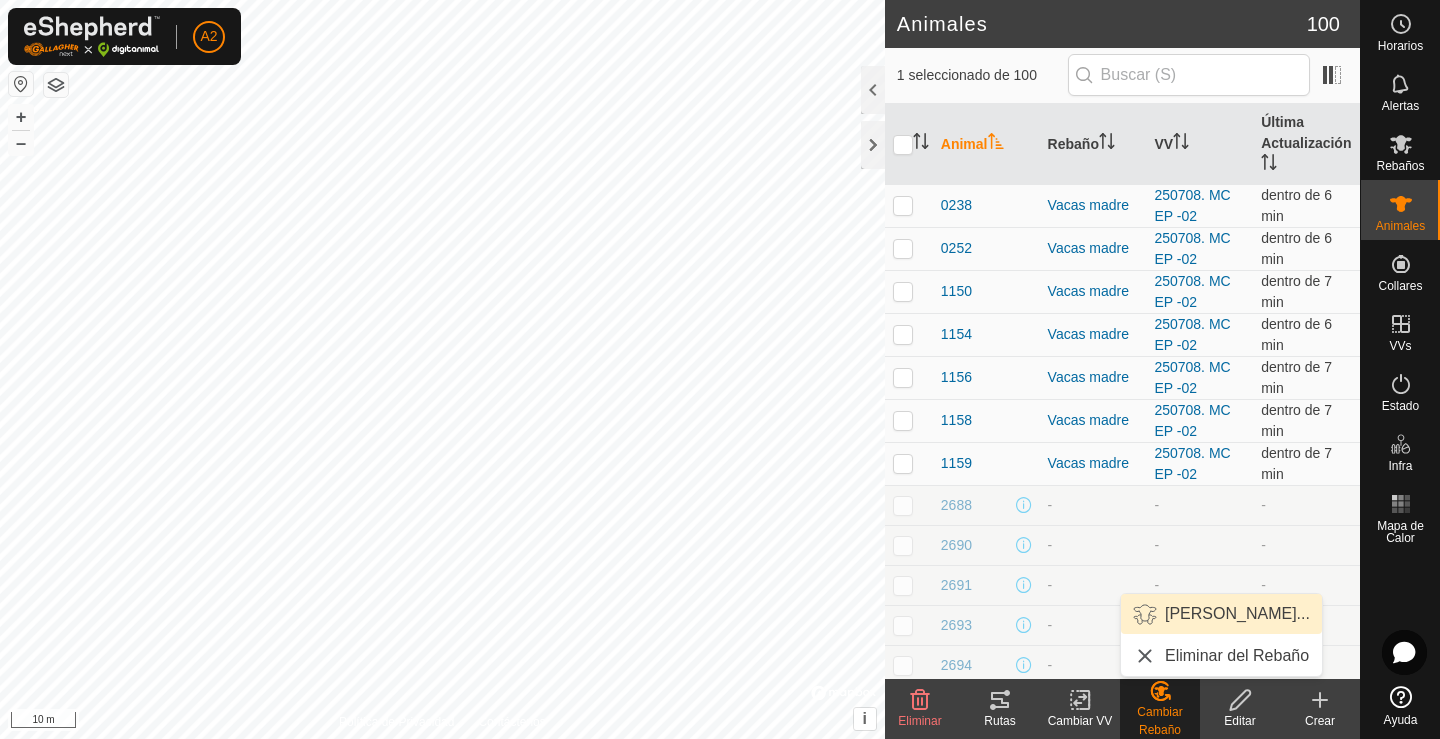 click on "Elegir Rebaño..." at bounding box center [1221, 614] 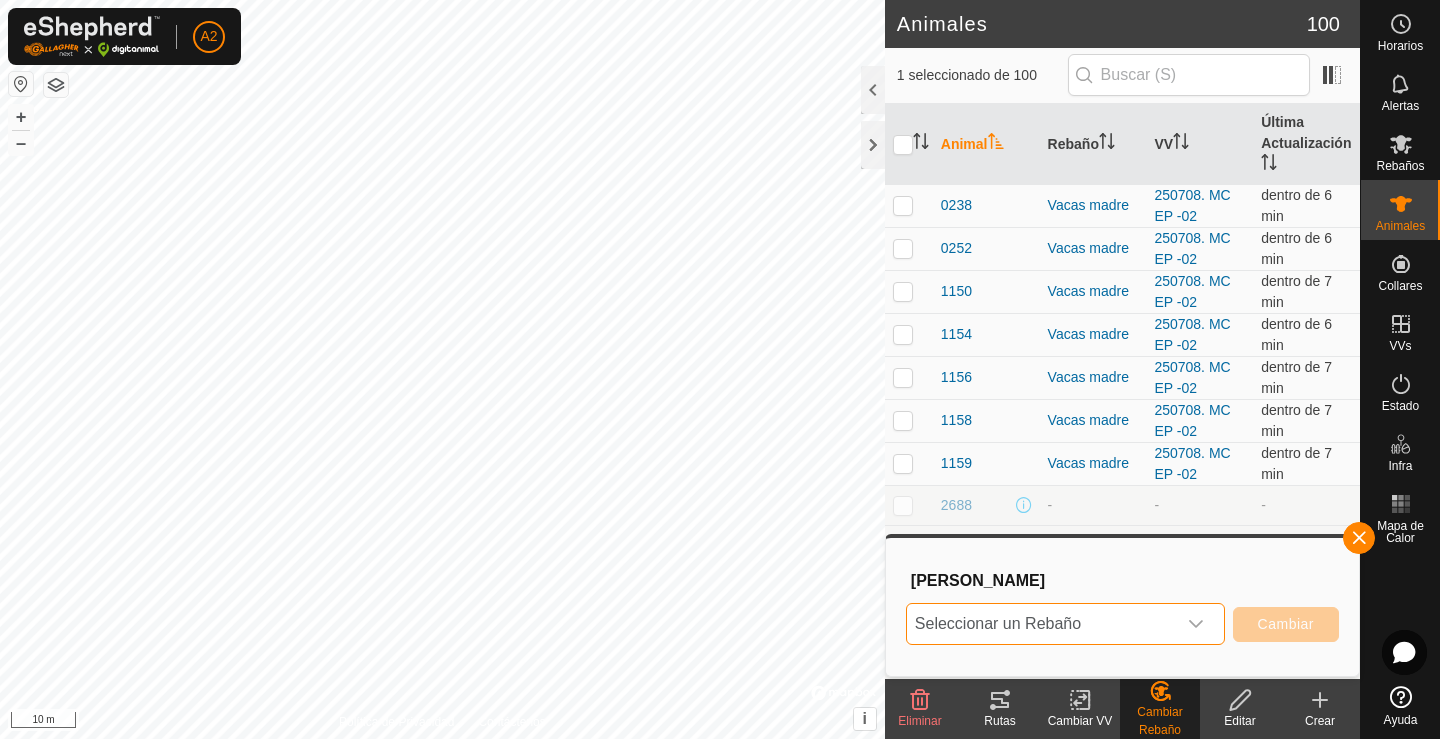 click on "Seleccionar un Rebaño" at bounding box center [1041, 624] 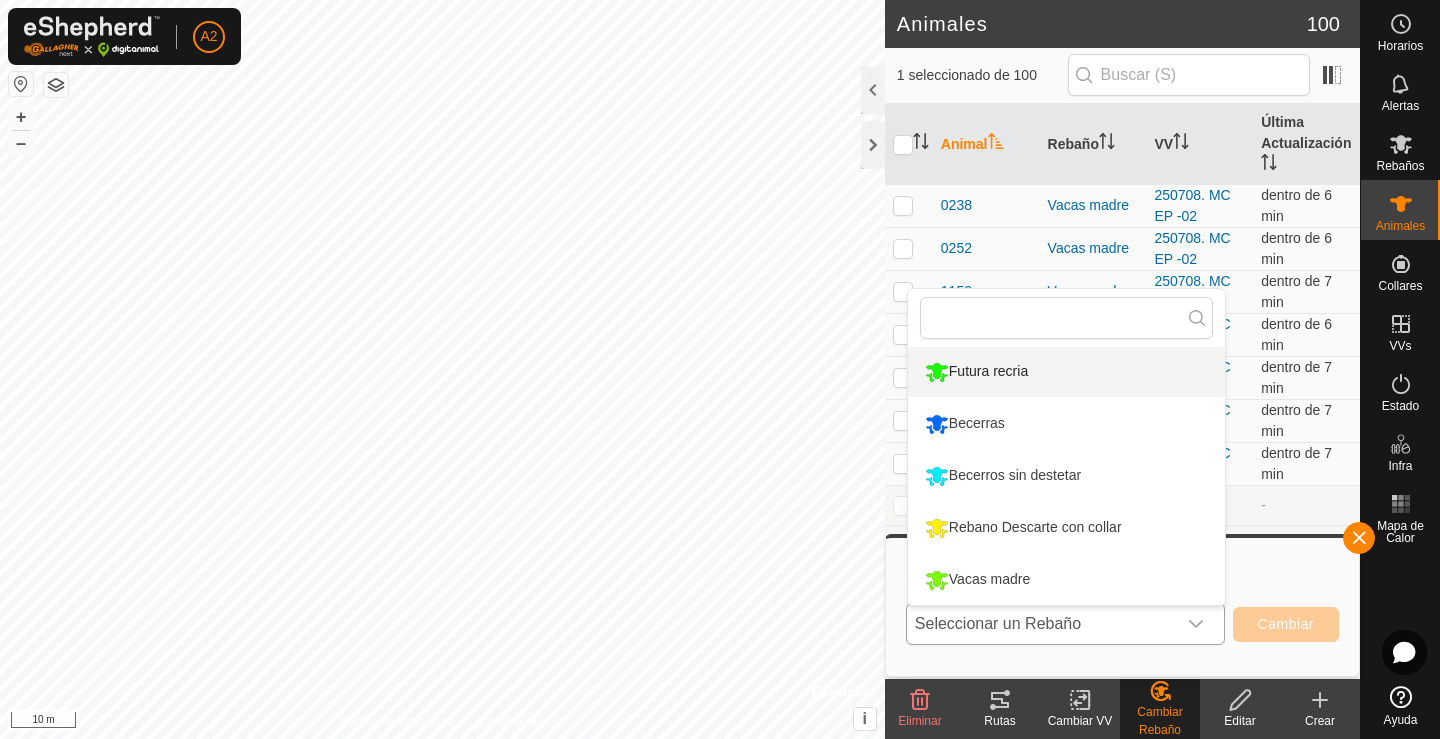 click on "Futura recria" at bounding box center (1066, 372) 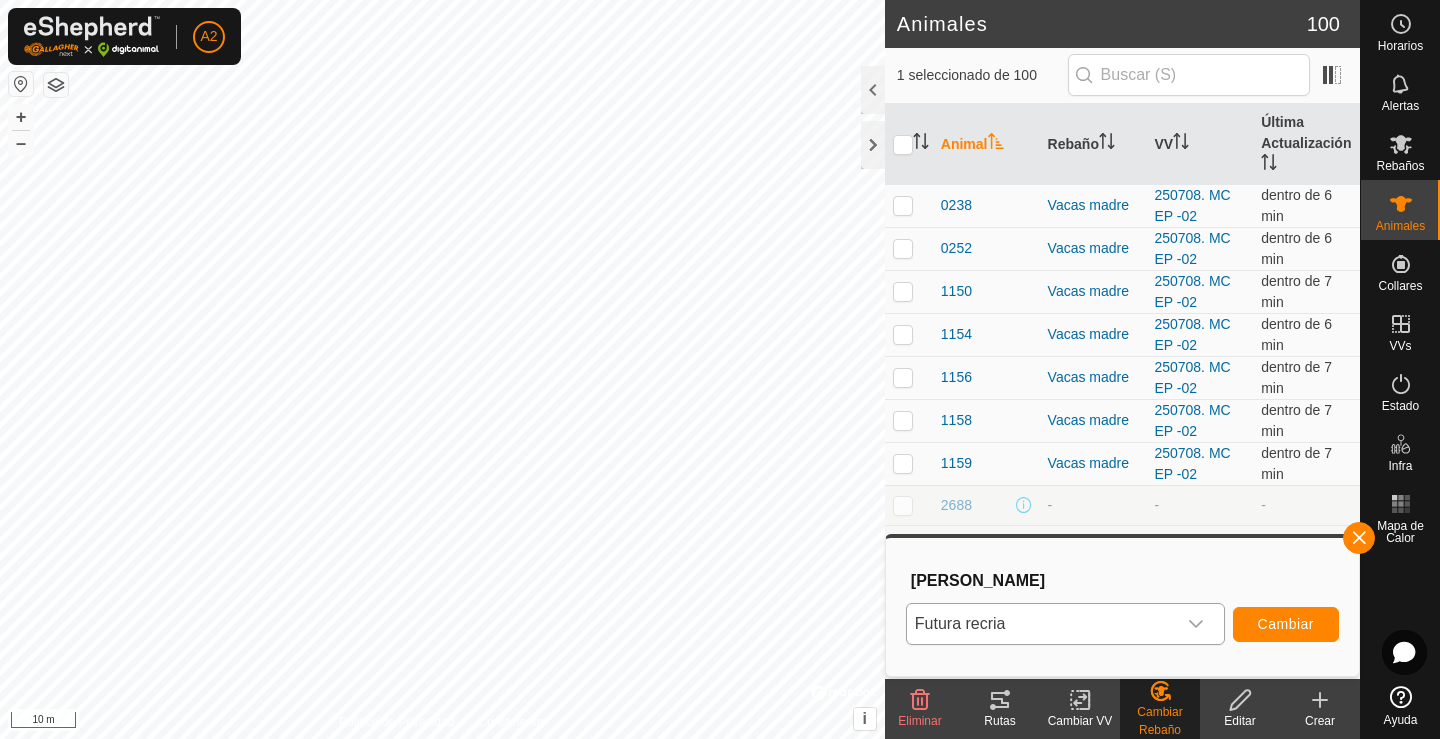 click on "Cambiar" at bounding box center [1286, 624] 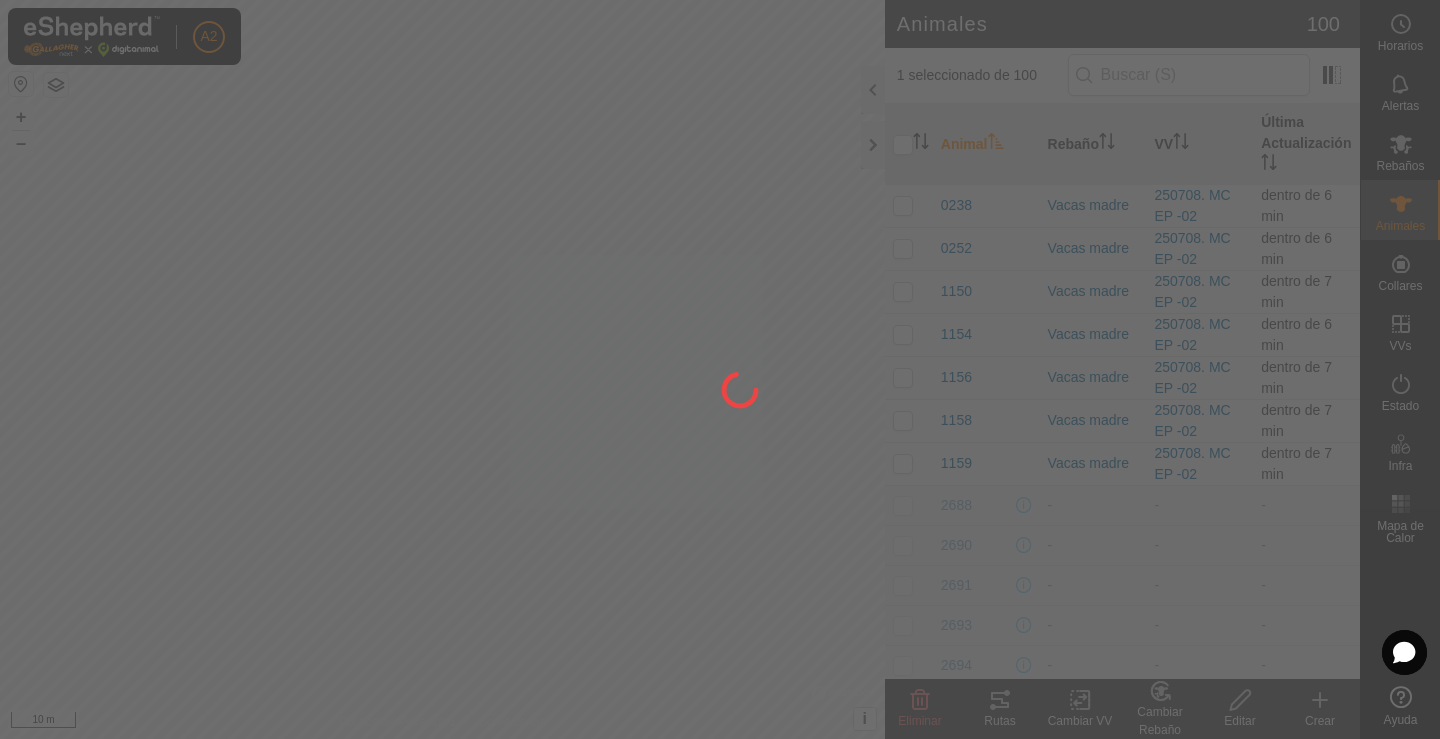 checkbox on "false" 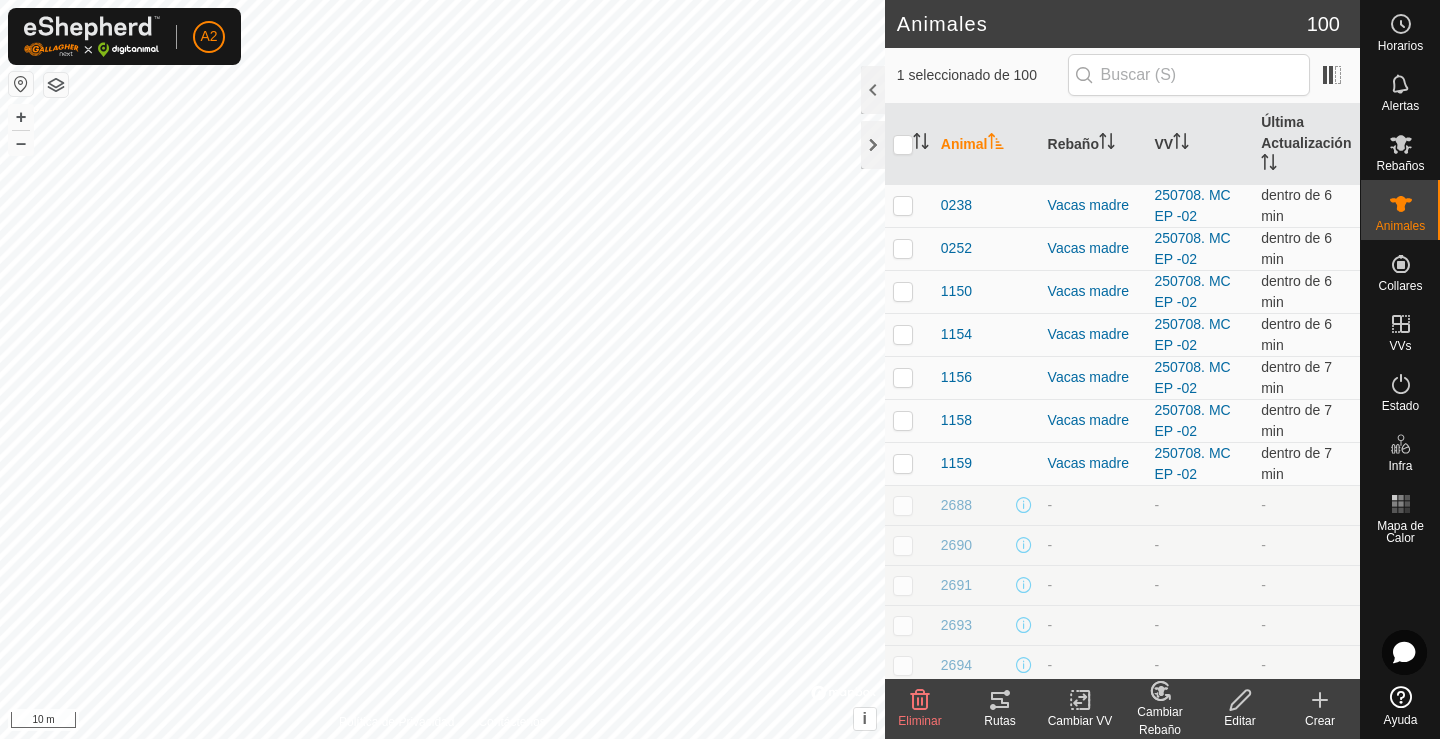 click on "Cambiar Rebaño" 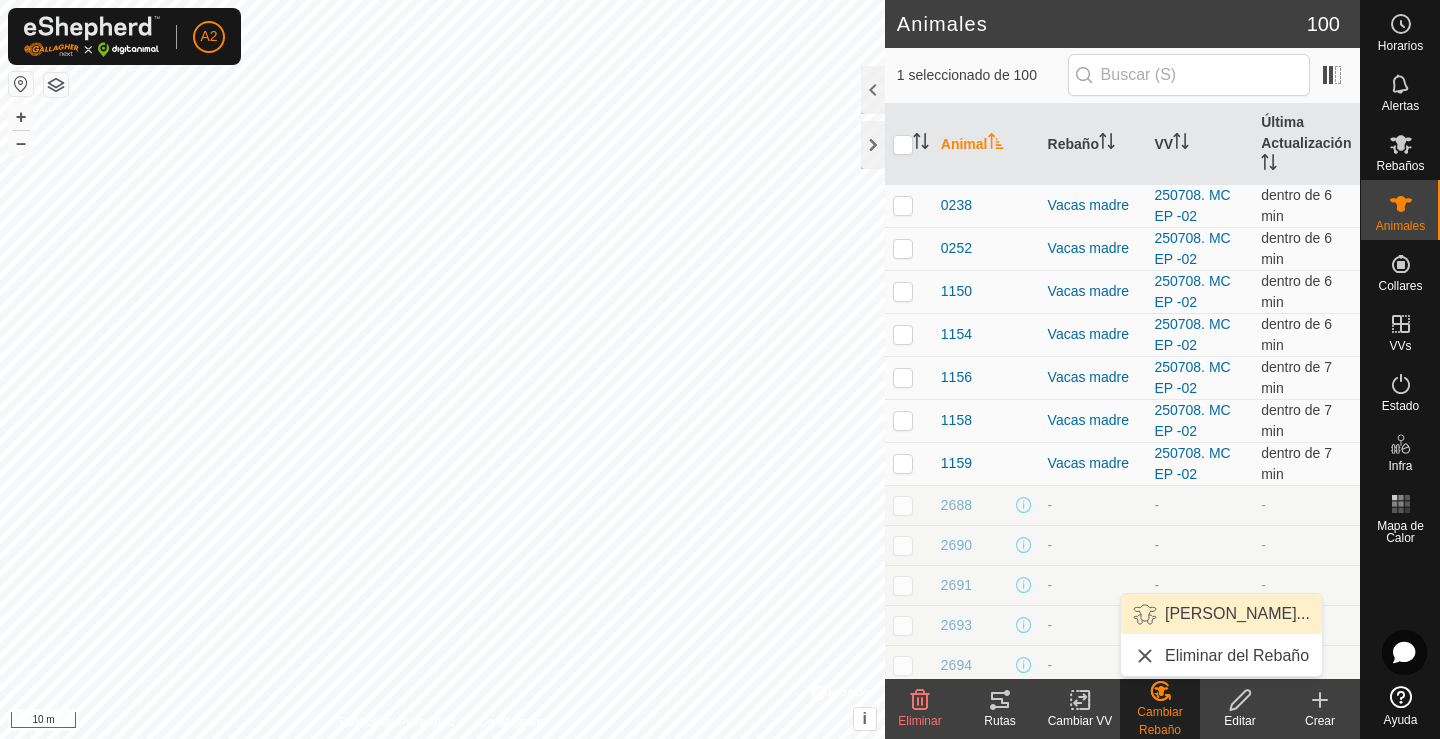 click on "Elegir Rebaño..." at bounding box center (1221, 614) 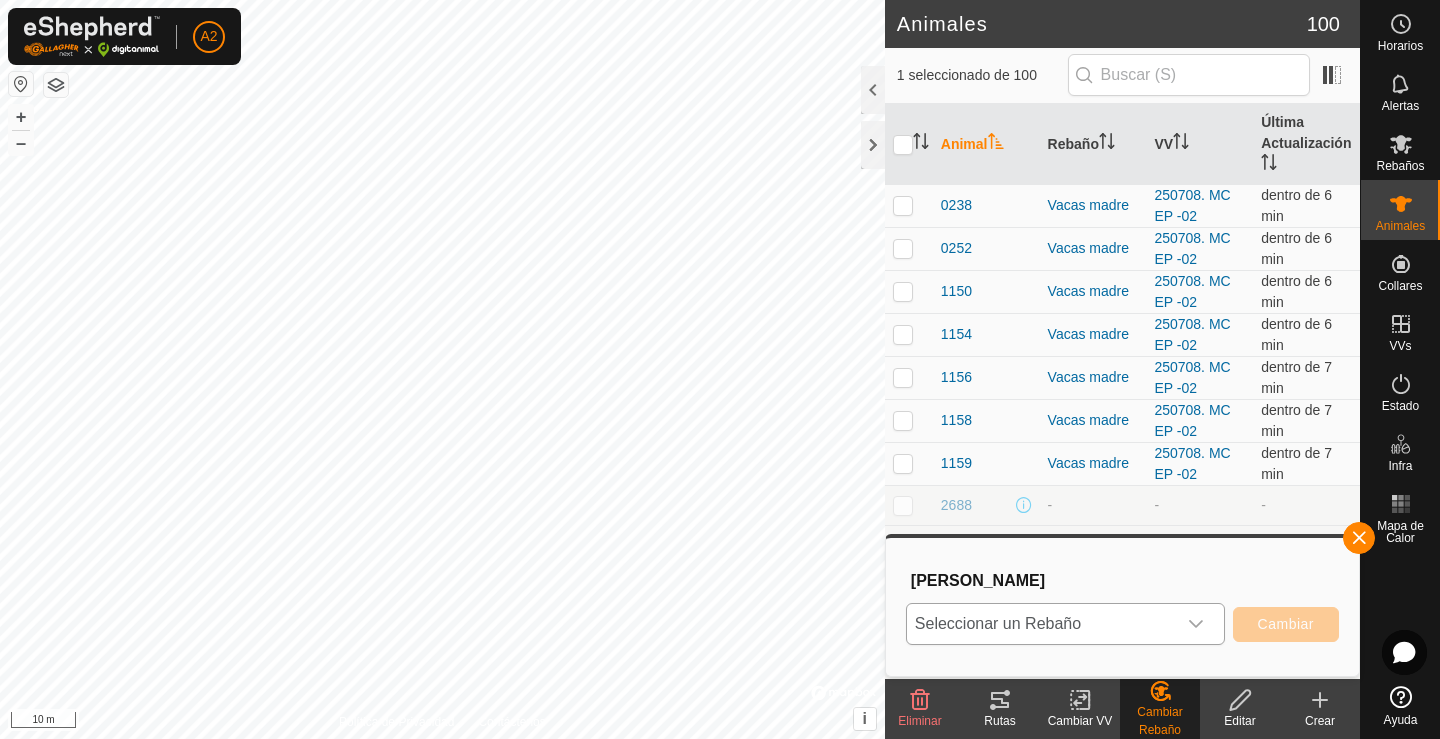 click on "Seleccionar un Rebaño" at bounding box center (1041, 624) 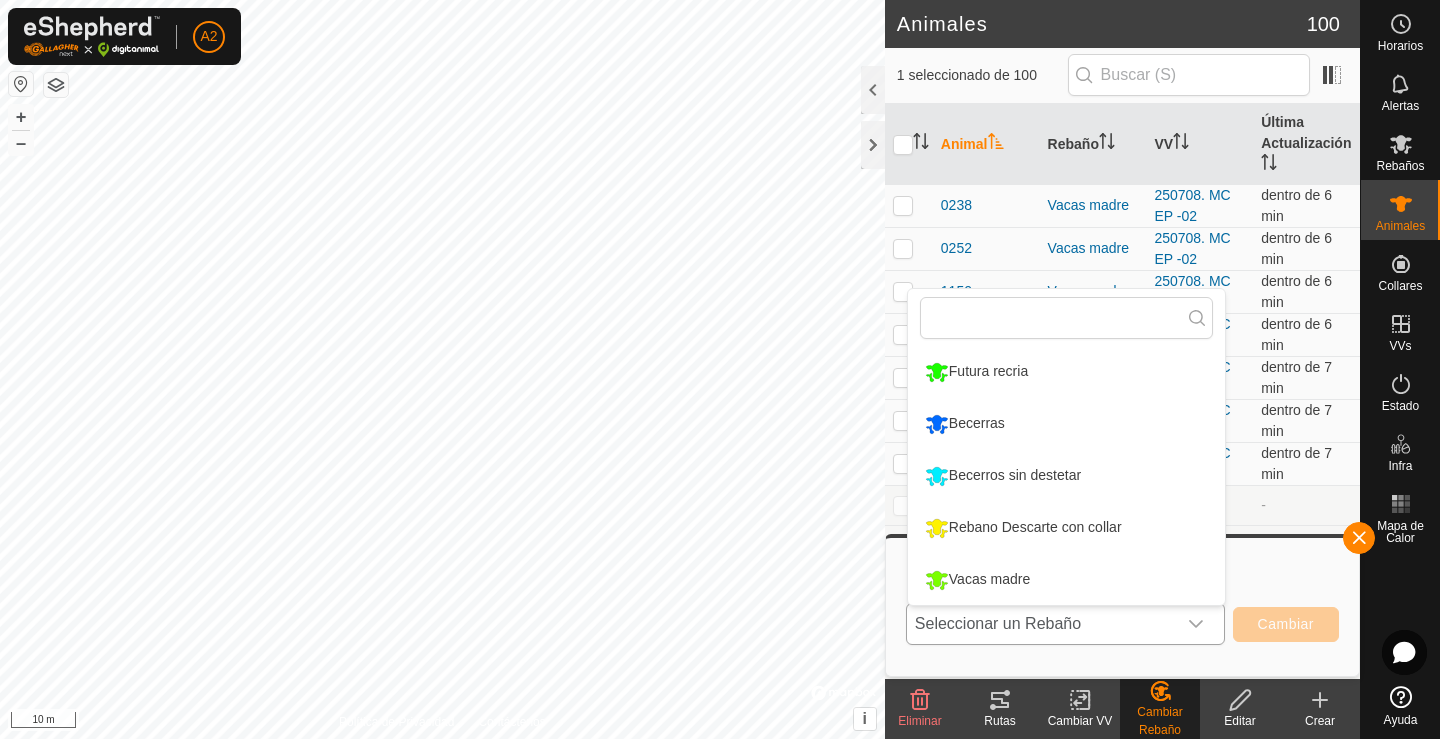 click on "Becerras" at bounding box center (1066, 424) 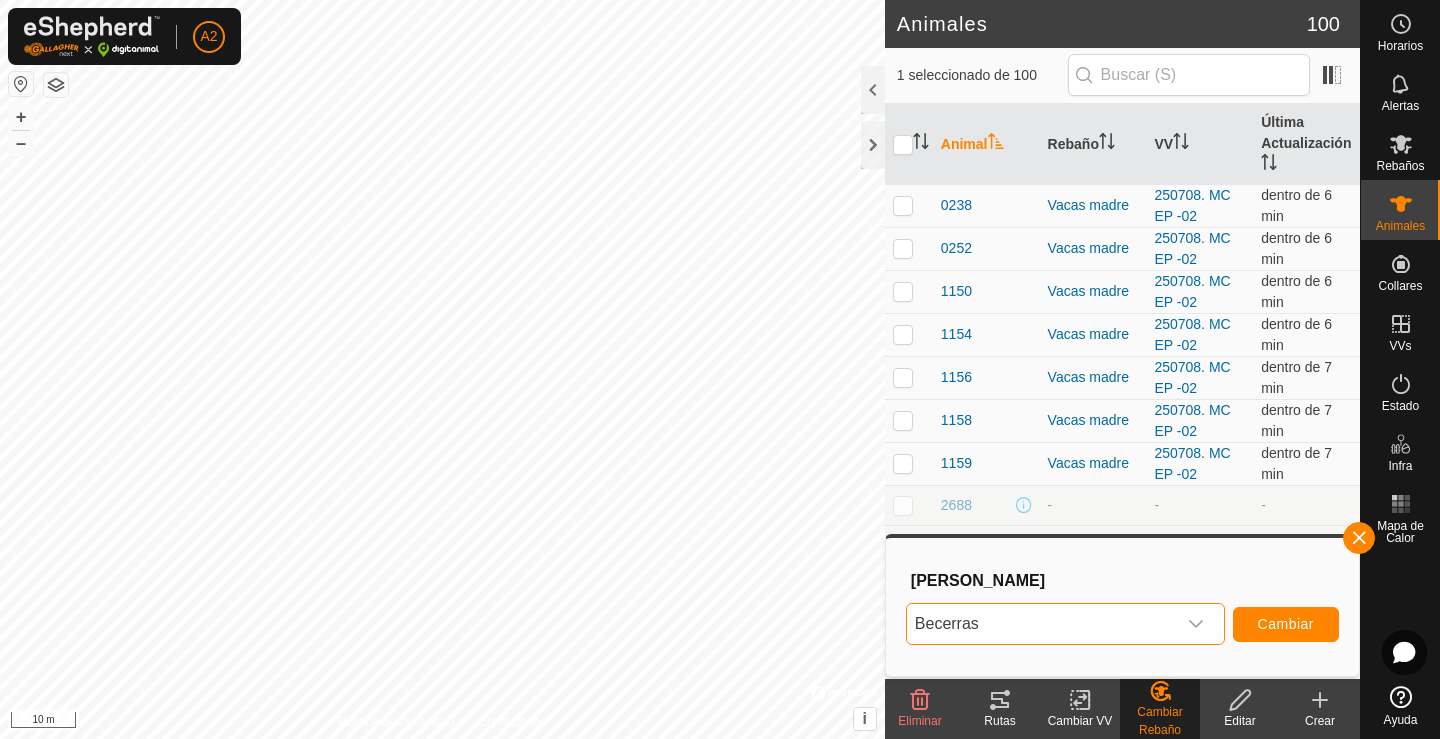 click on "Cambiar" at bounding box center [1286, 624] 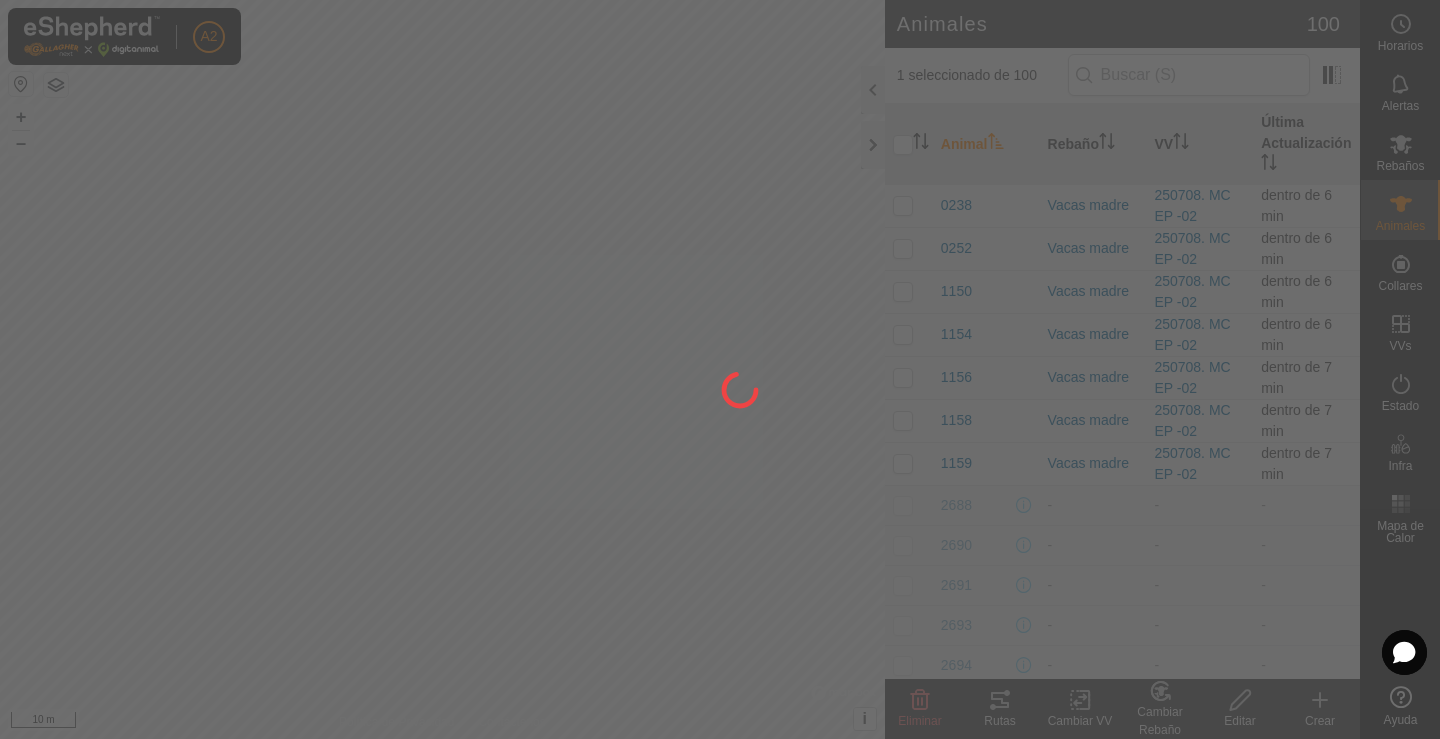 checkbox on "false" 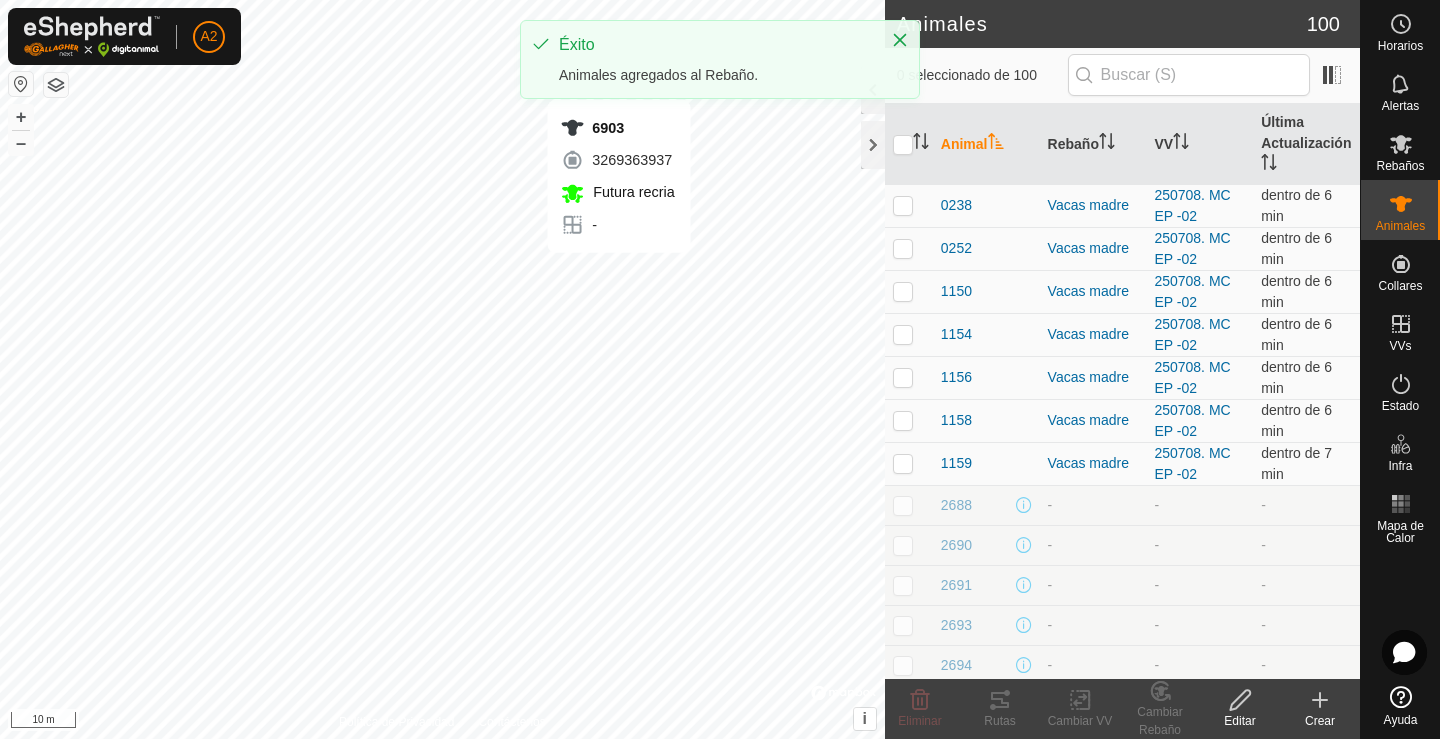 checkbox on "true" 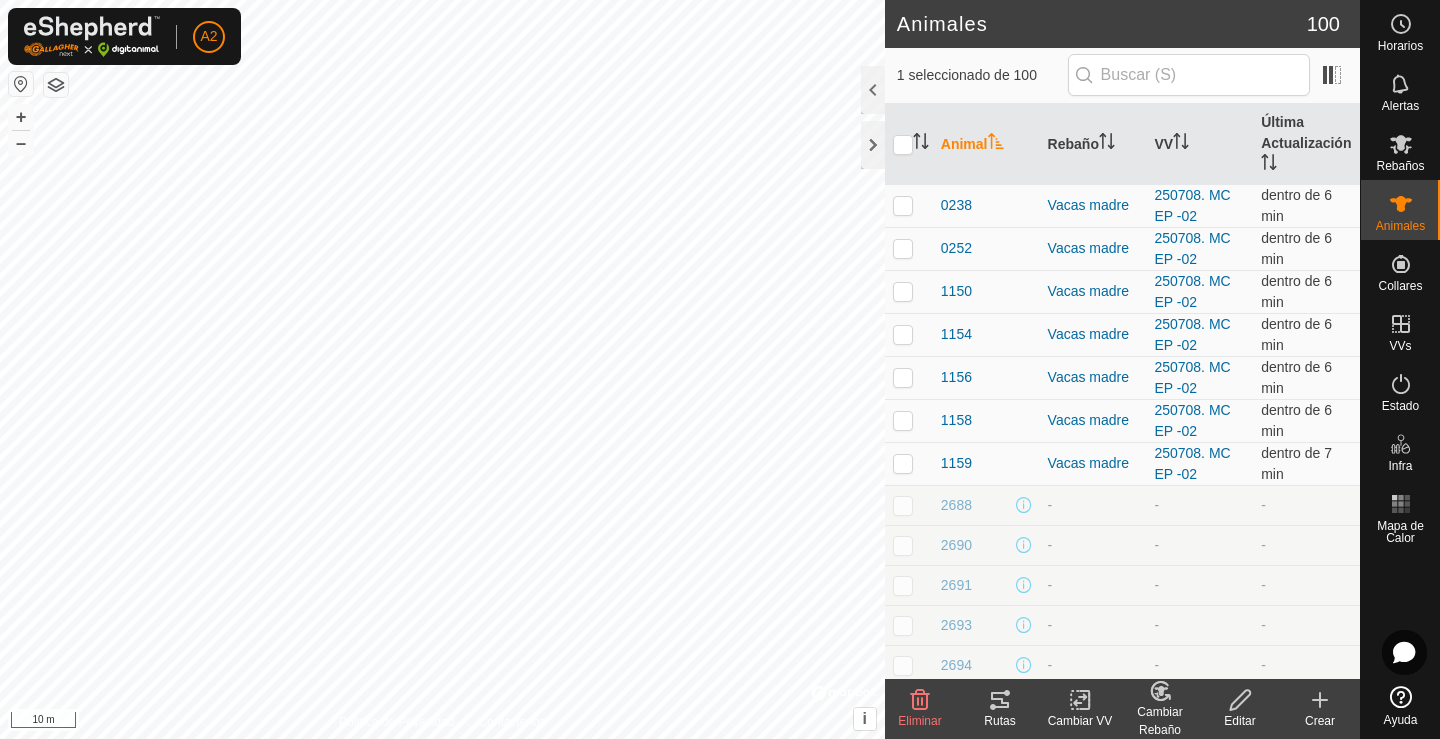 click on "Cambiar Rebaño" 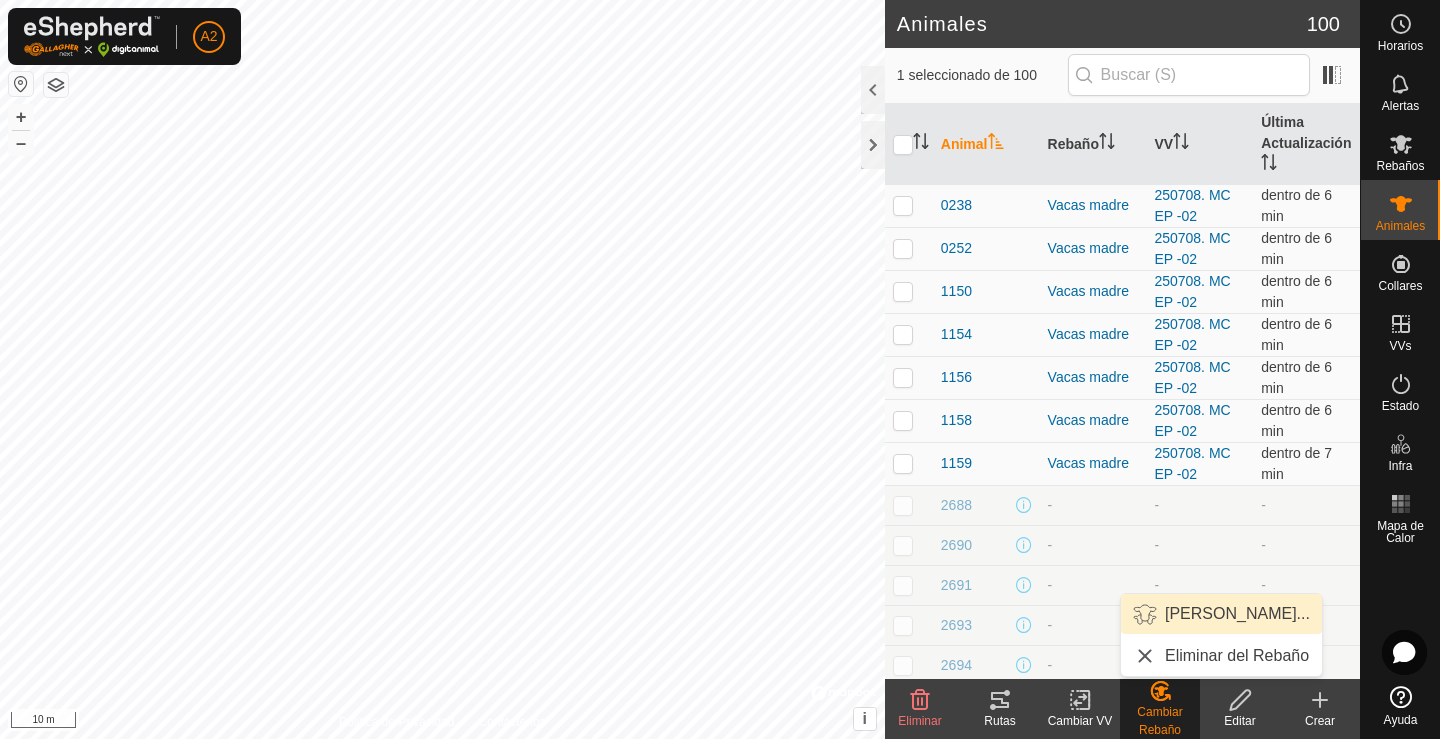click on "Elegir Rebaño..." at bounding box center (1221, 614) 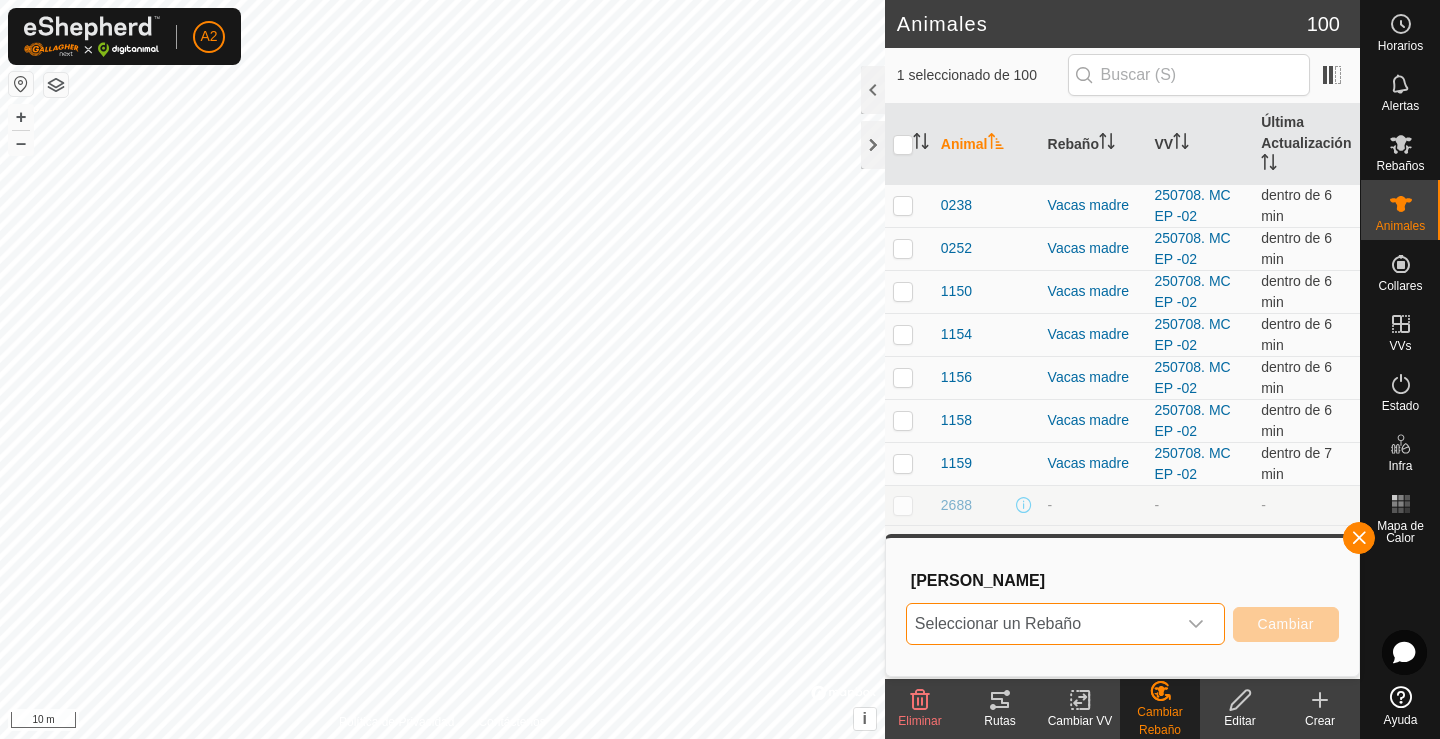 click on "Seleccionar un Rebaño" at bounding box center (1041, 624) 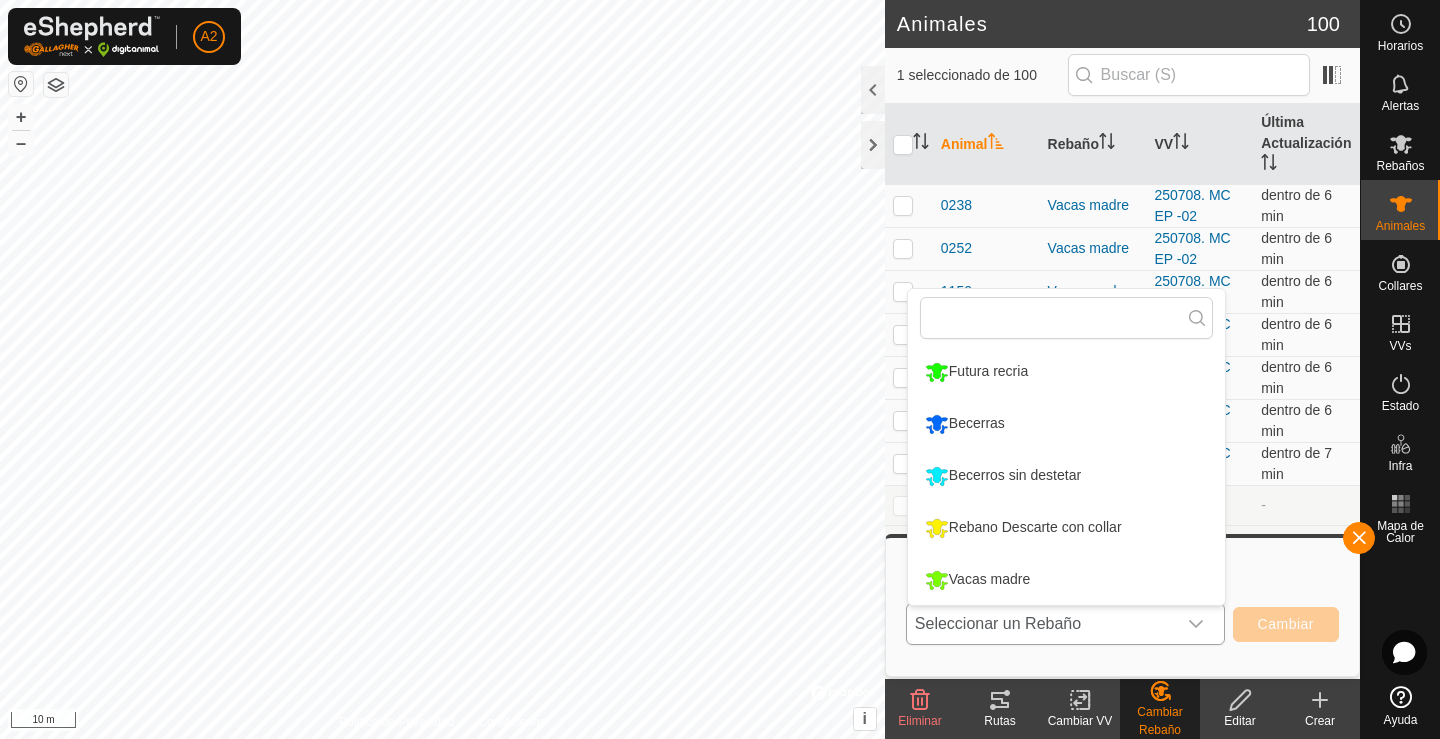 click on "Becerras" at bounding box center (1066, 424) 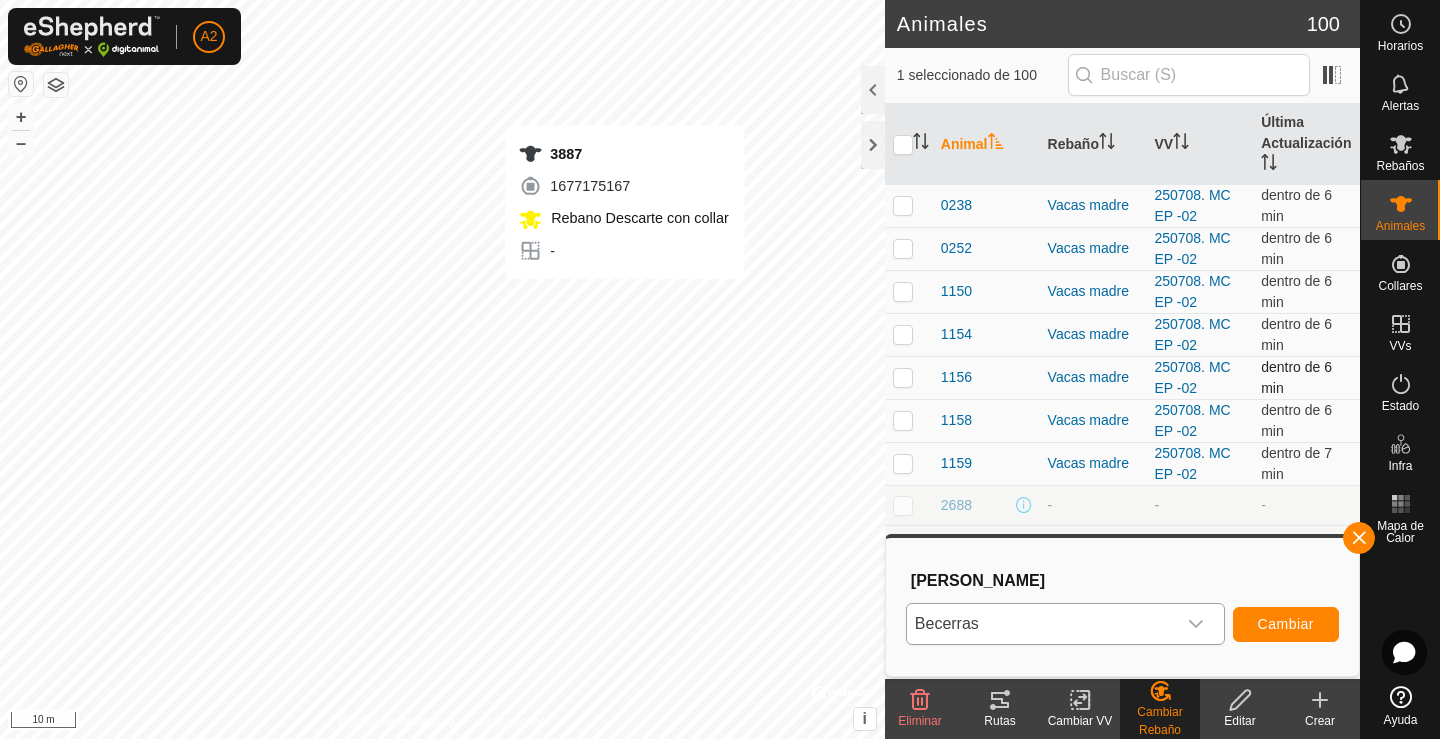 checkbox on "true" 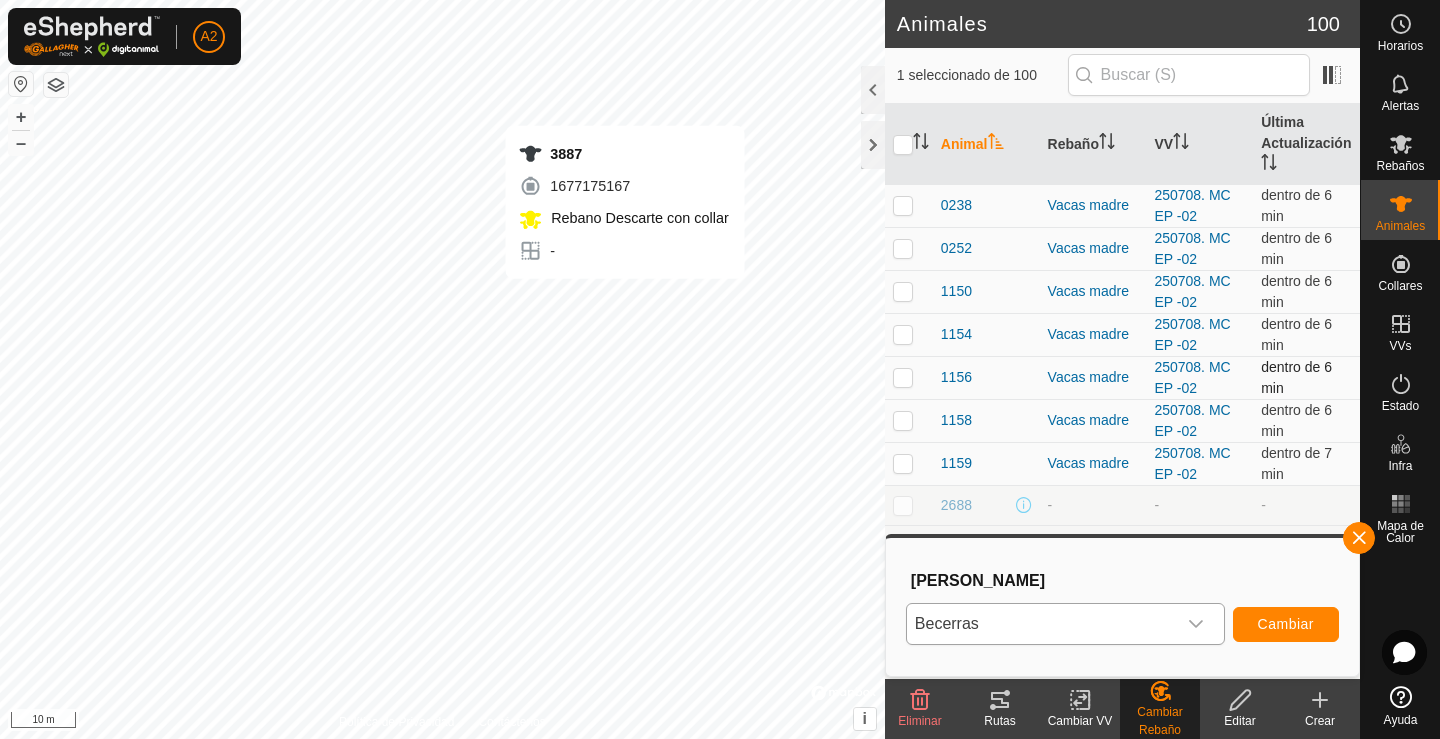 checkbox on "false" 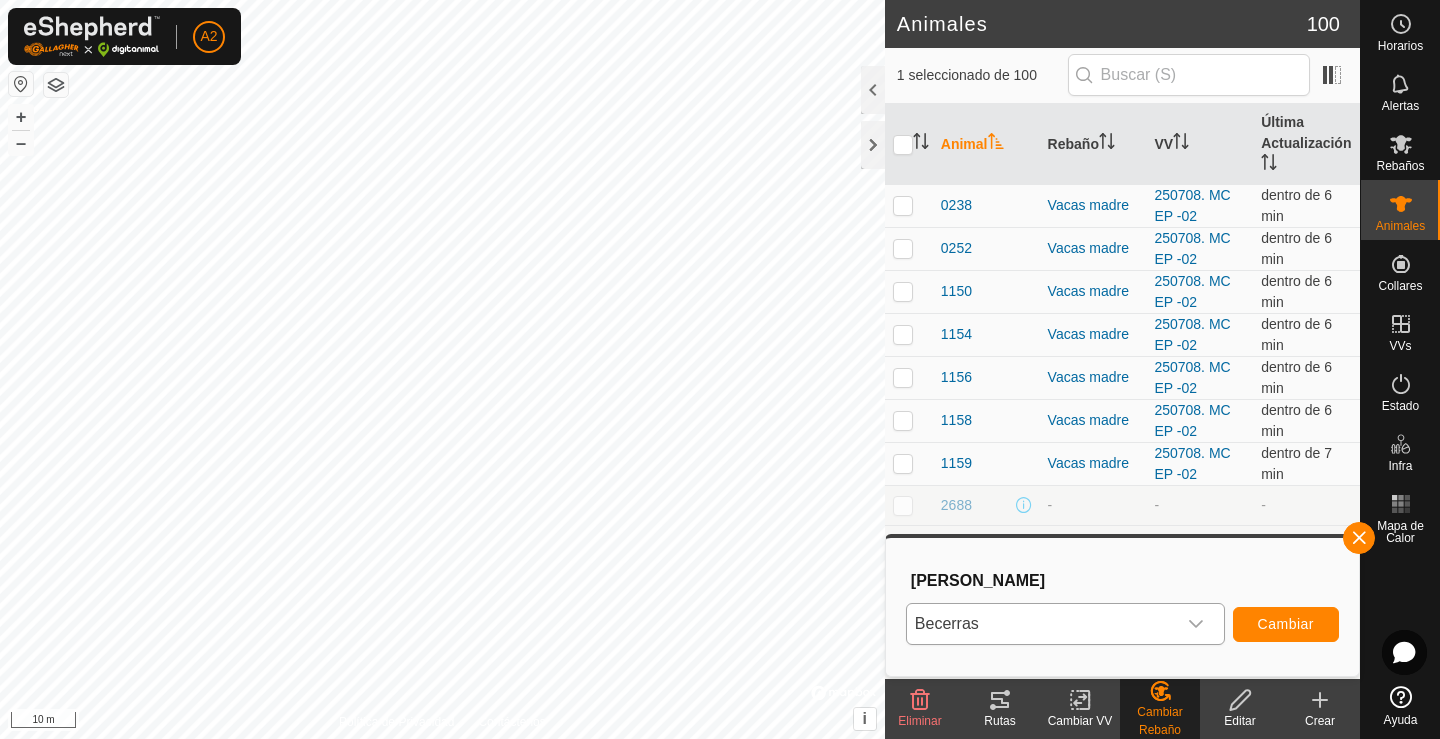 click on "Becerras" at bounding box center (1041, 624) 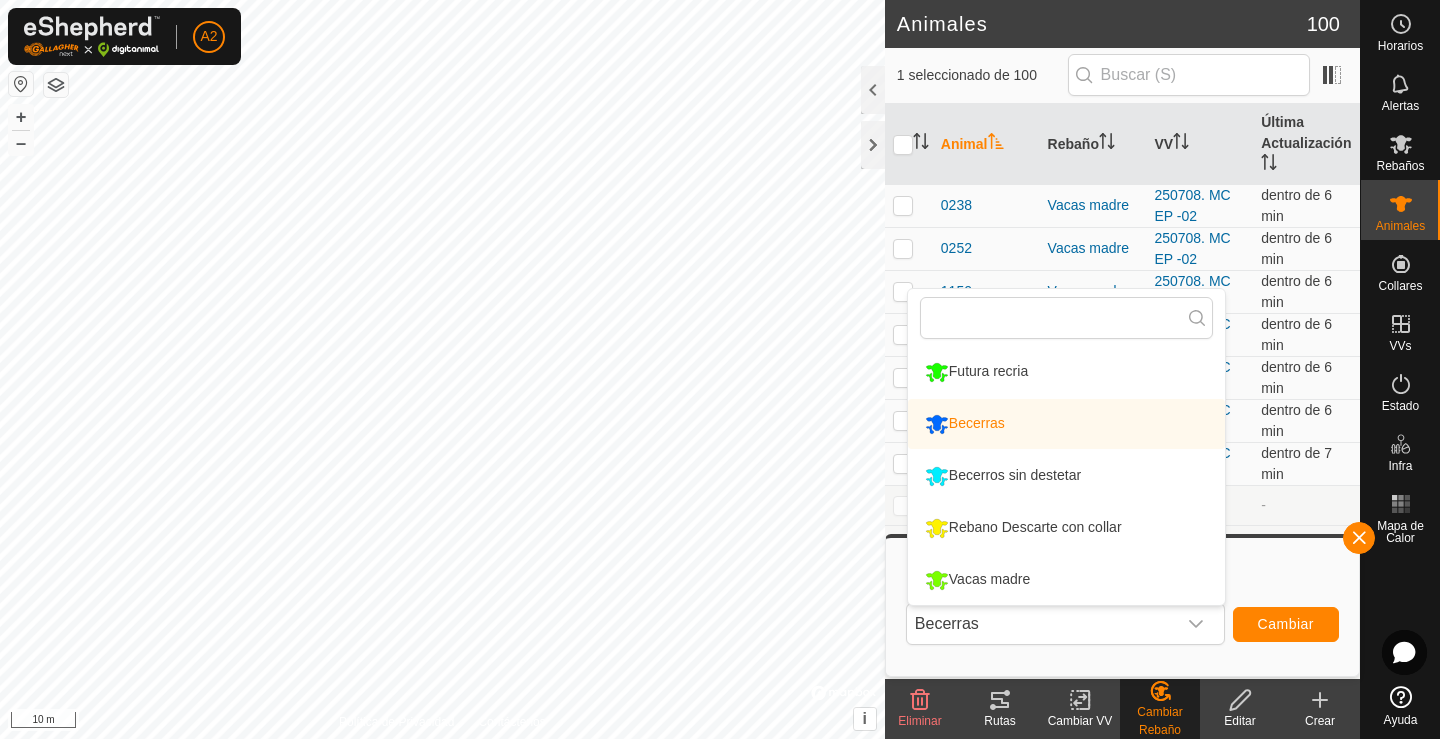 click on "Cambiar" at bounding box center (1286, 624) 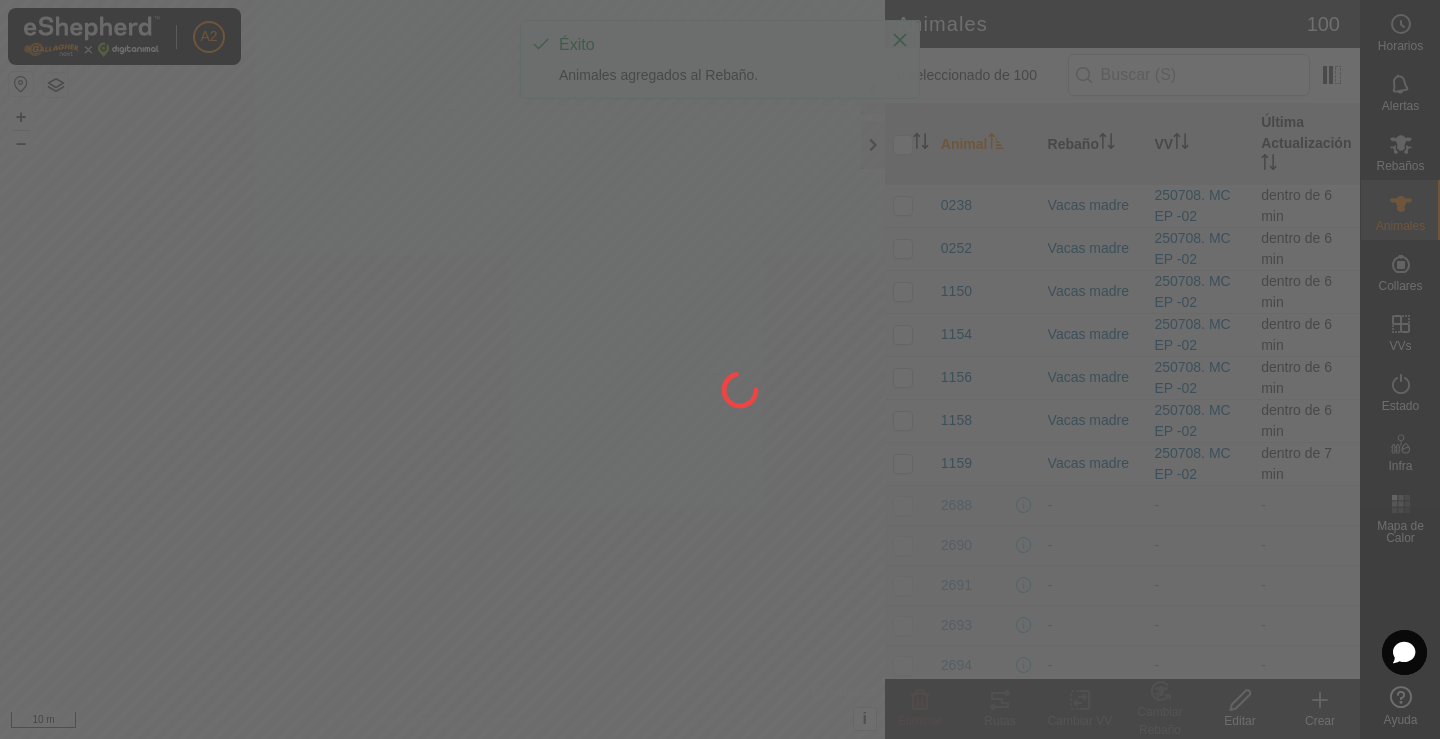 checkbox on "false" 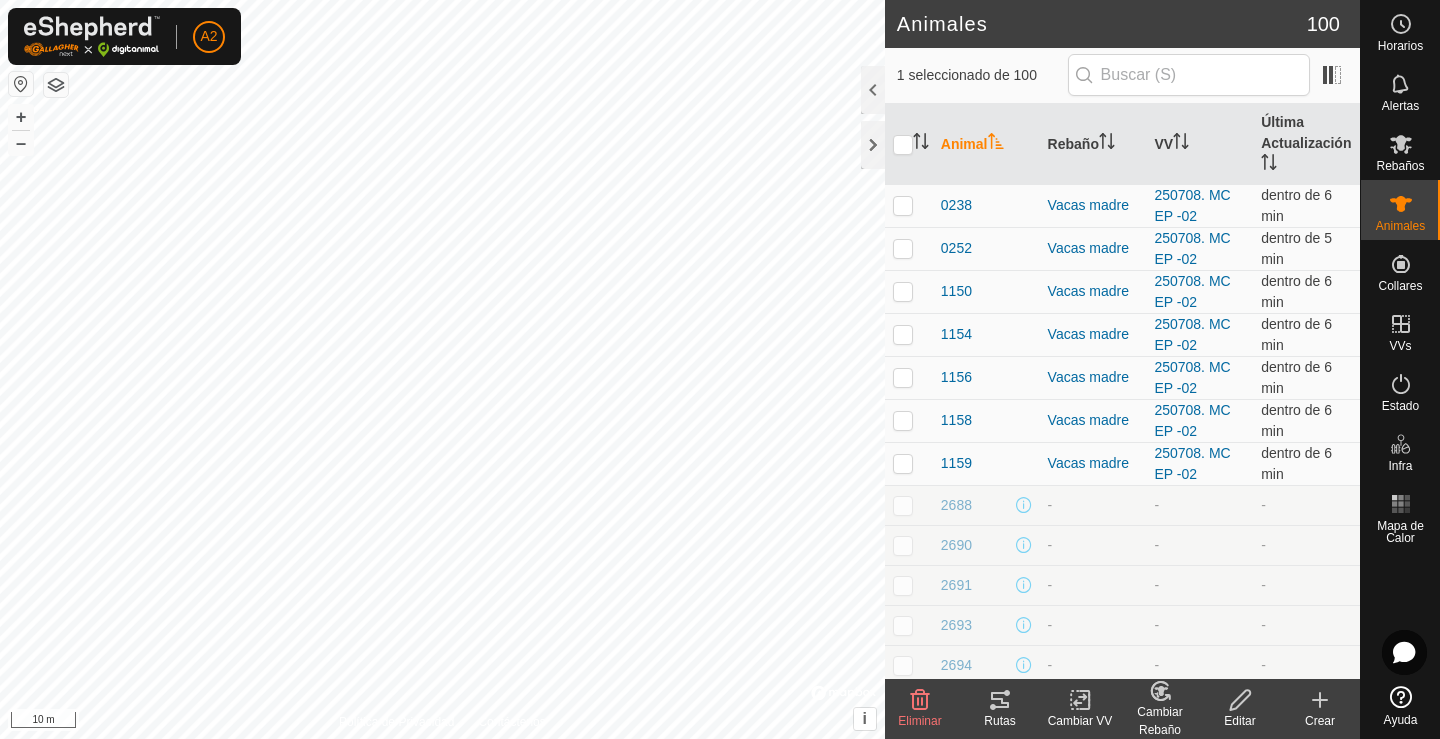 click on "Cambiar Rebaño" 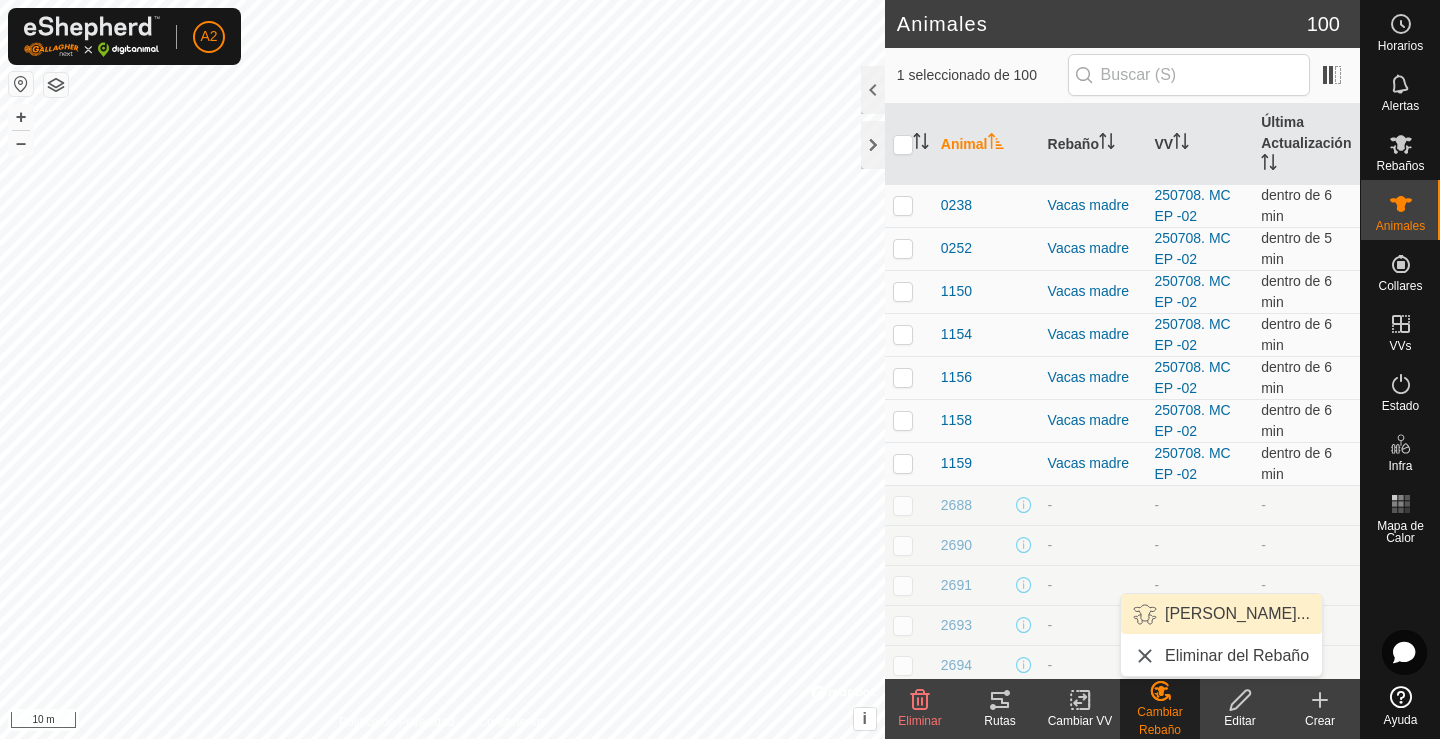 click on "Elegir Rebaño..." at bounding box center (1221, 614) 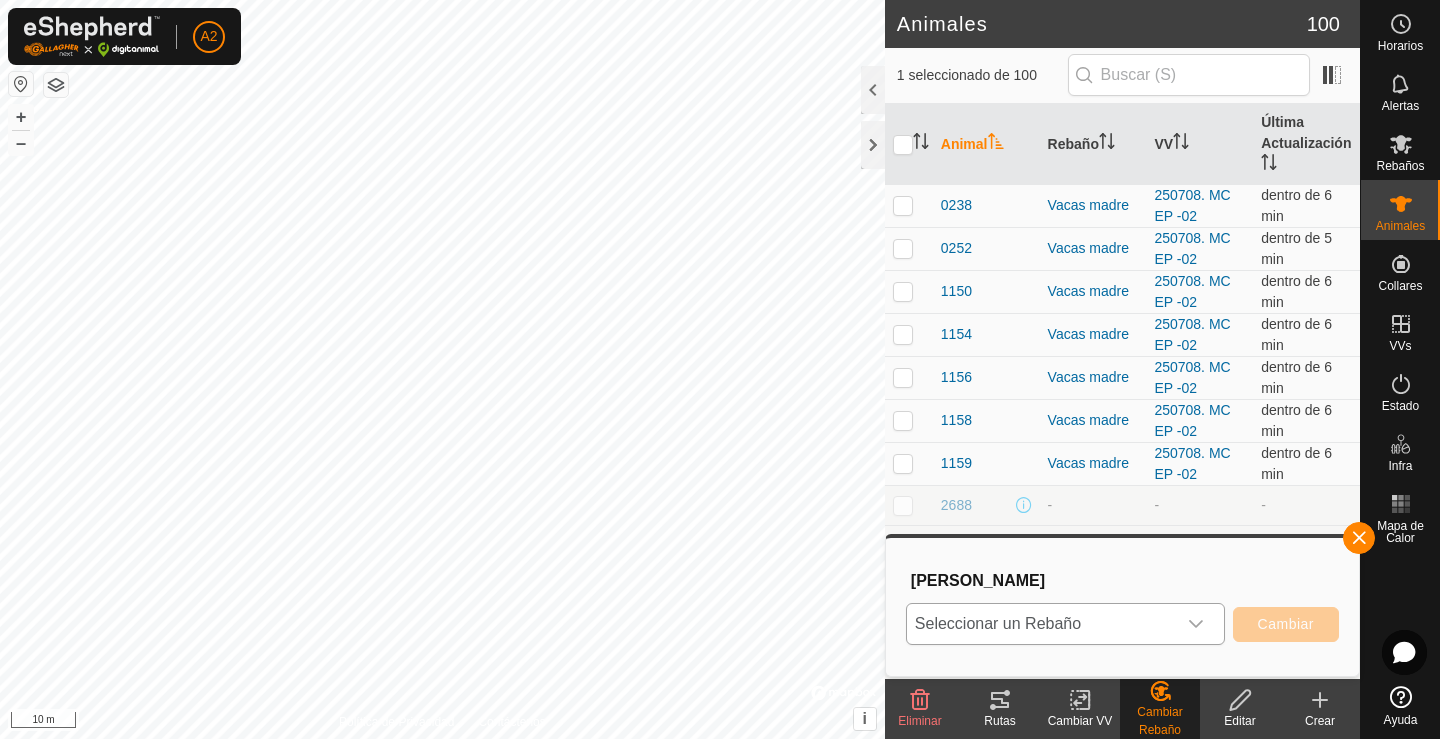 click on "Seleccionar un Rebaño" at bounding box center (1041, 624) 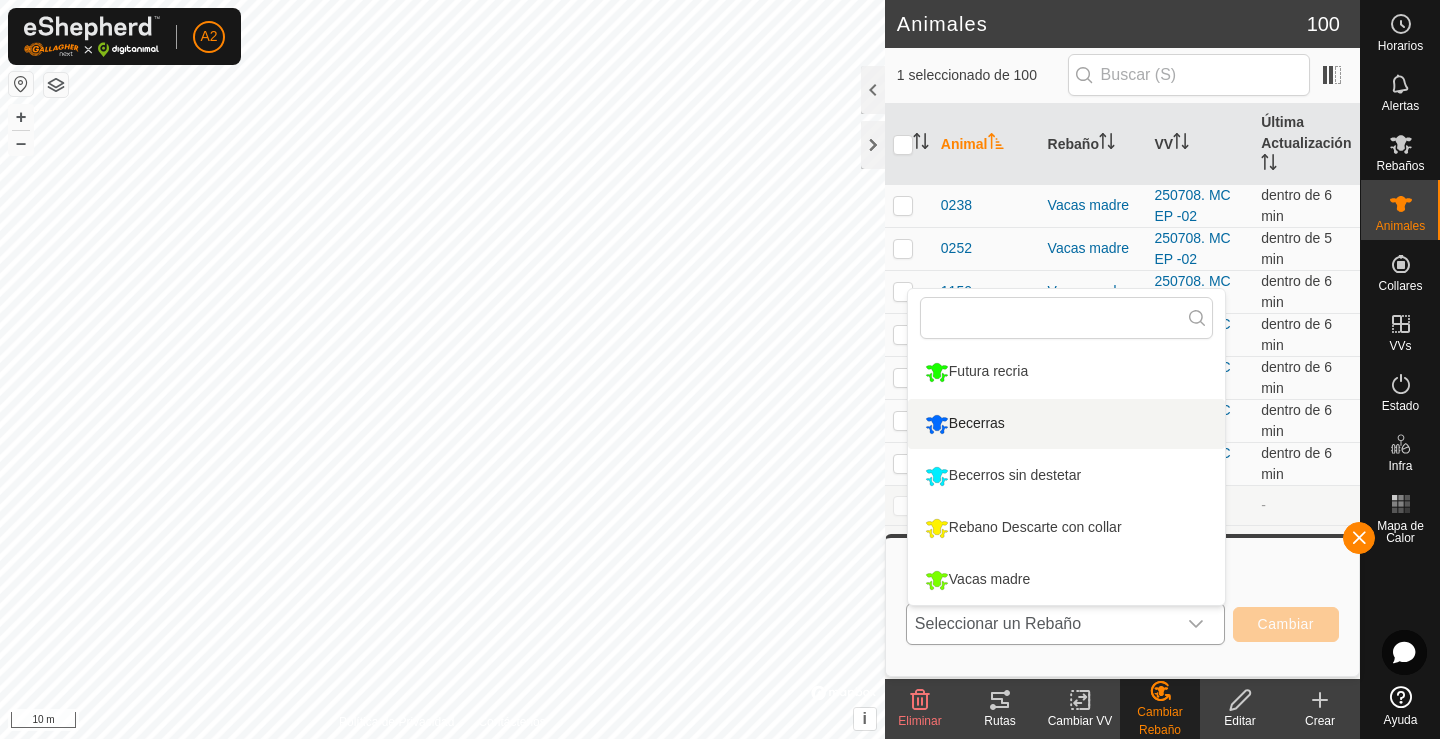 click on "Becerras" at bounding box center (1066, 424) 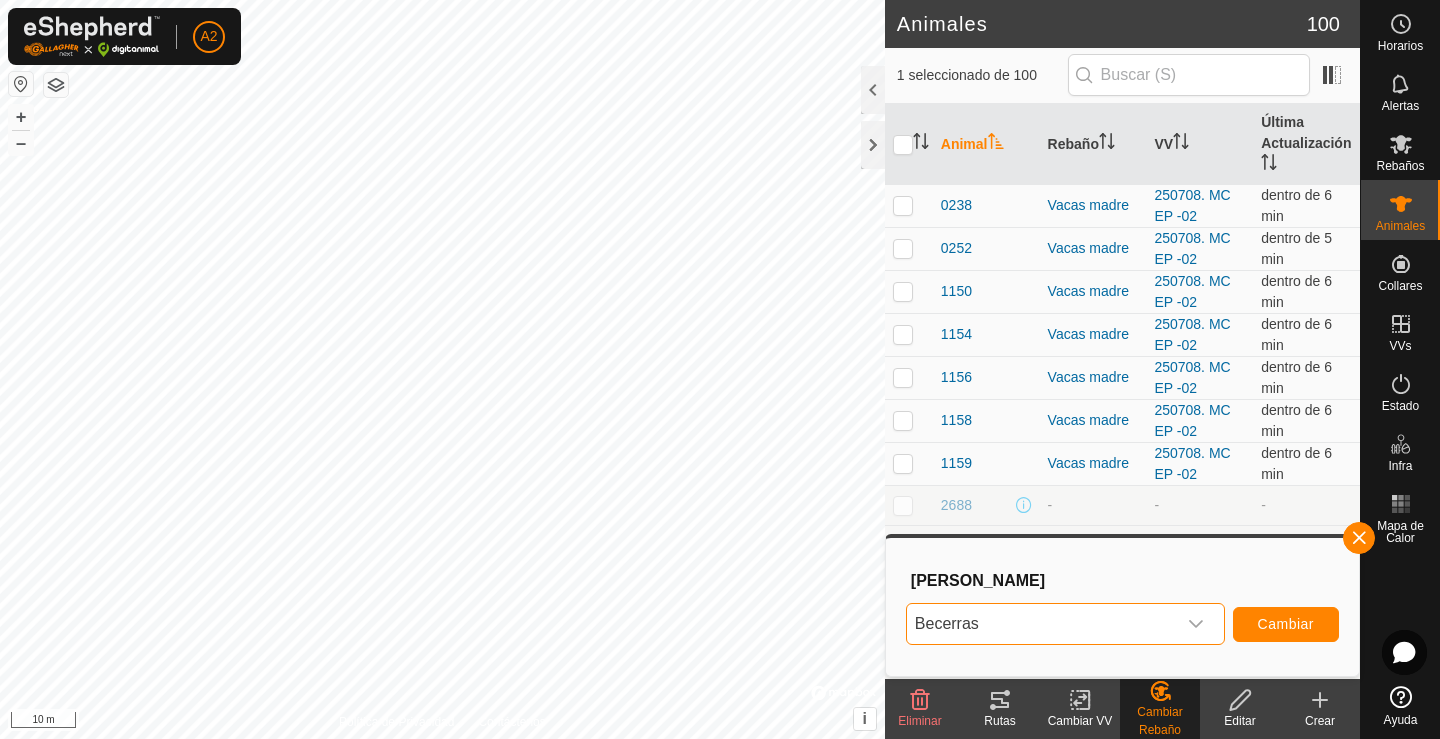 click on "Cambiar" at bounding box center [1286, 624] 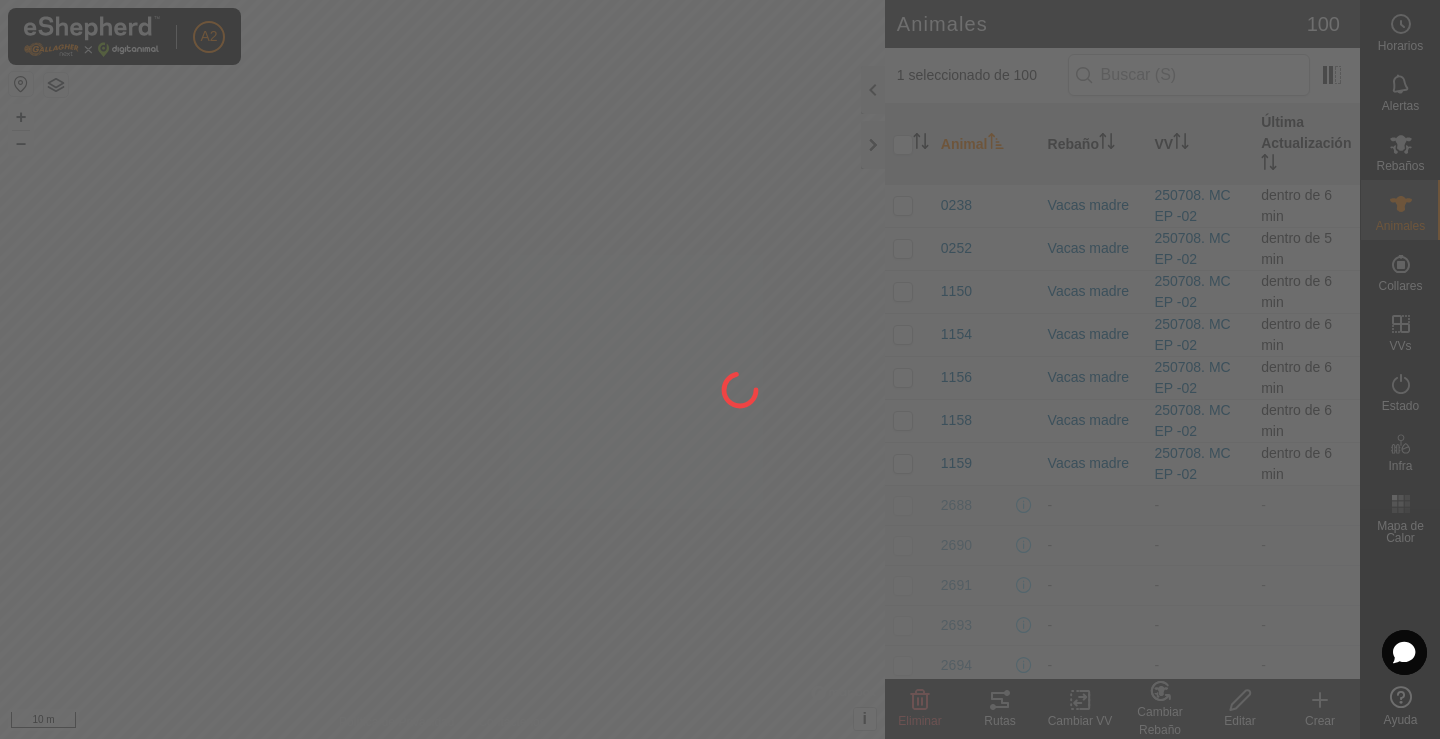 checkbox on "false" 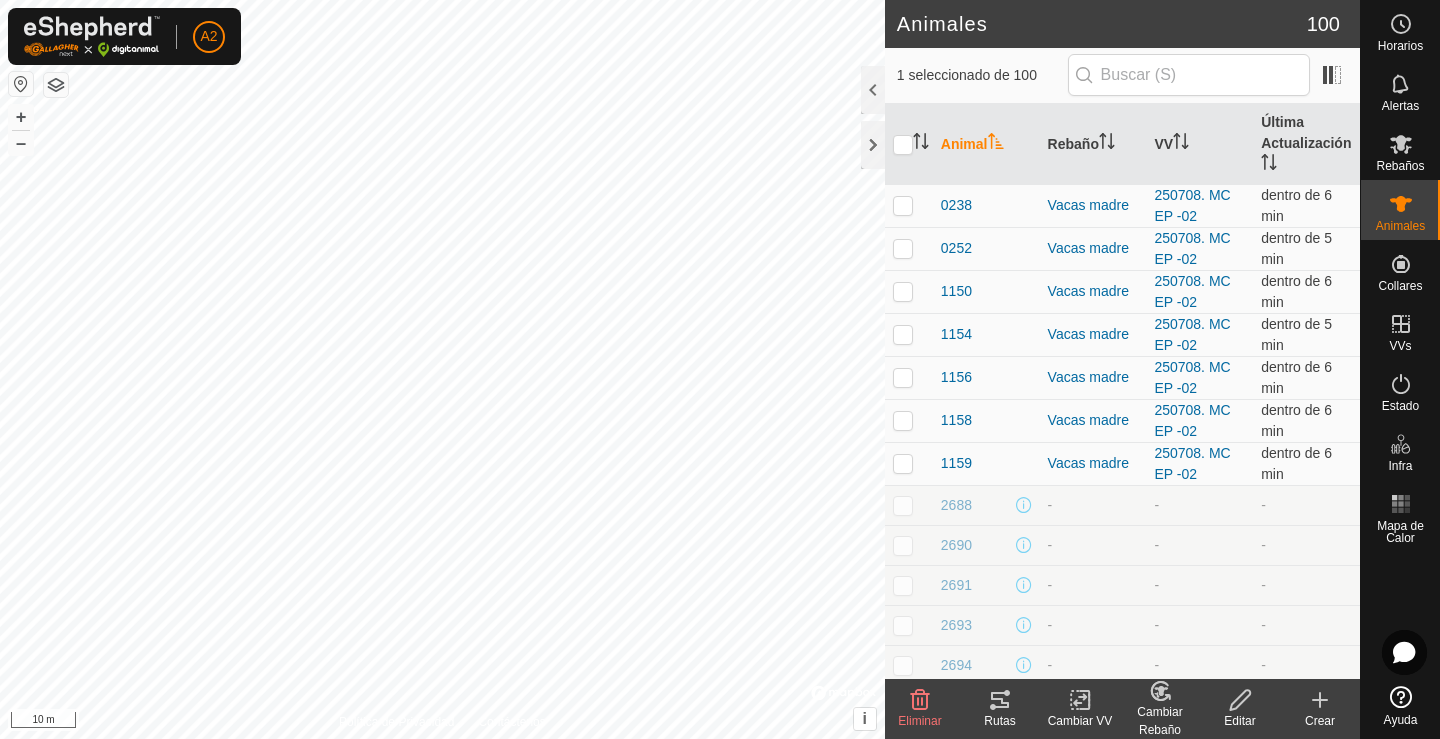 click on "Cambiar Rebaño" 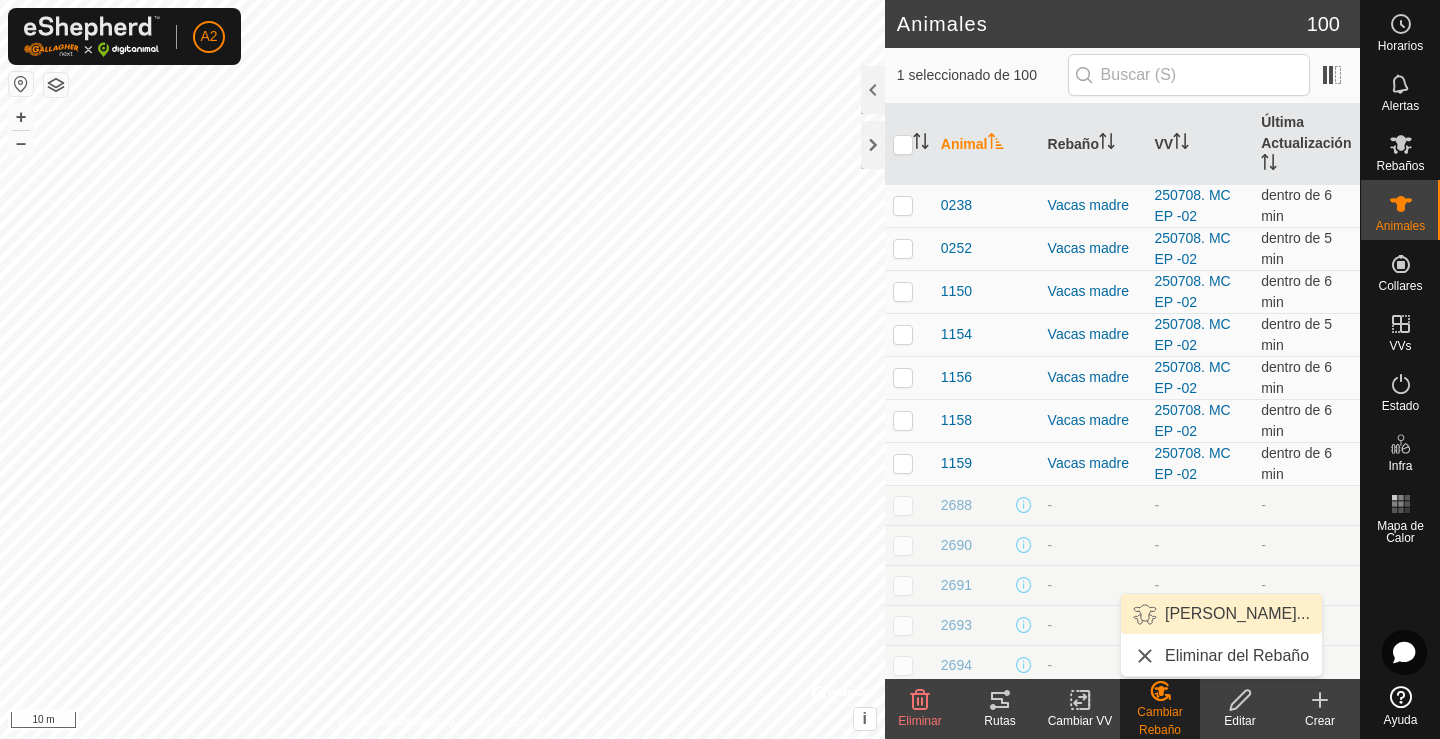click on "Elegir Rebaño..." at bounding box center (1221, 614) 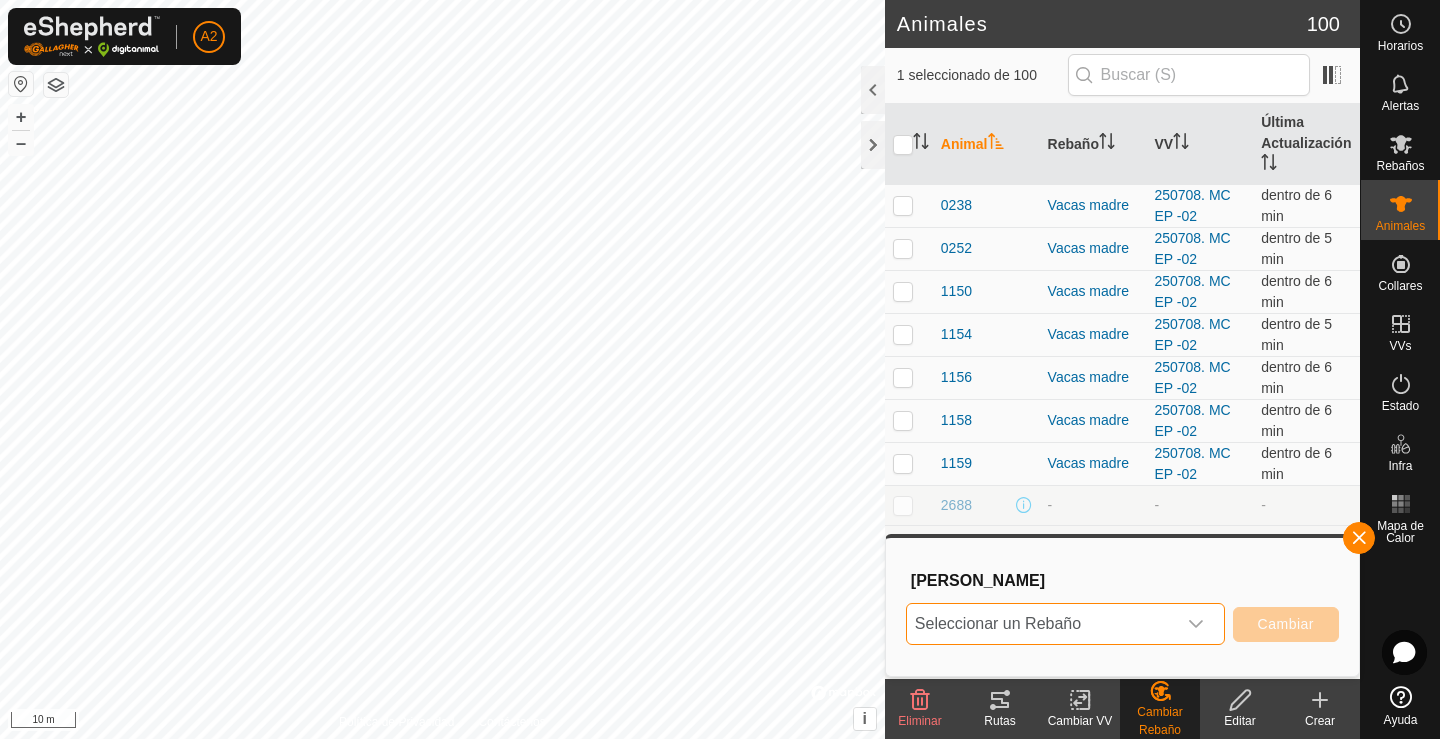 click on "Seleccionar un Rebaño" at bounding box center [1041, 624] 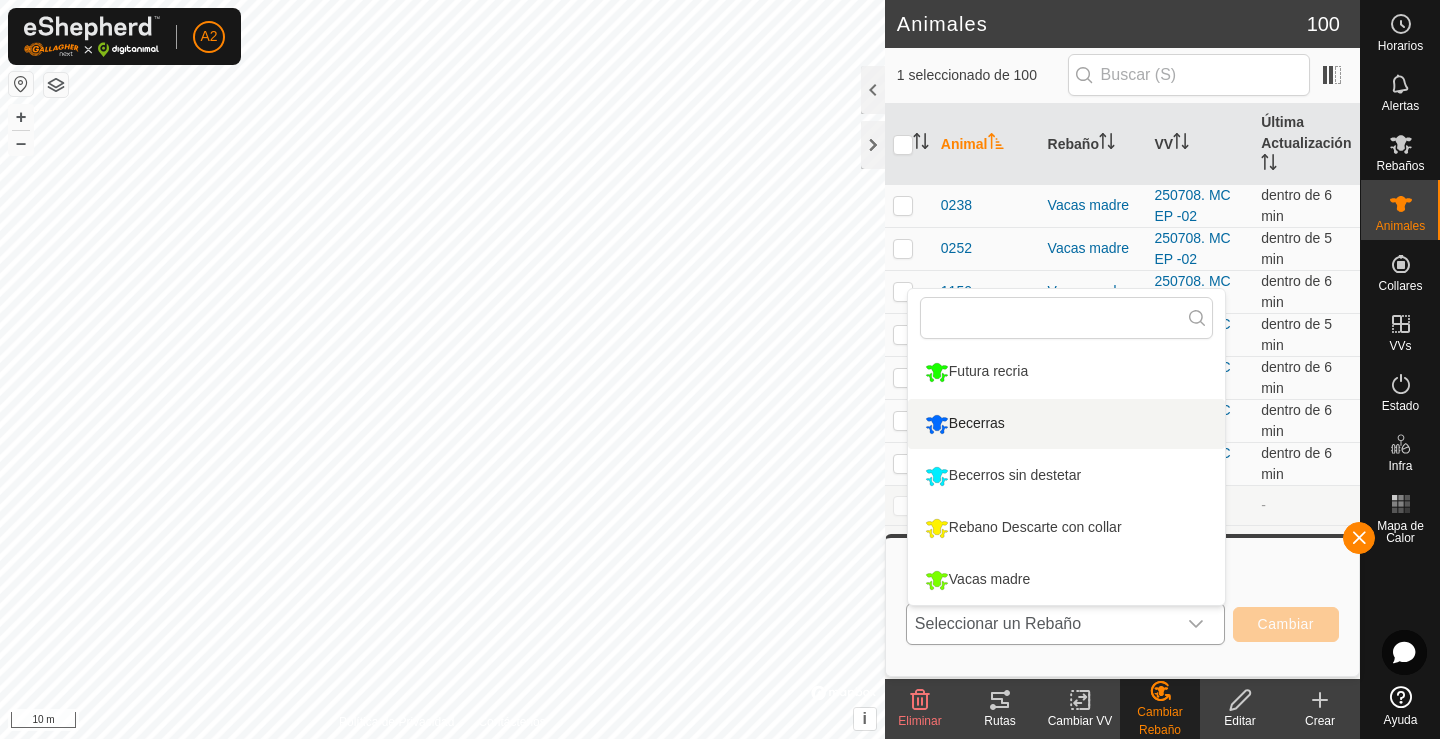 click on "Becerras" at bounding box center [1066, 424] 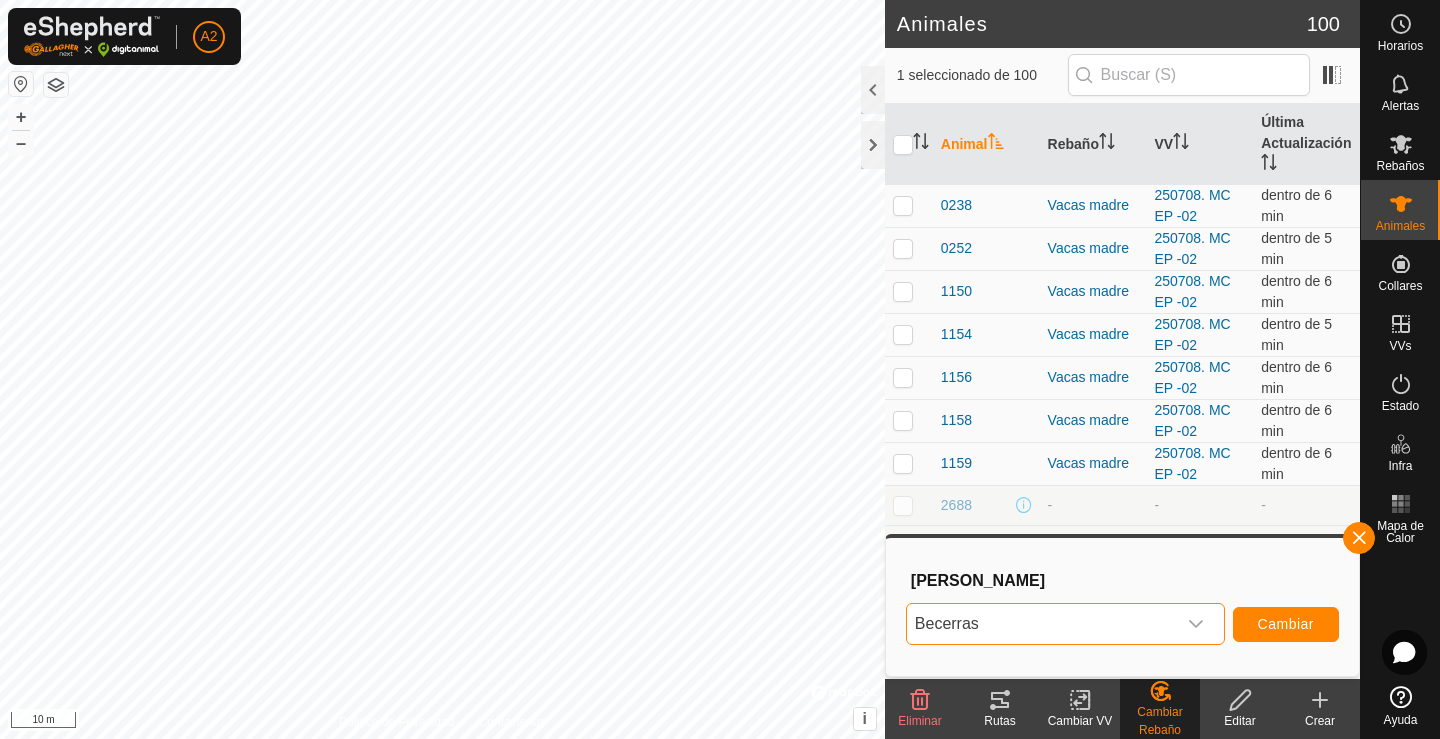 click on "Cambiar" at bounding box center (1286, 624) 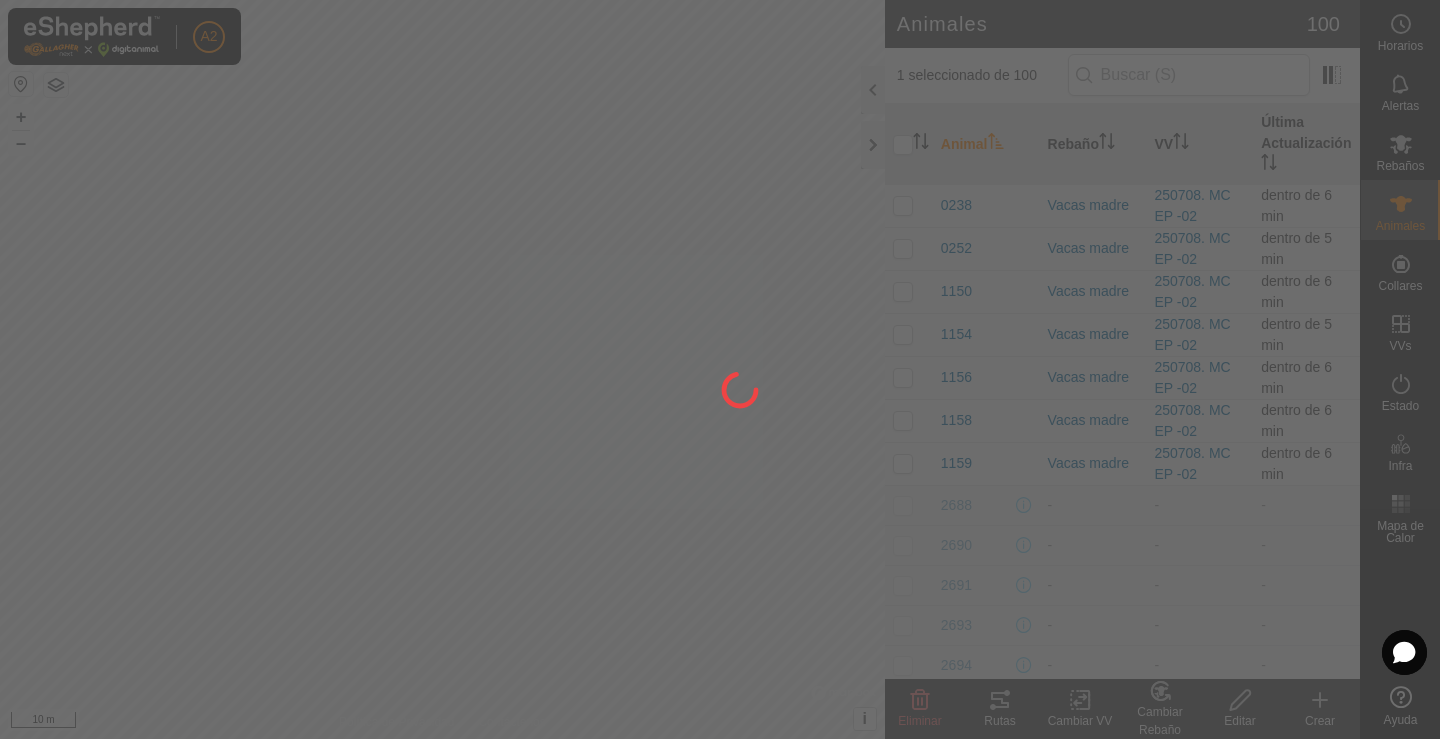checkbox on "false" 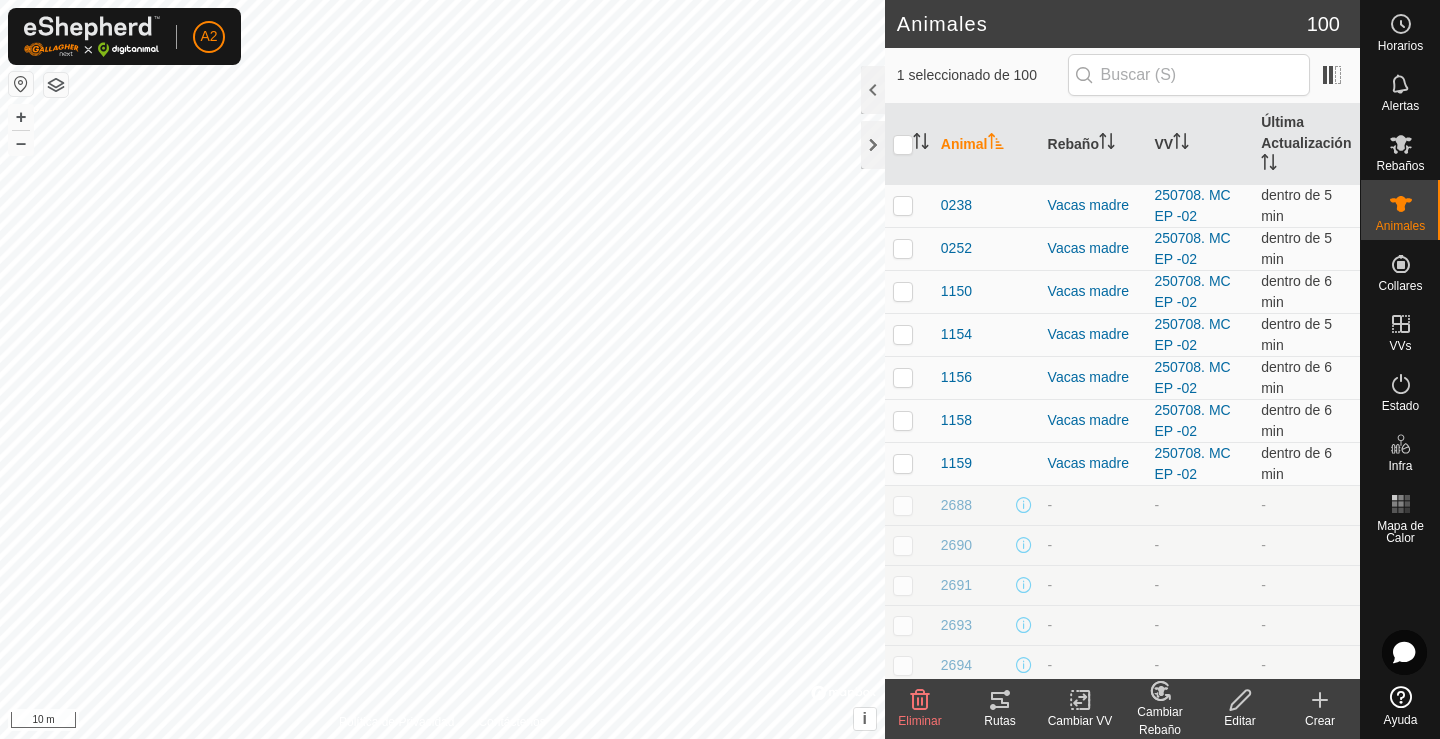 click on "Cambiar Rebaño" 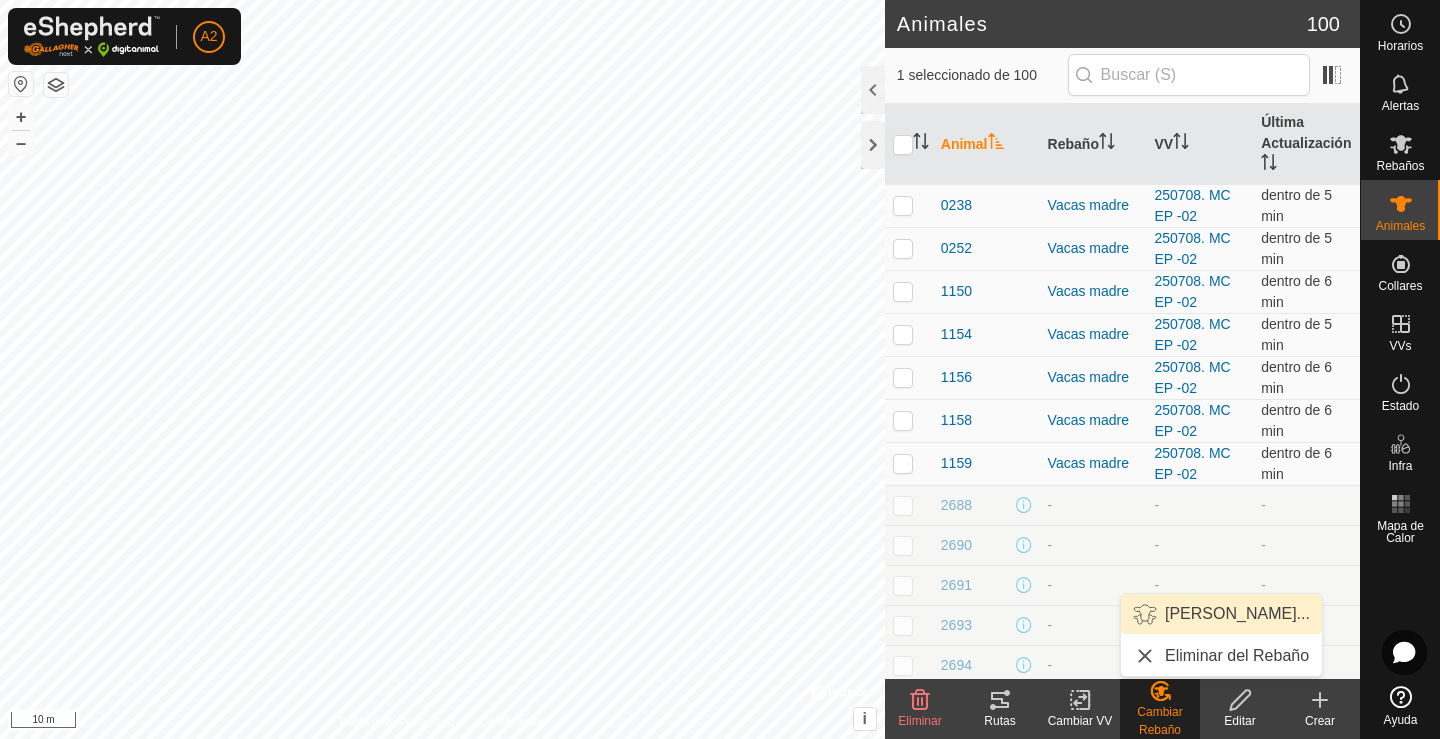 click on "Elegir Rebaño..." at bounding box center [1221, 614] 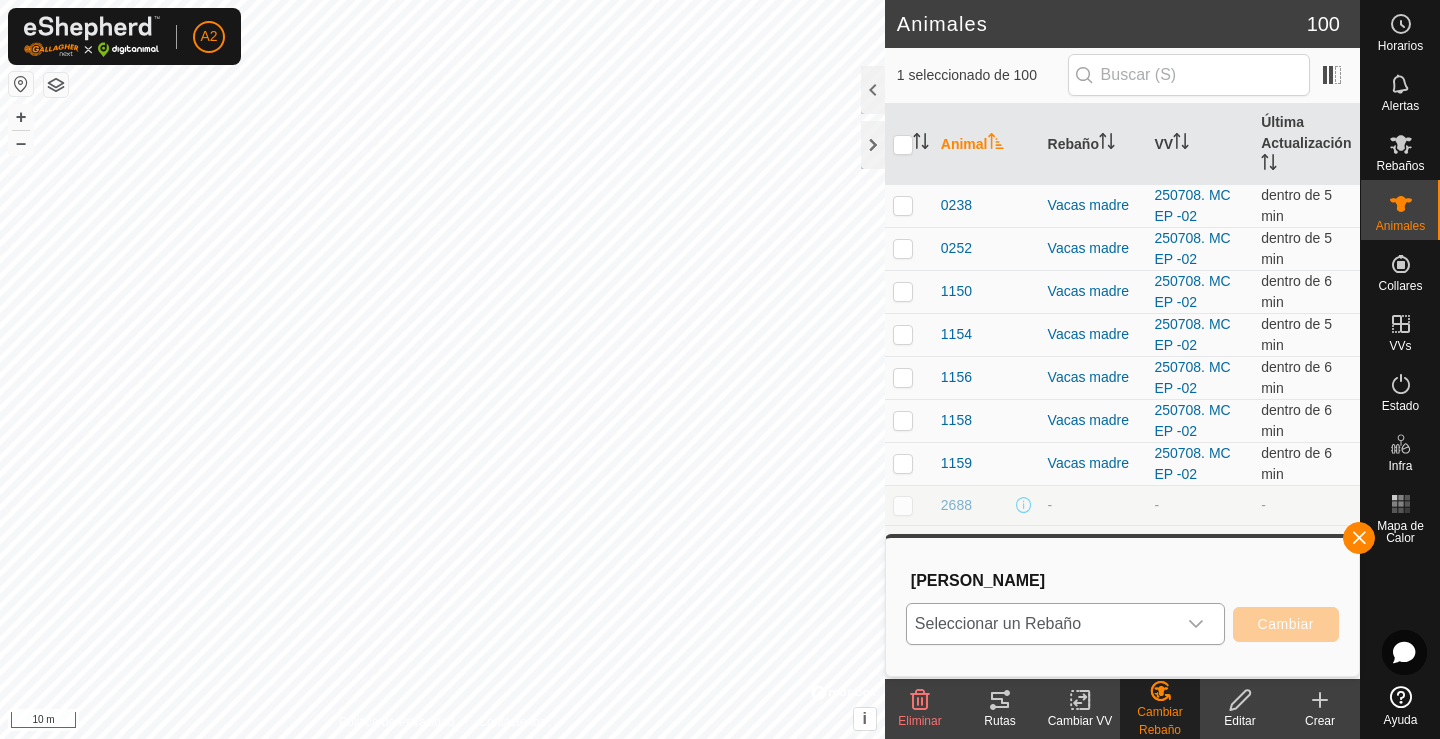 click on "Seleccionar un Rebaño" at bounding box center (1041, 624) 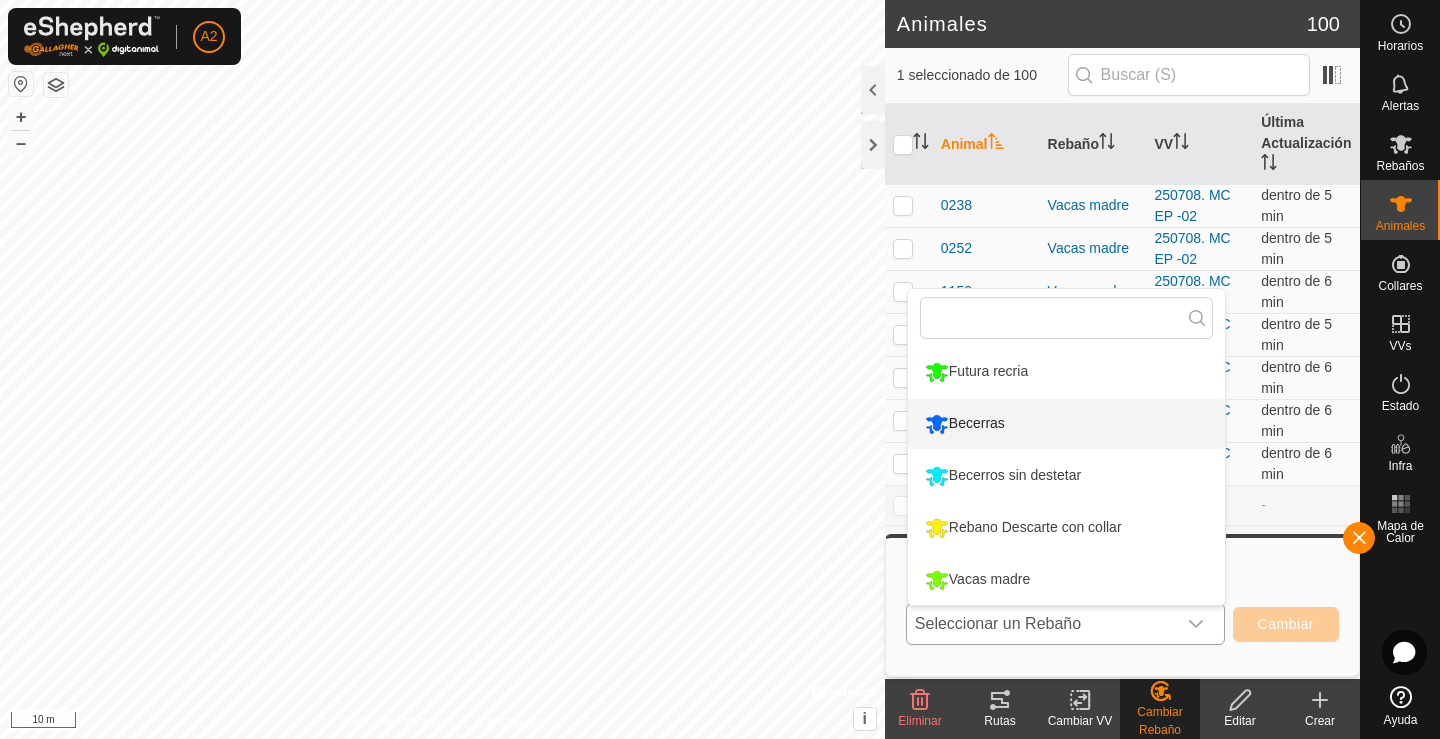click on "Becerras" at bounding box center [1066, 424] 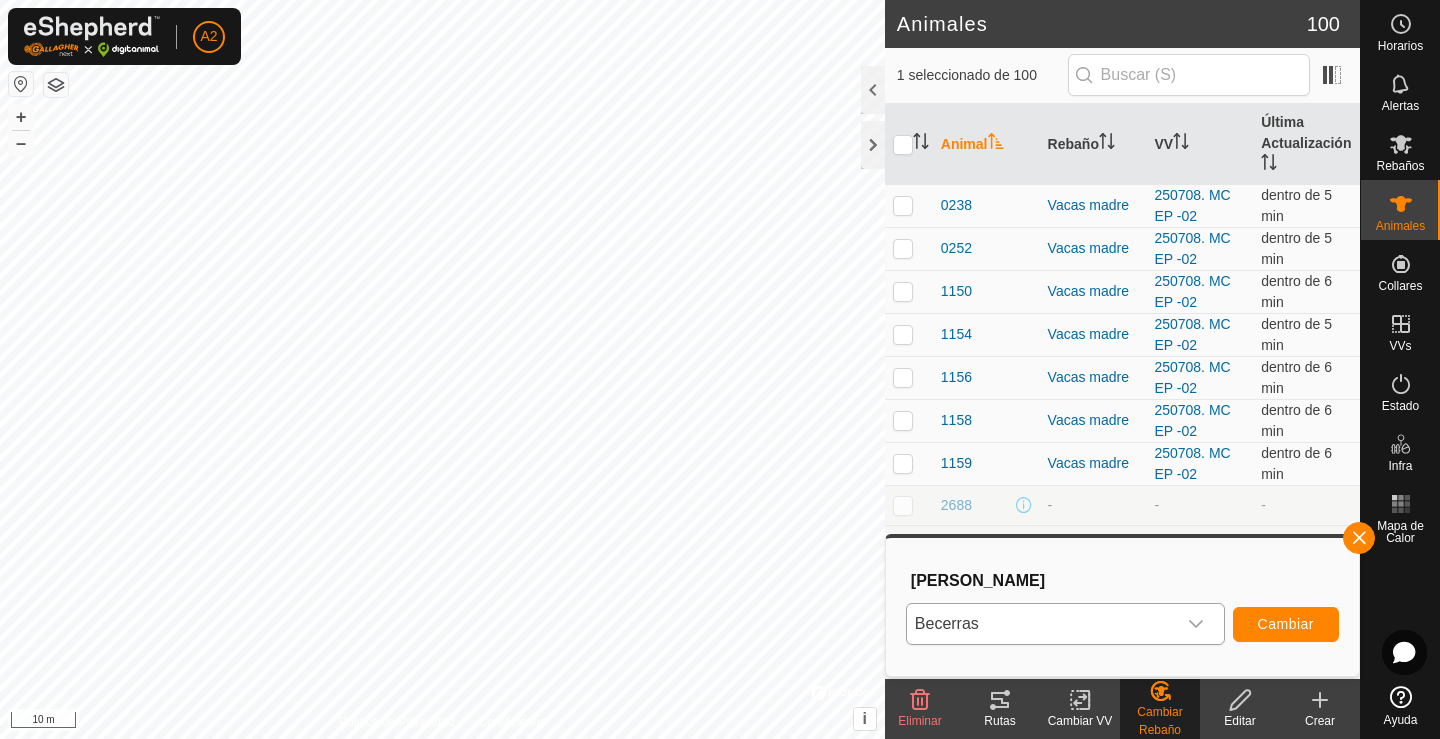 click on "Cambiar" at bounding box center (1286, 624) 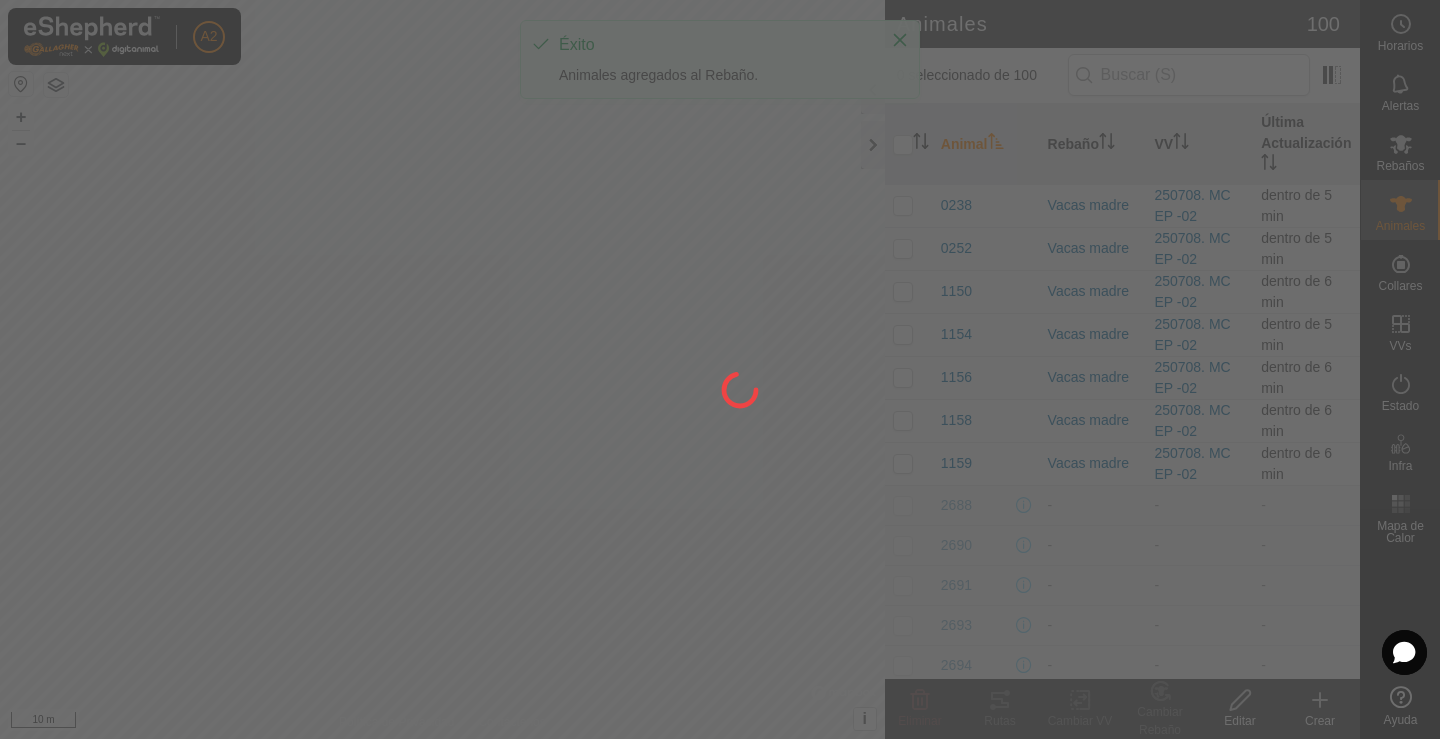 checkbox on "false" 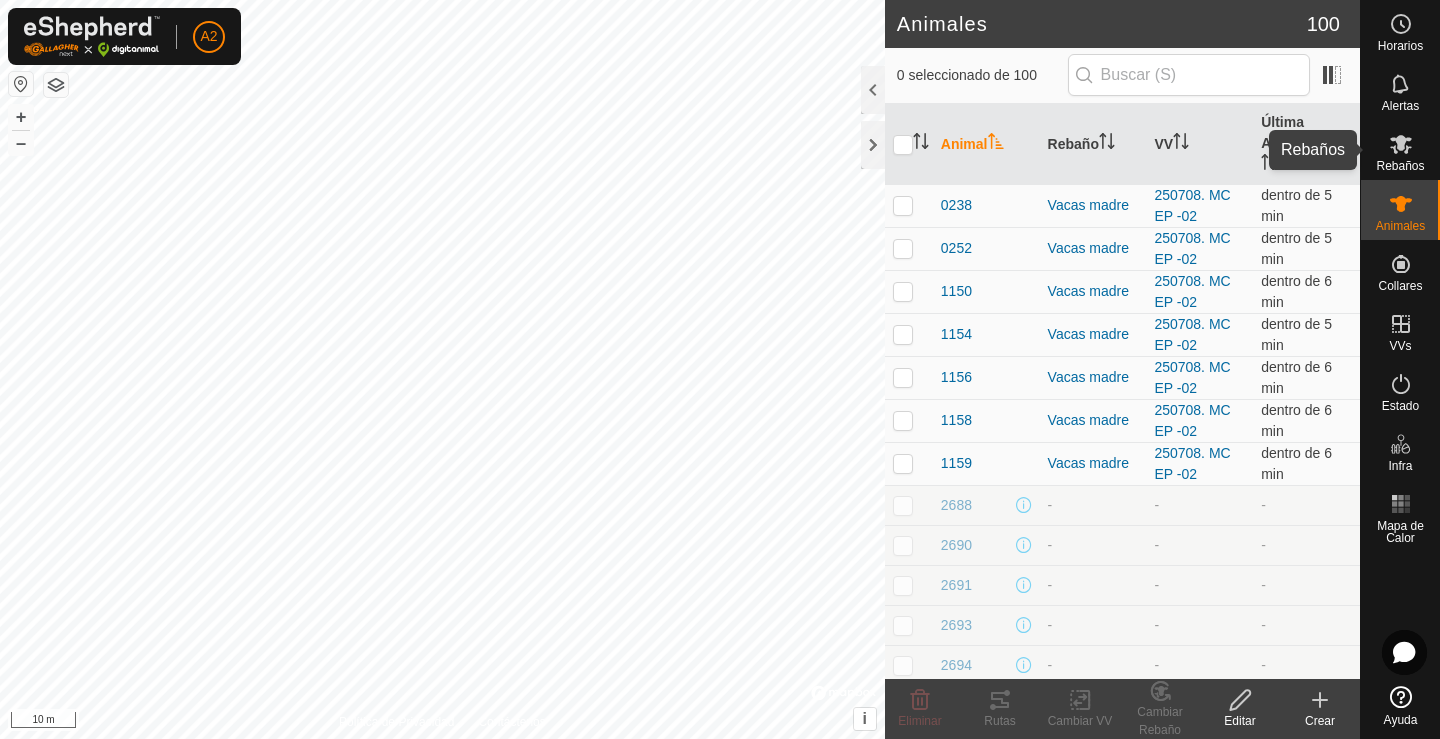 click at bounding box center [1401, 144] 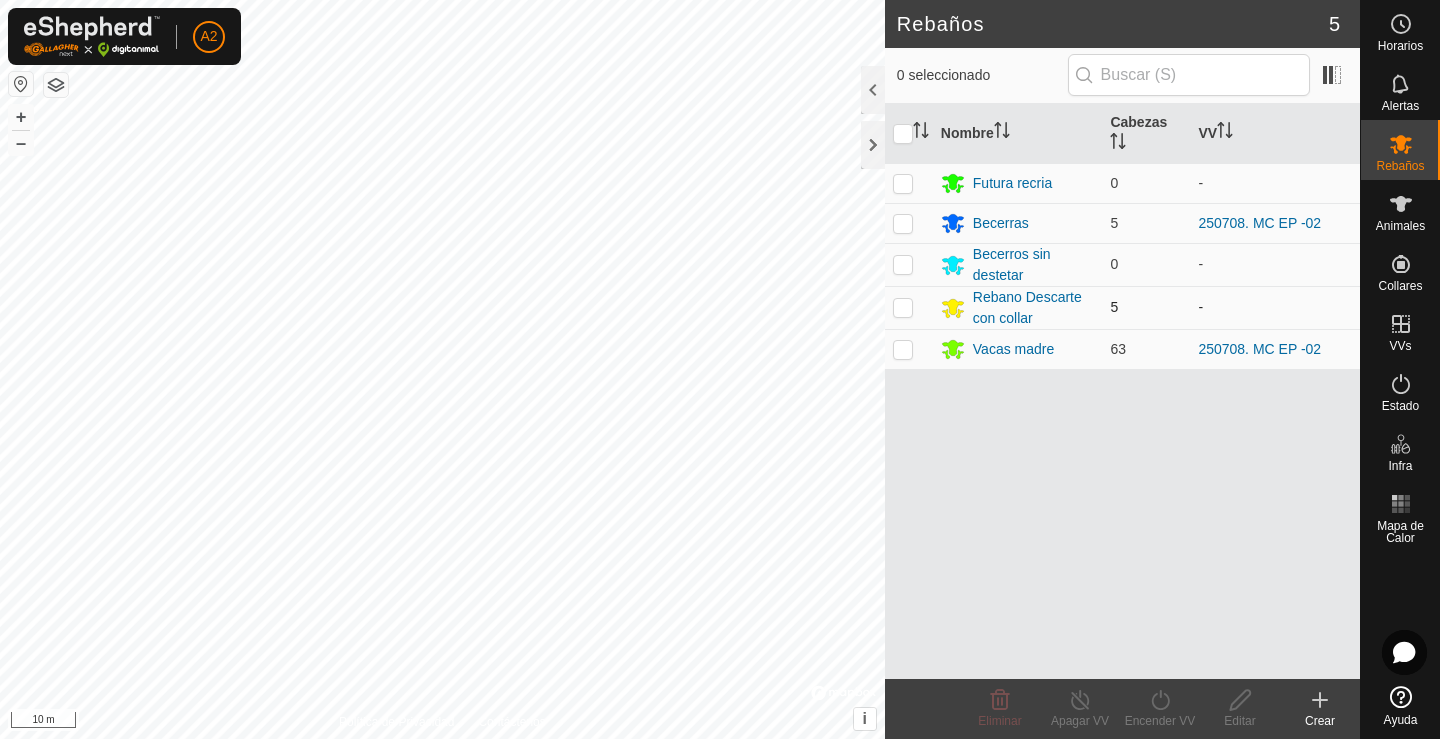 click at bounding box center [903, 307] 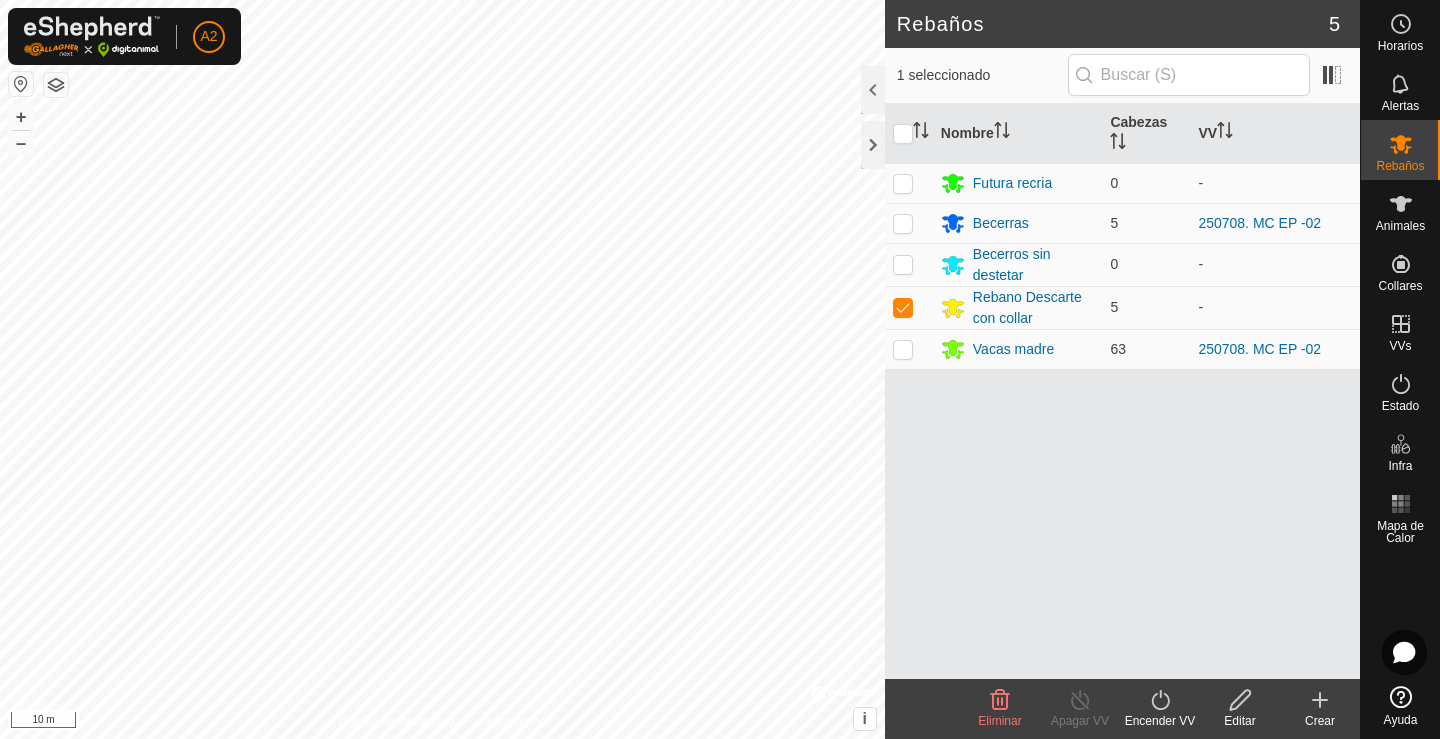 click on "Encender VV" 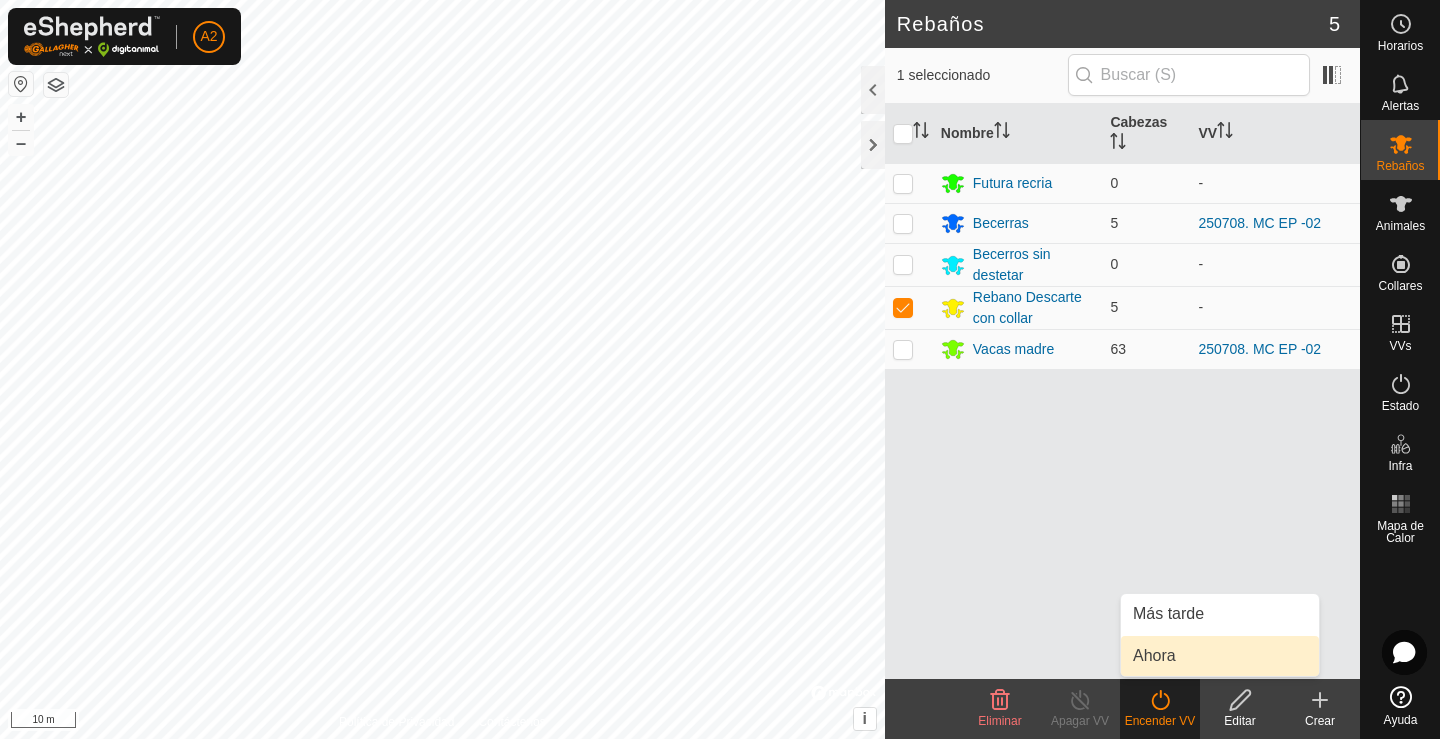 click on "Ahora" at bounding box center [1220, 656] 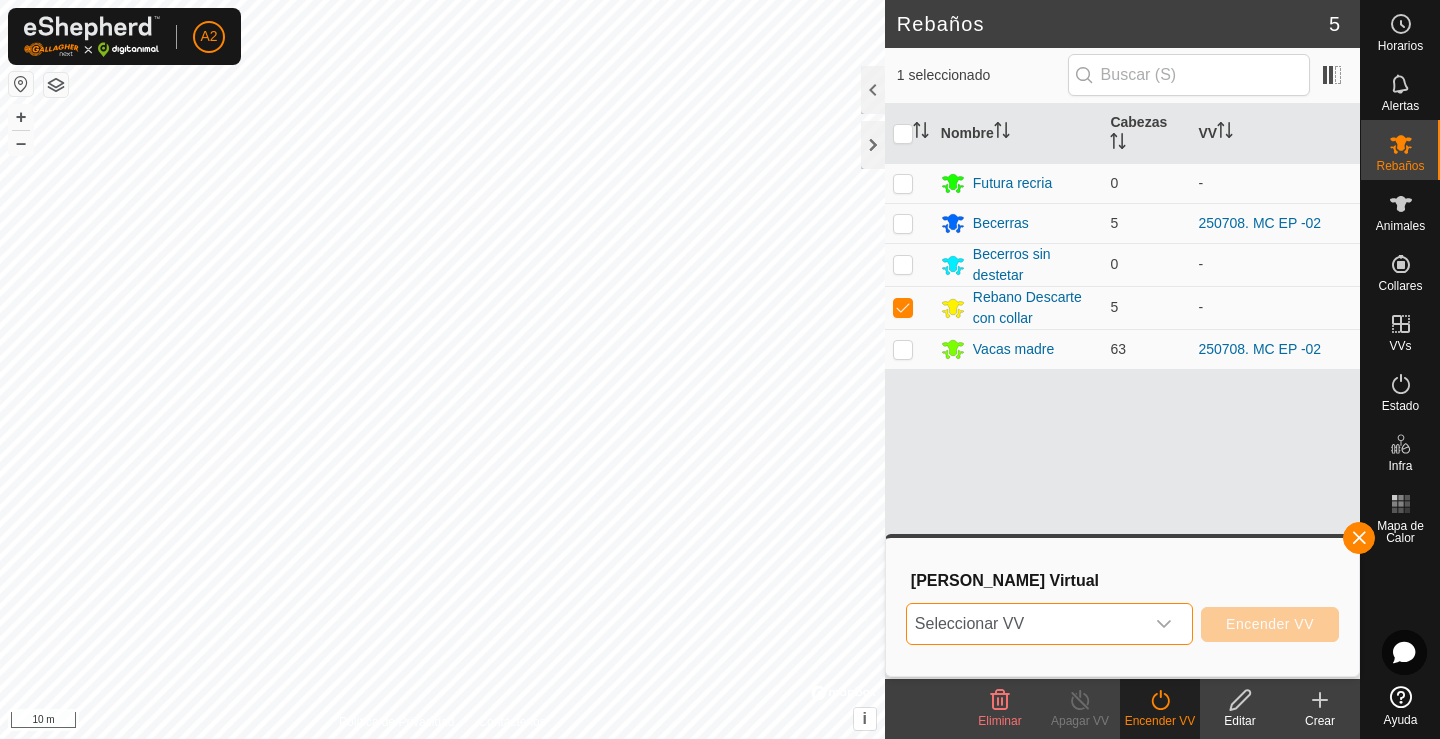 click on "Seleccionar VV" at bounding box center [1025, 624] 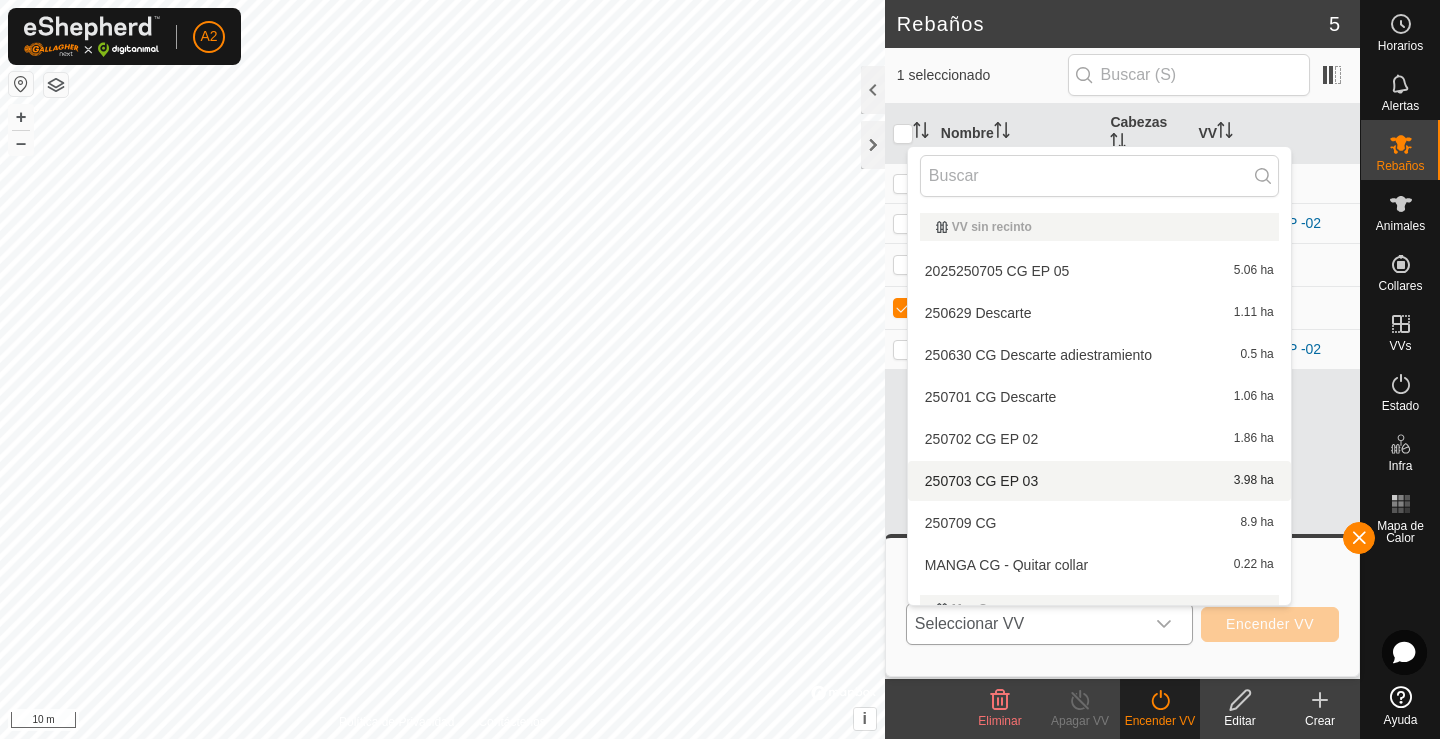 click on "250703 CG EP 03  3.98 ha" at bounding box center [1099, 481] 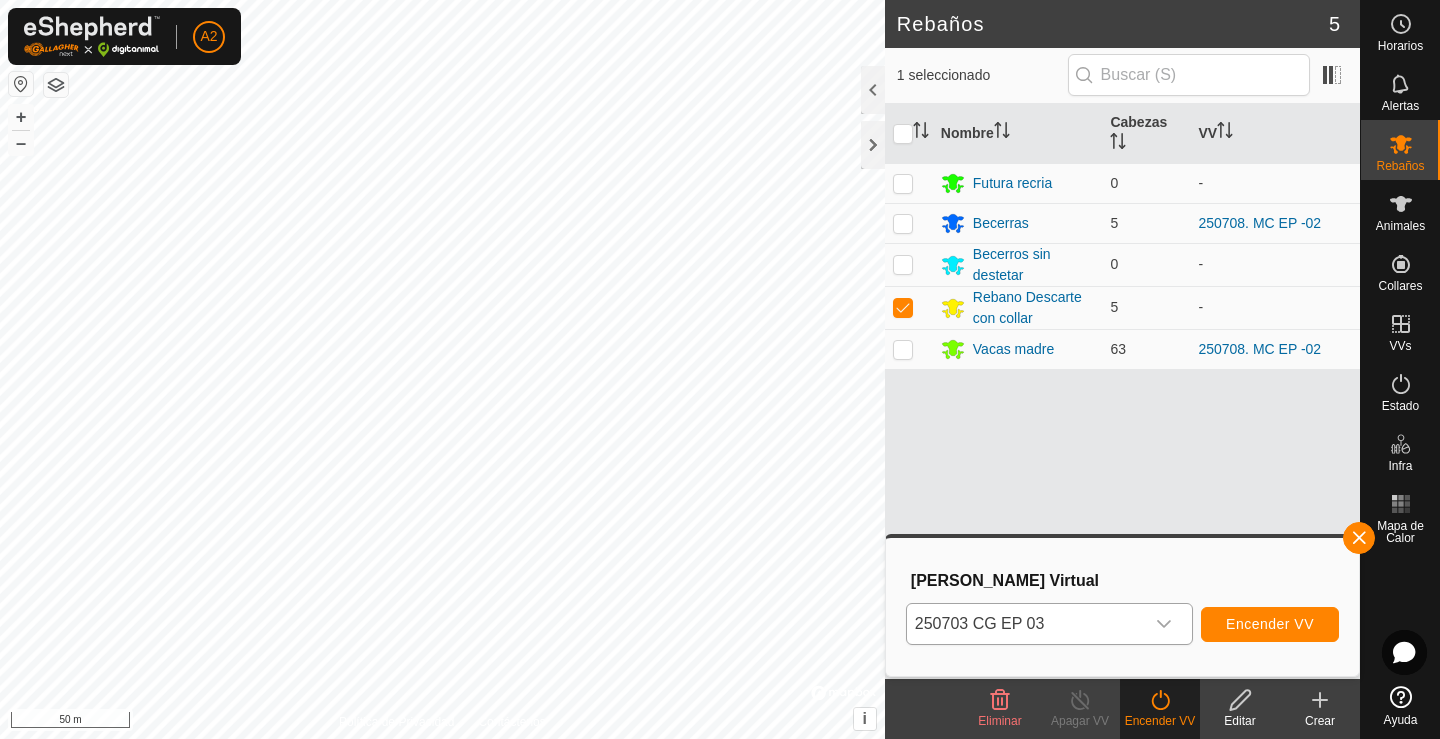 click on "Encender VV" at bounding box center (1270, 624) 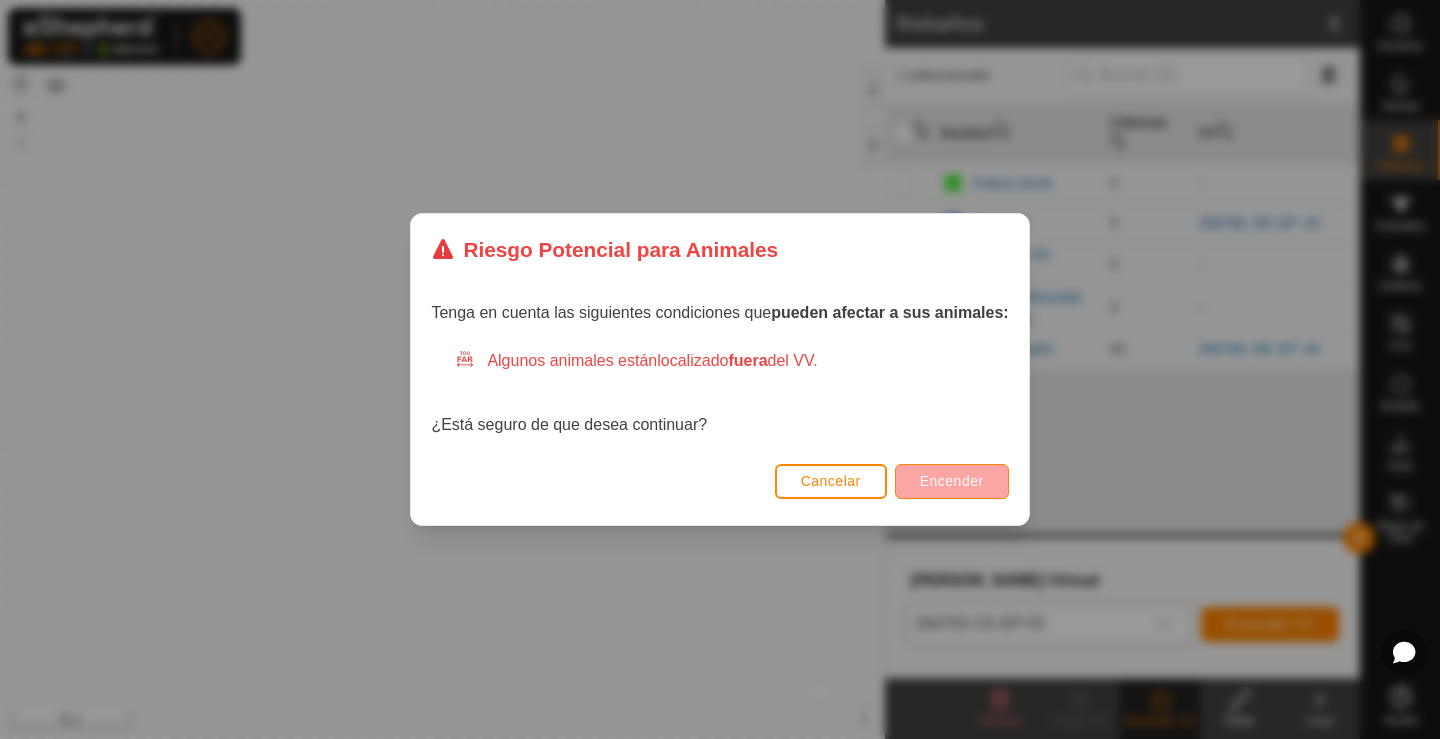 click on "Encender" at bounding box center [952, 481] 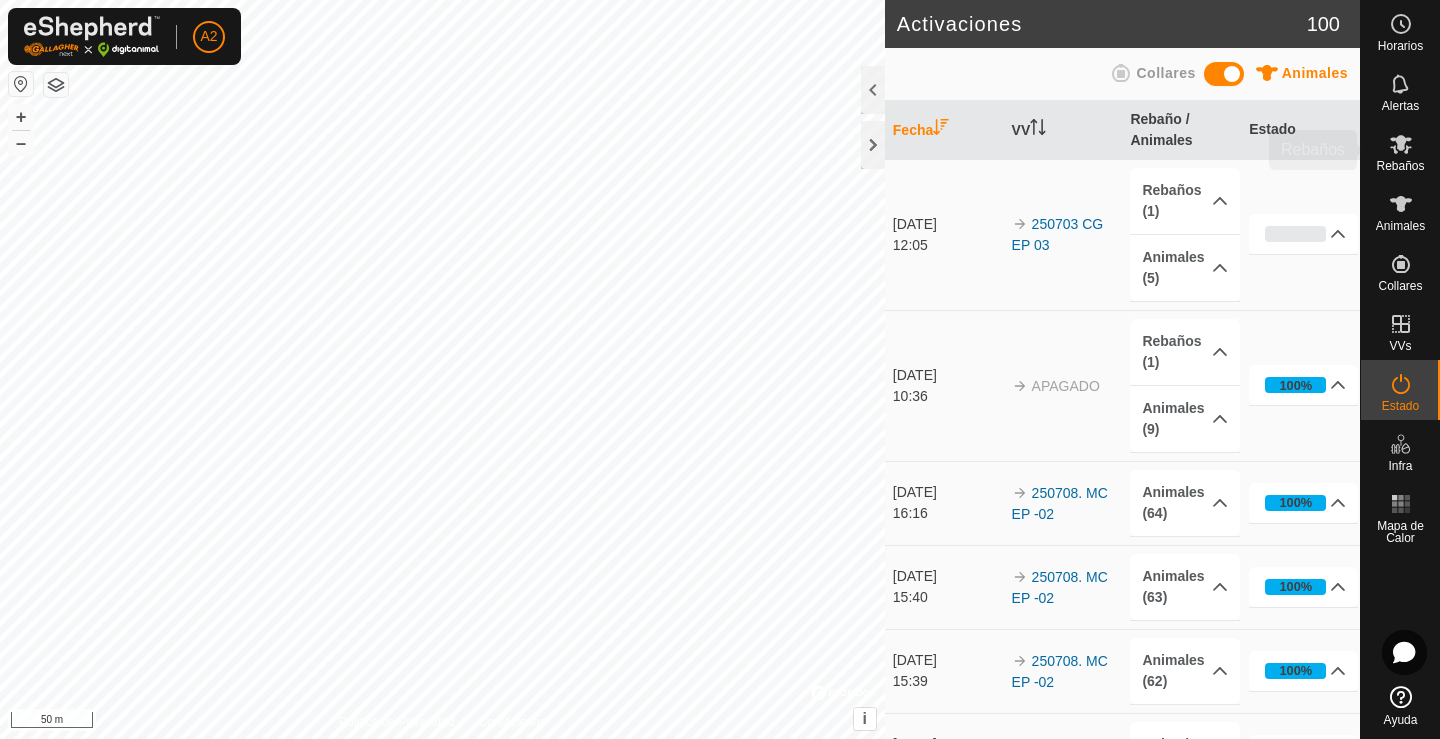 click on "Rebaños" at bounding box center (1400, 166) 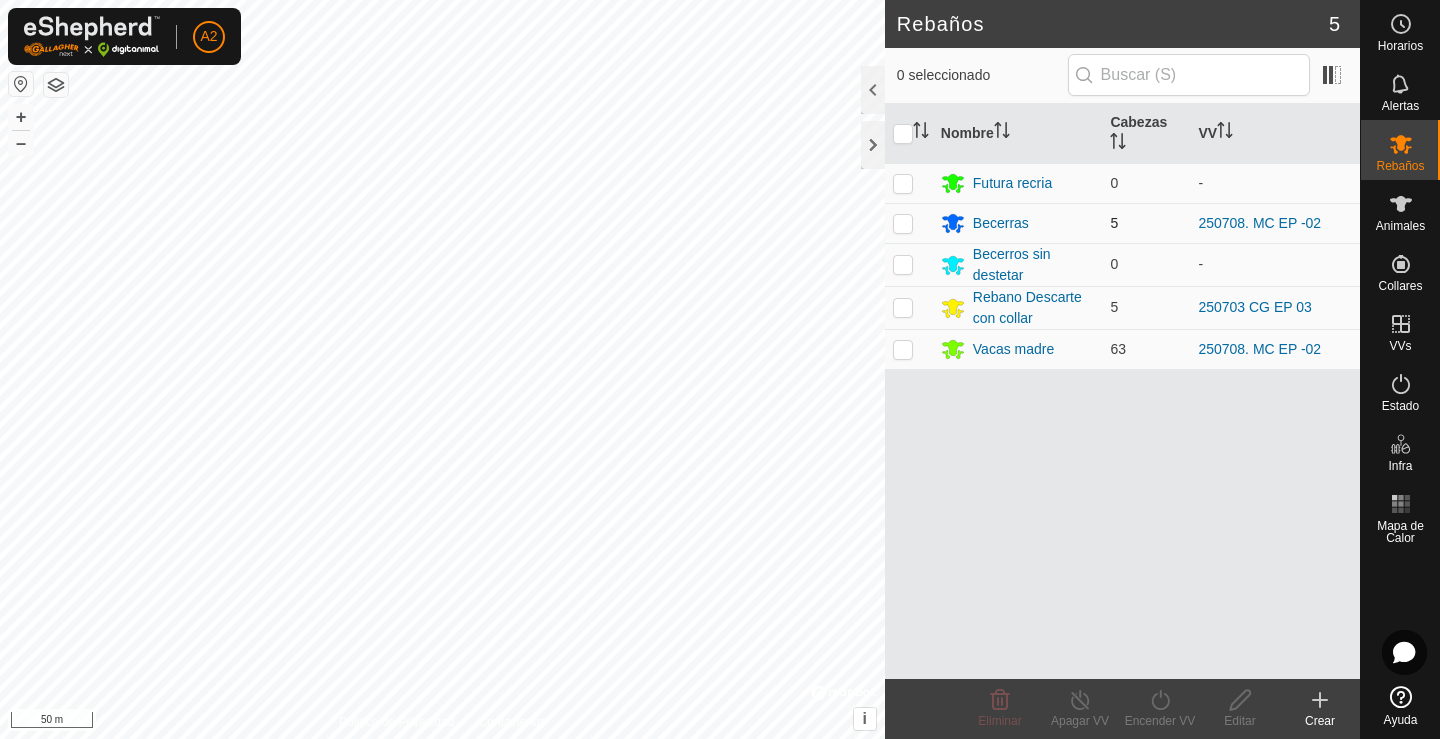click at bounding box center [903, 223] 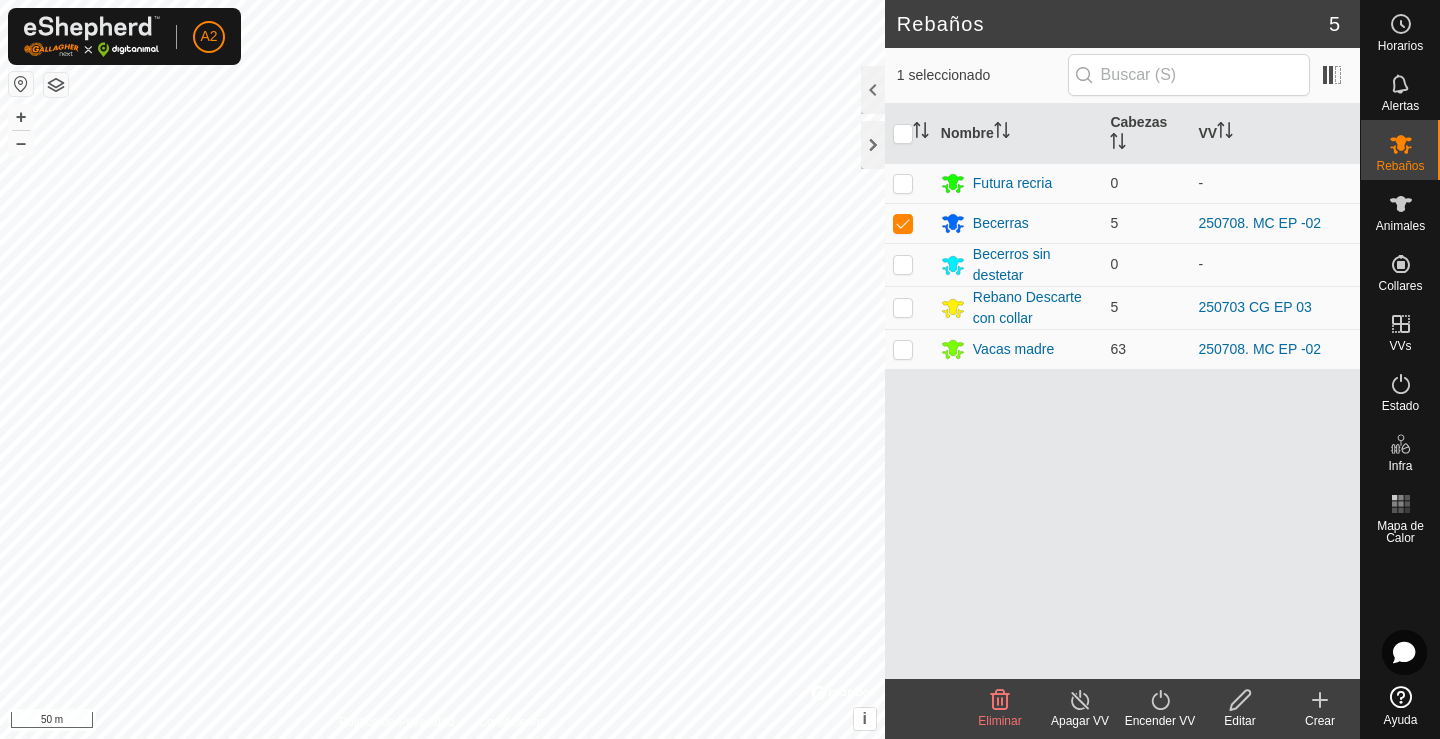 click 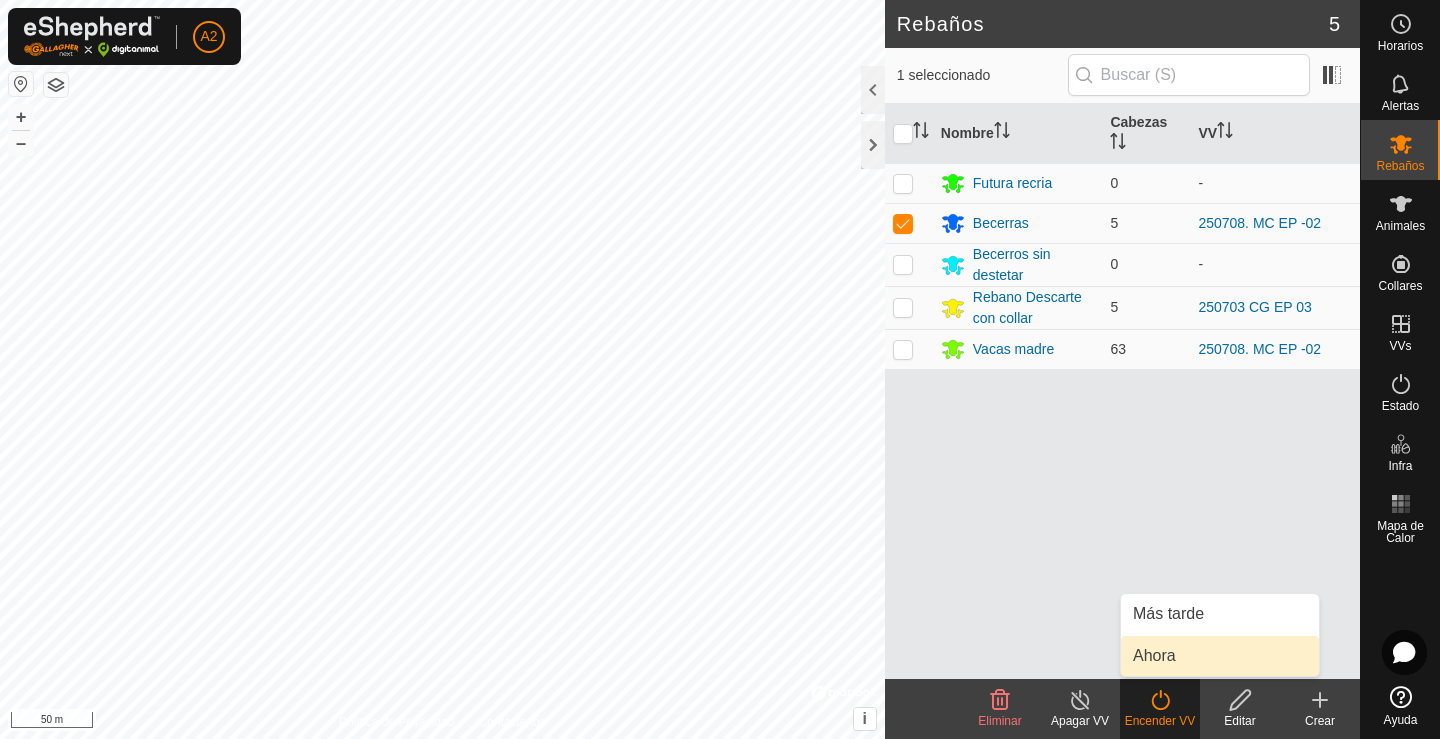 click on "Ahora" at bounding box center (1220, 656) 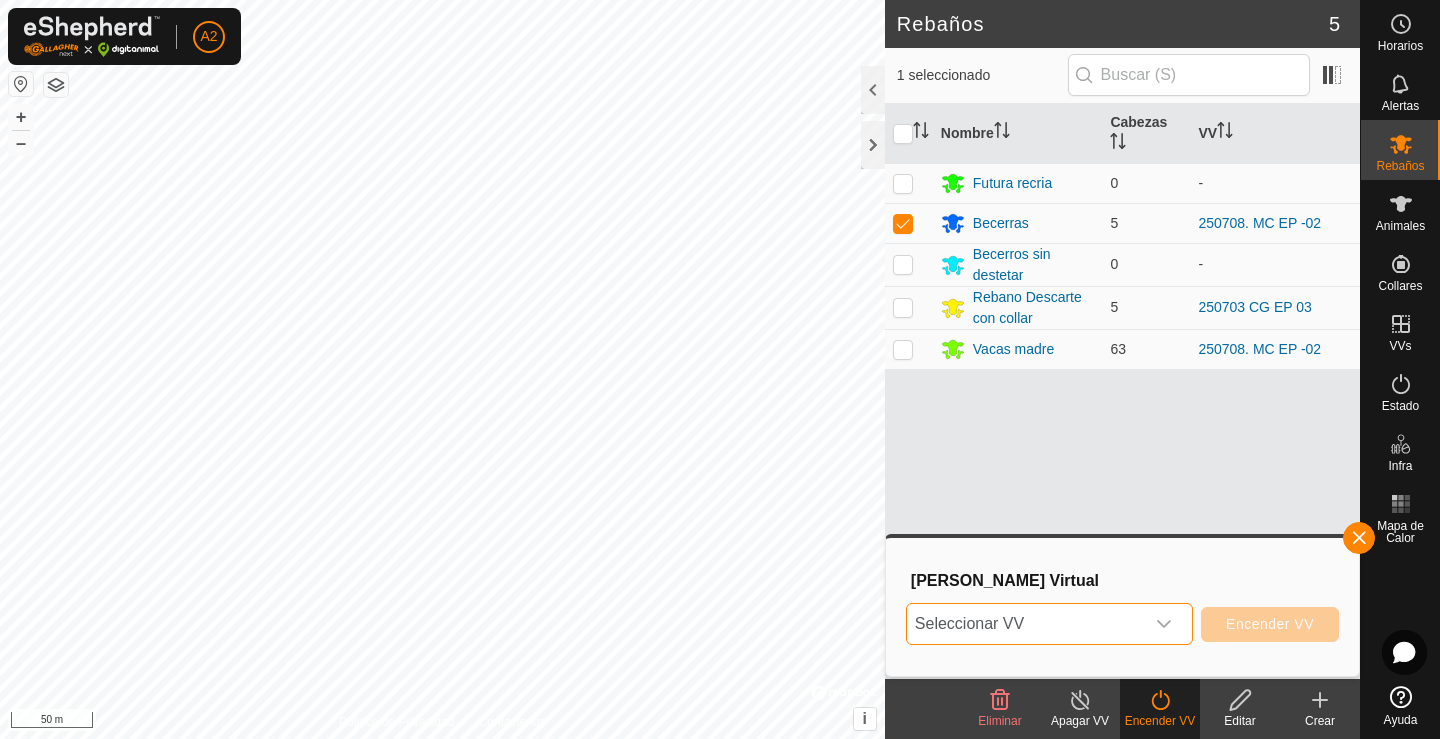 click on "Seleccionar VV" at bounding box center (1025, 624) 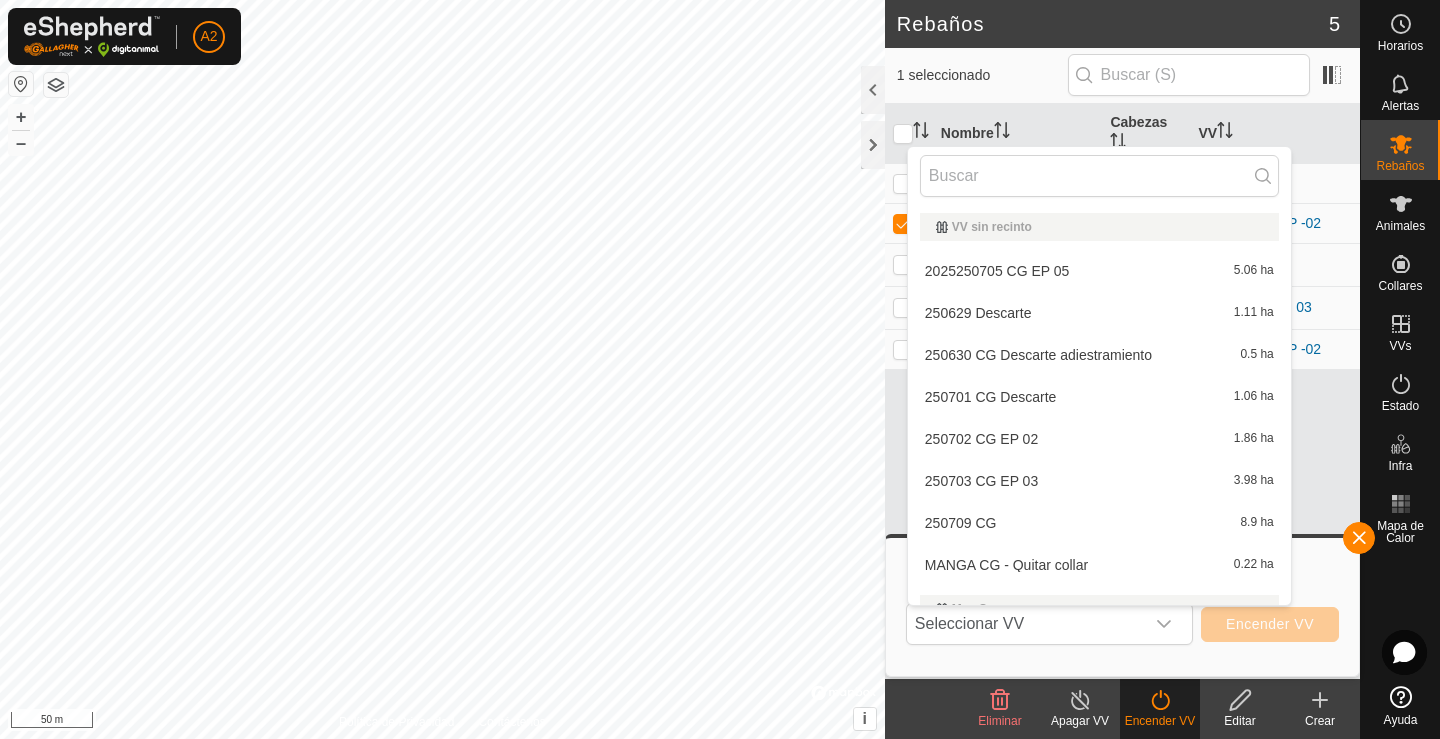click on "Elegir Vallado Virtual Seleccionar VV VV sin recinto 2025250705 CG EP 05  5.06 ha  250629 Descarte  1.11 ha  250630 CG Descarte adiestramiento  0.5 ha  250701 CG Descarte  1.06 ha  250702 CG EP 02  1.86 ha  250703 CG EP 03  3.98 ha  250709 CG  8.9 ha  MANGA CG - Quitar collar  0.22 ha  Mas Camps 2025-07-09 111438  11.53 ha  250603 camino a mas camps  11.85 ha  250604 MC EP - alfalfa verde  0.79 ha  250604 MC EP - alfalfa verde tarde  0.9 ha  250605 MC EP - segundo dia  1.51 ha  250606 MC Energy Power - 2  1.12 ha  250606 MC EP- 1  1.21 ha  250607 MC EP - 1  1.33 ha  250607 MC EP - 1 modificado  1.47 ha  250607 MC EP - 2  1.35 ha  250608 MC EP 2  0.98 ha  250608 MC EP-1 Modificado  1.55 ha  250609 MC EP  - 2 Rectificat  0.9 ha  250609 MC EP - 1  0.8 ha  250610 MC EP - 1  1.02 ha  250611 MC EP - 1  1.51 ha  250611 MC EP - 2  1.74 ha  250613 MC EP - 1  1.95 ha  250614 MC EP - 1  2.54 ha  250617 MC EP - 1  3.05 ha  250620 MC EP 0  1.62 ha  250621 MC EP 01  1.51 ha  250622 MC EP 02  1.1 ha  250623 MC EP 02 Fallo" at bounding box center (1122, 607) 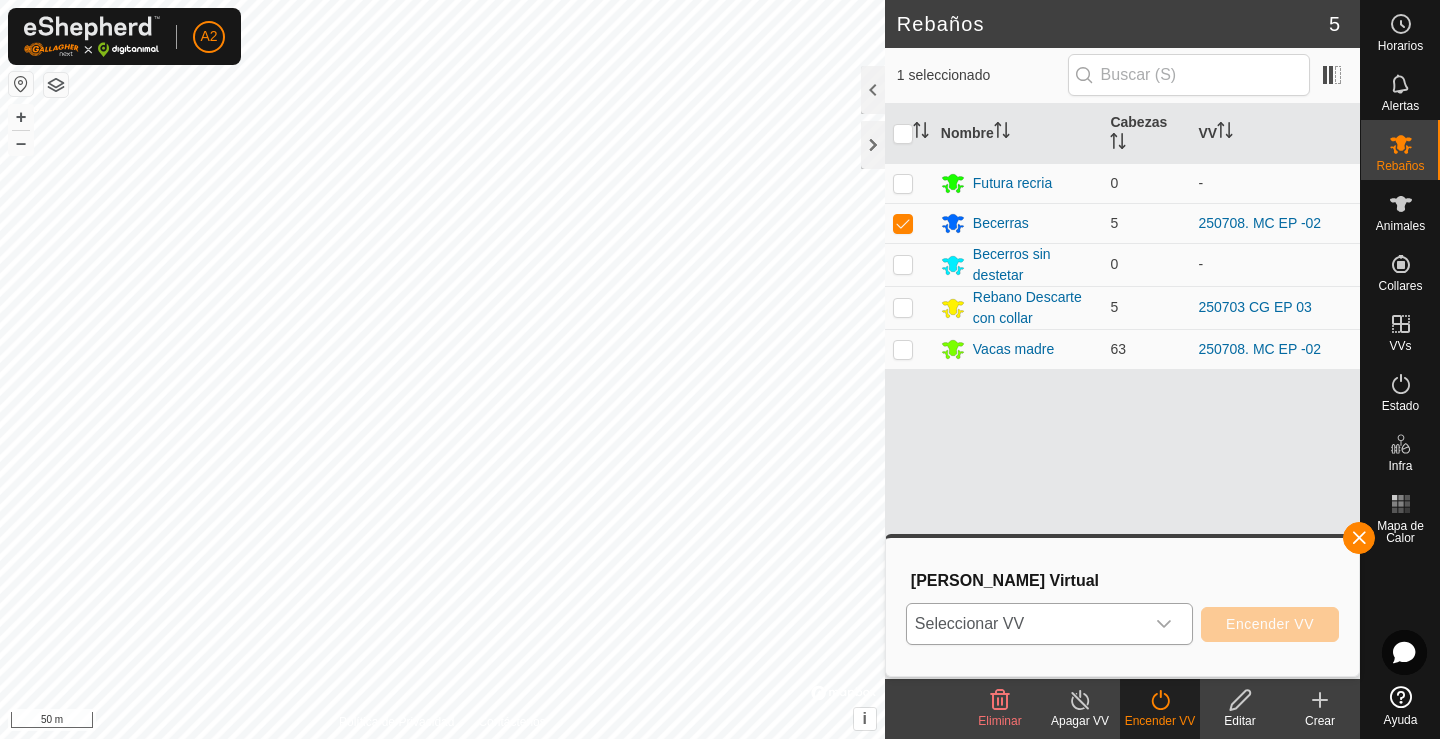 click on "Seleccionar VV" at bounding box center (1025, 624) 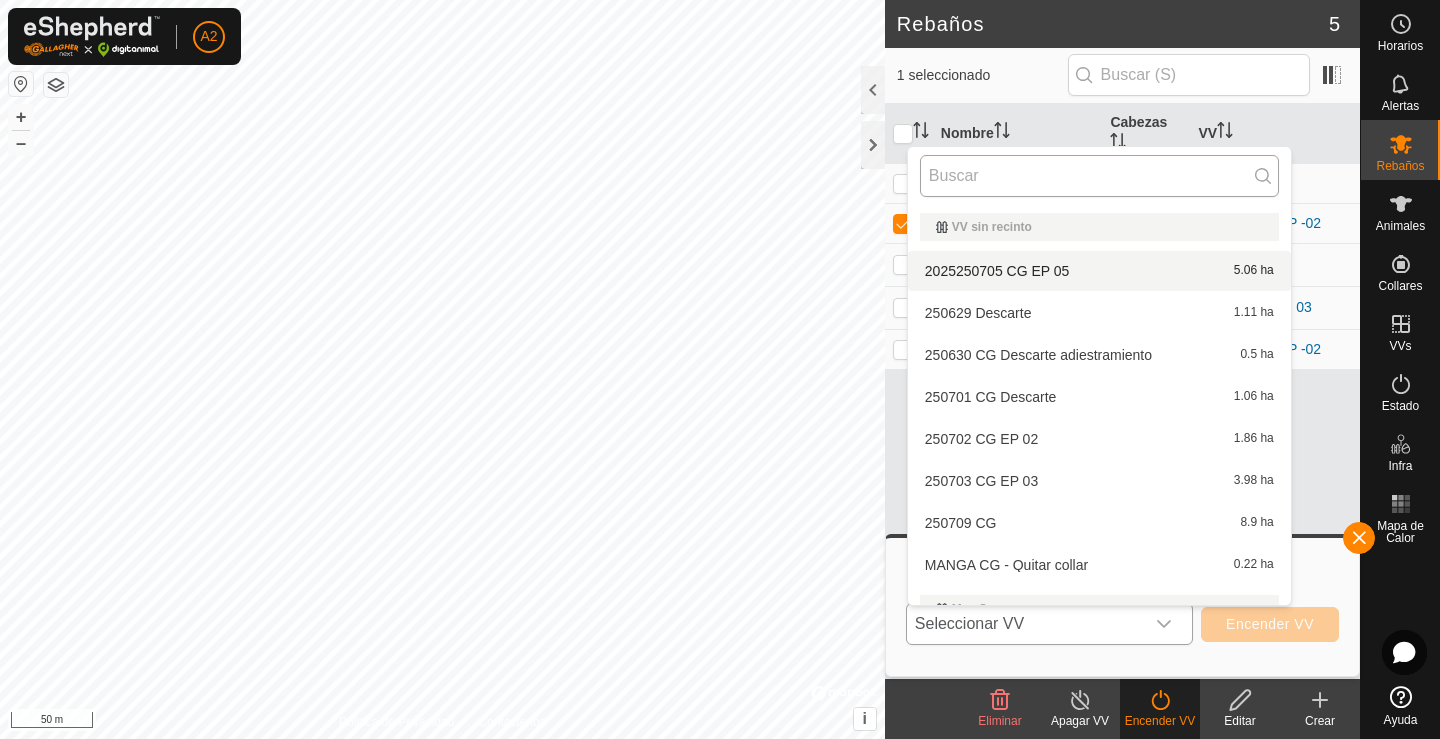 click at bounding box center (1099, 176) 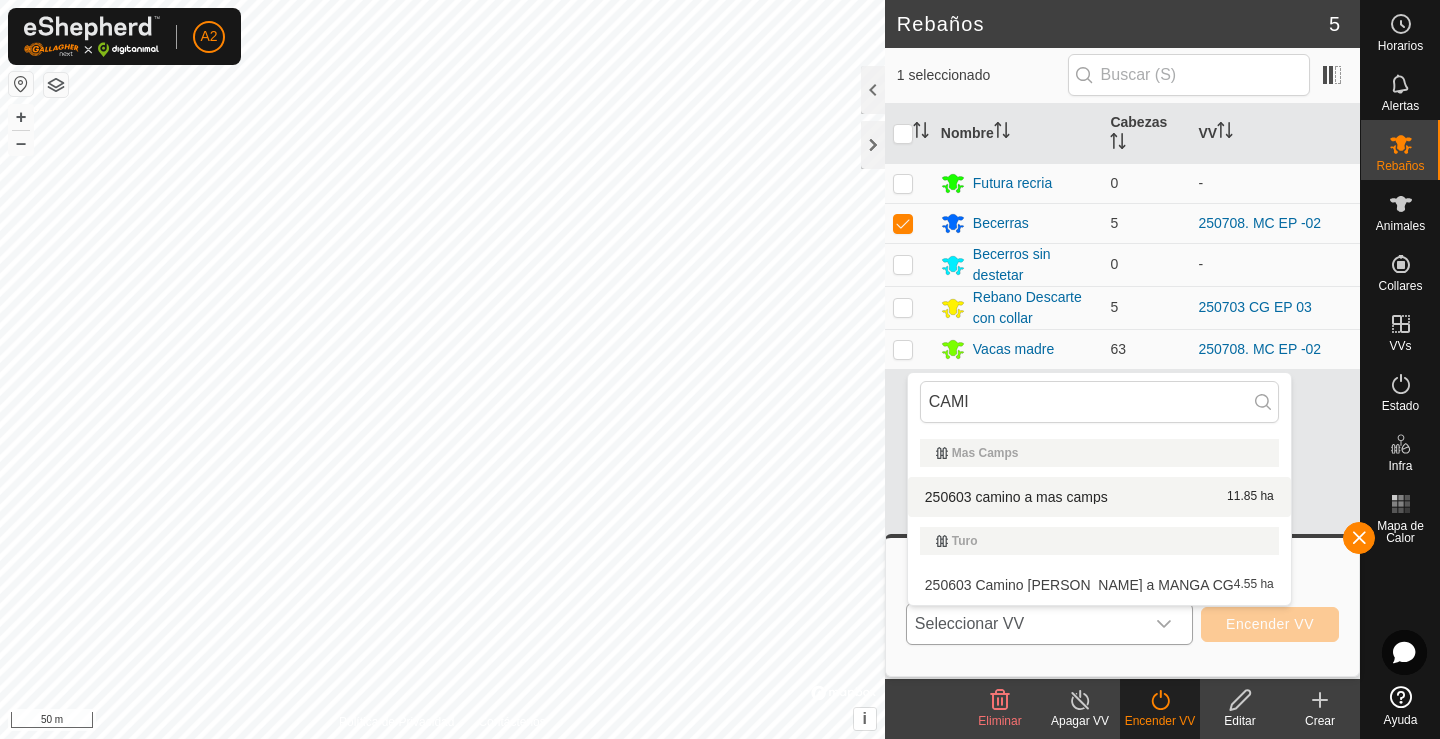 type on "CAMI" 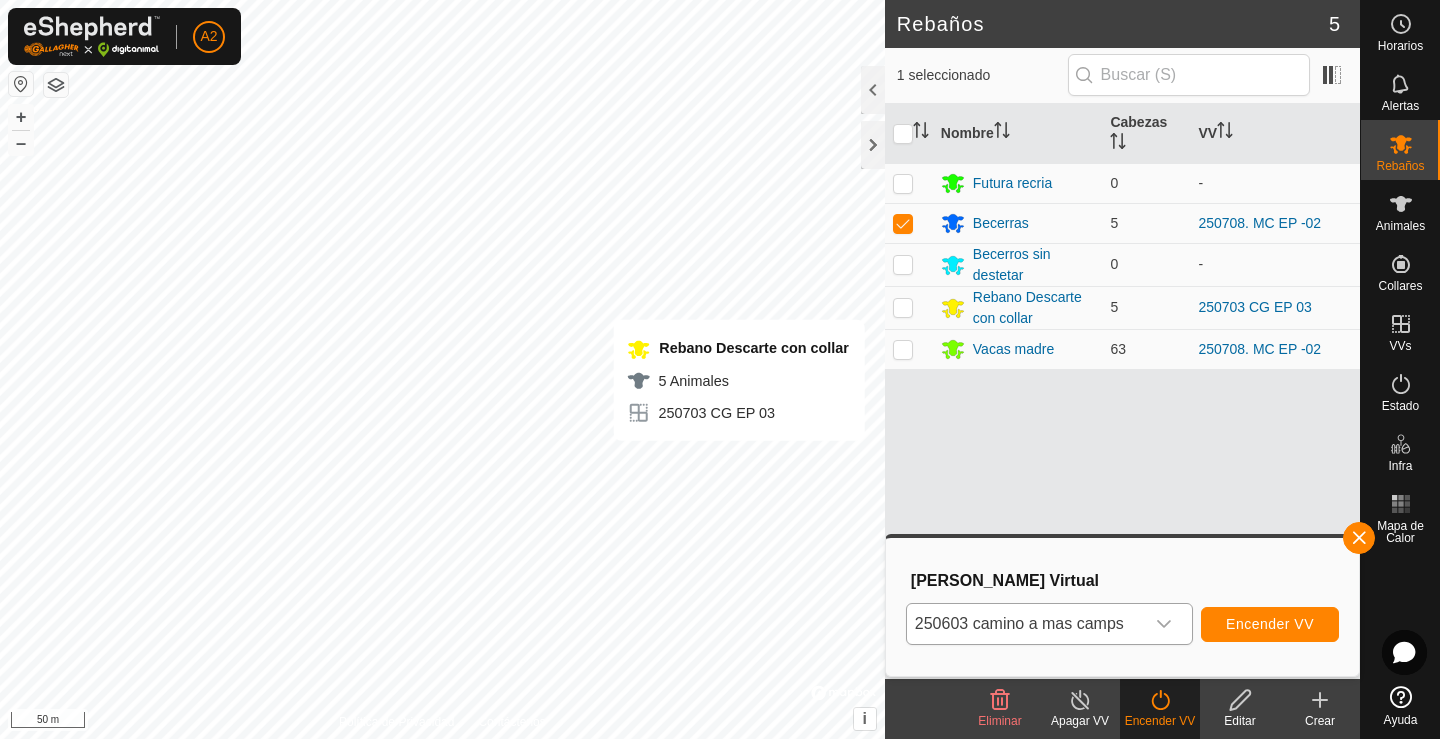 click on "Encender VV" at bounding box center [1270, 624] 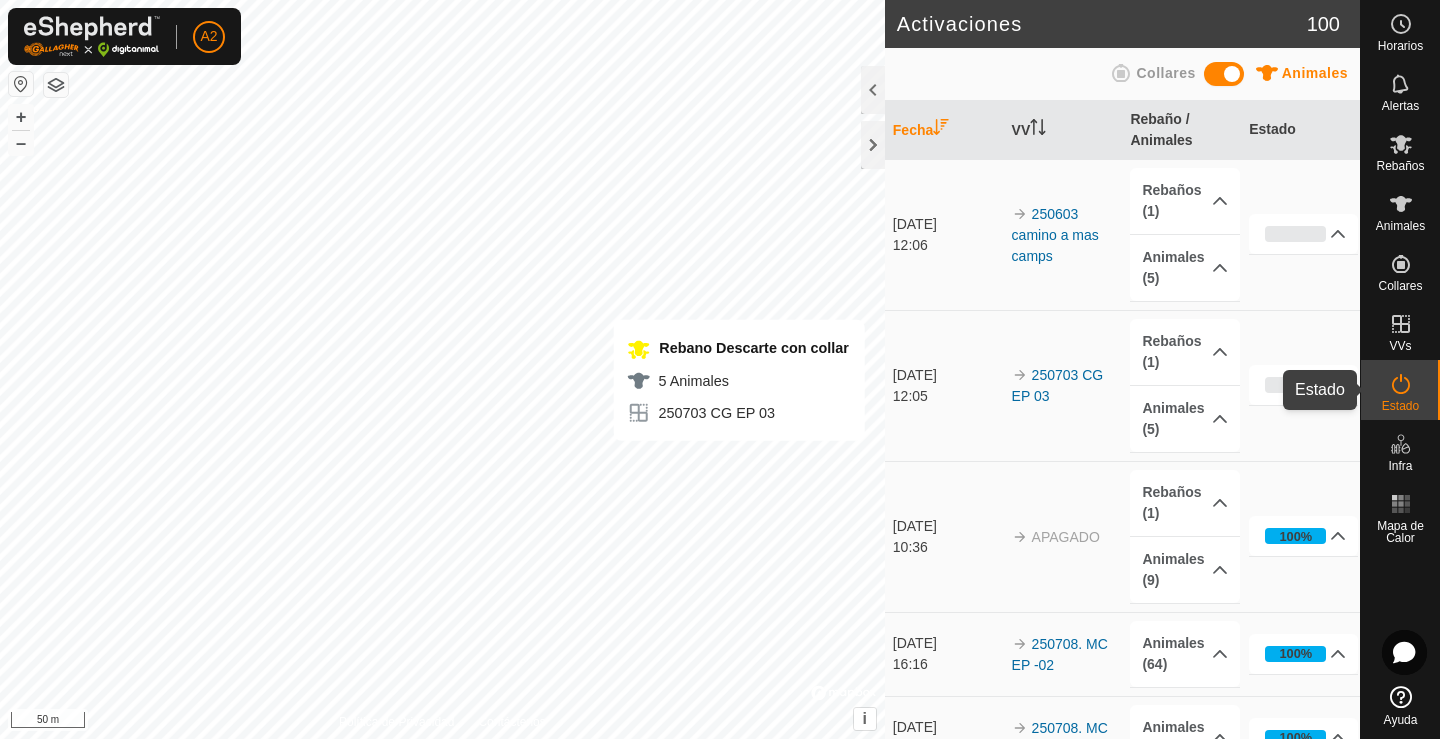 click 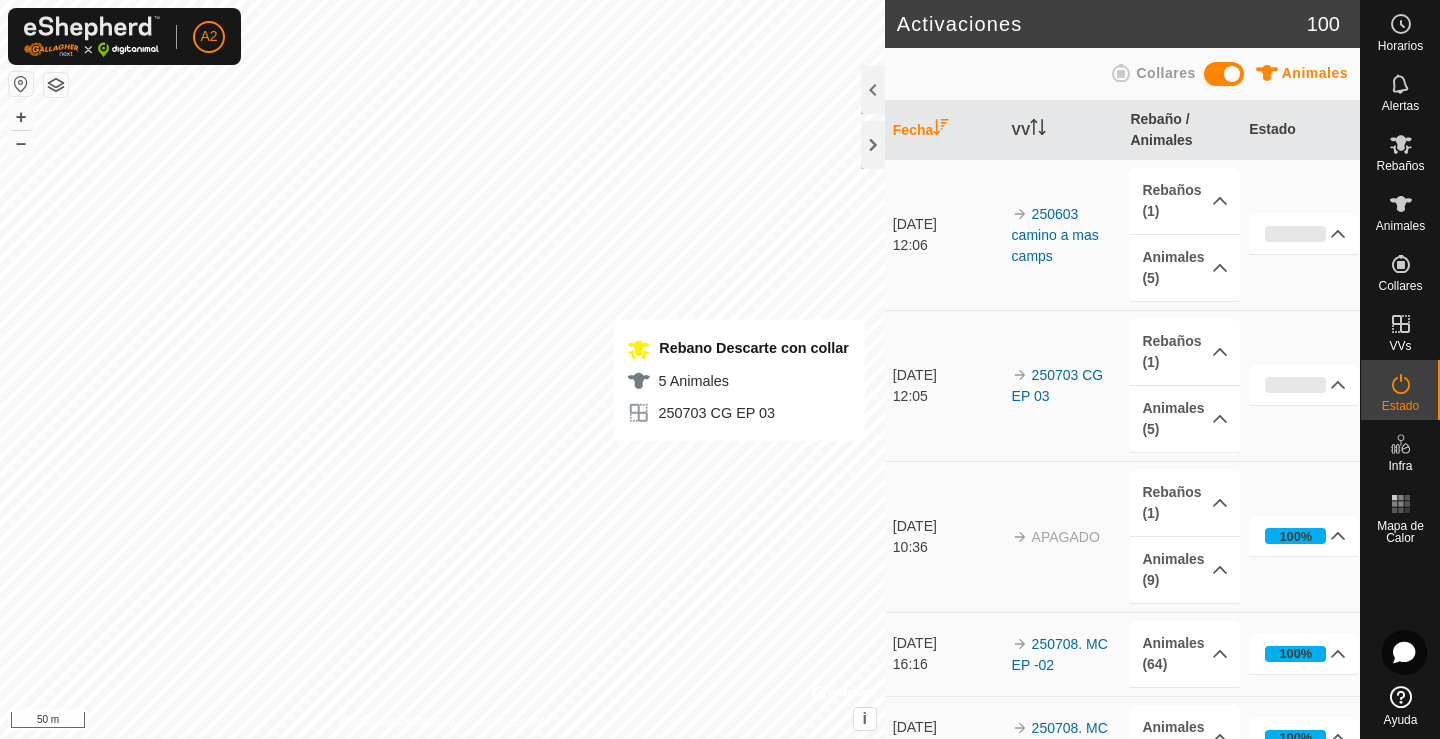 click 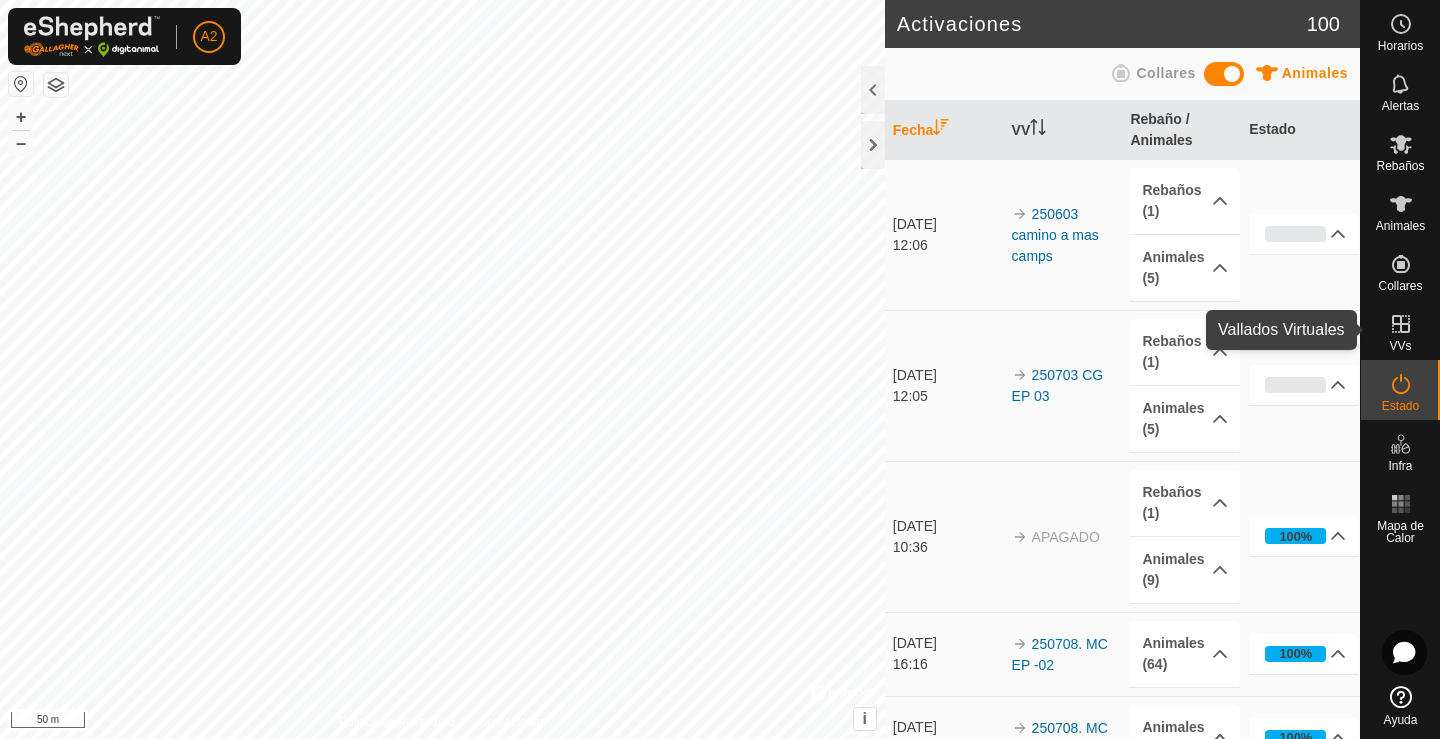 click on "VVs" at bounding box center (1400, 346) 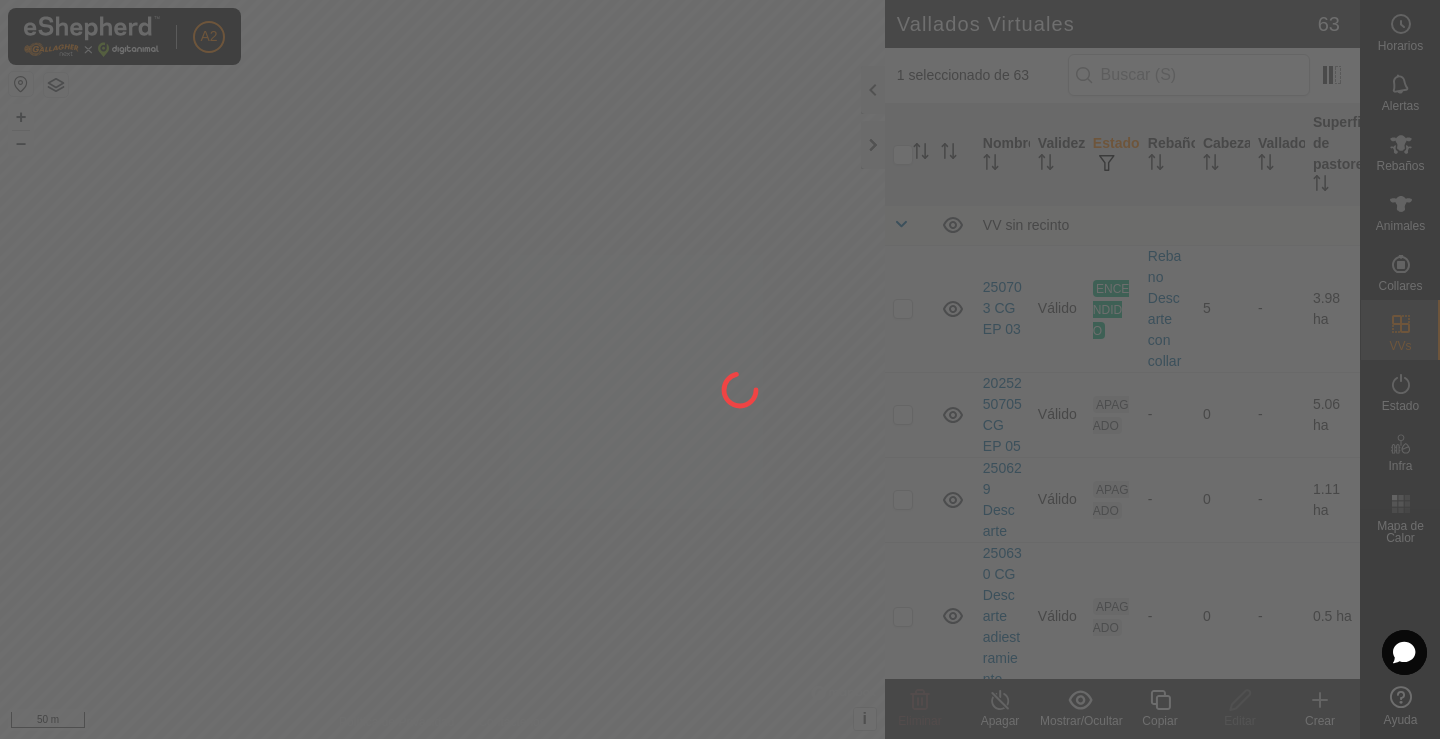 click 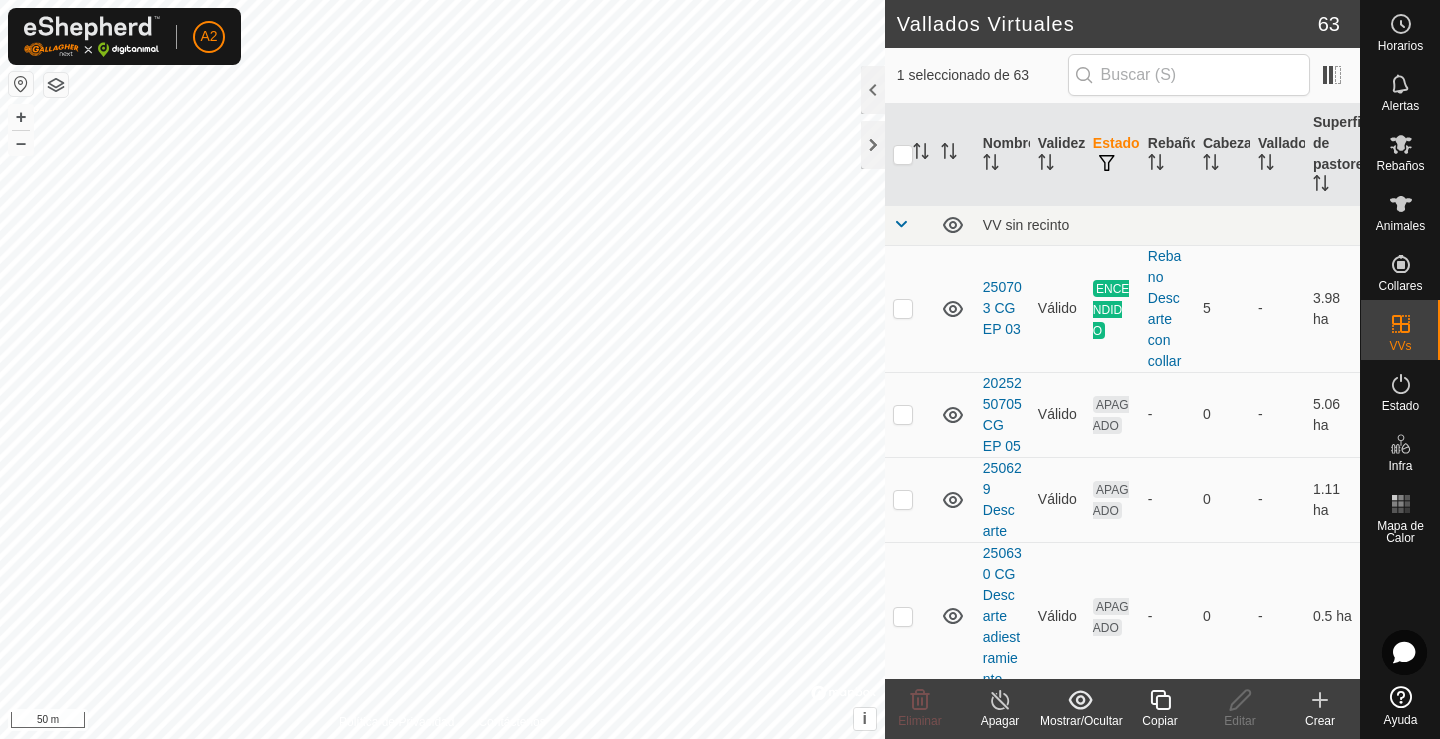 click 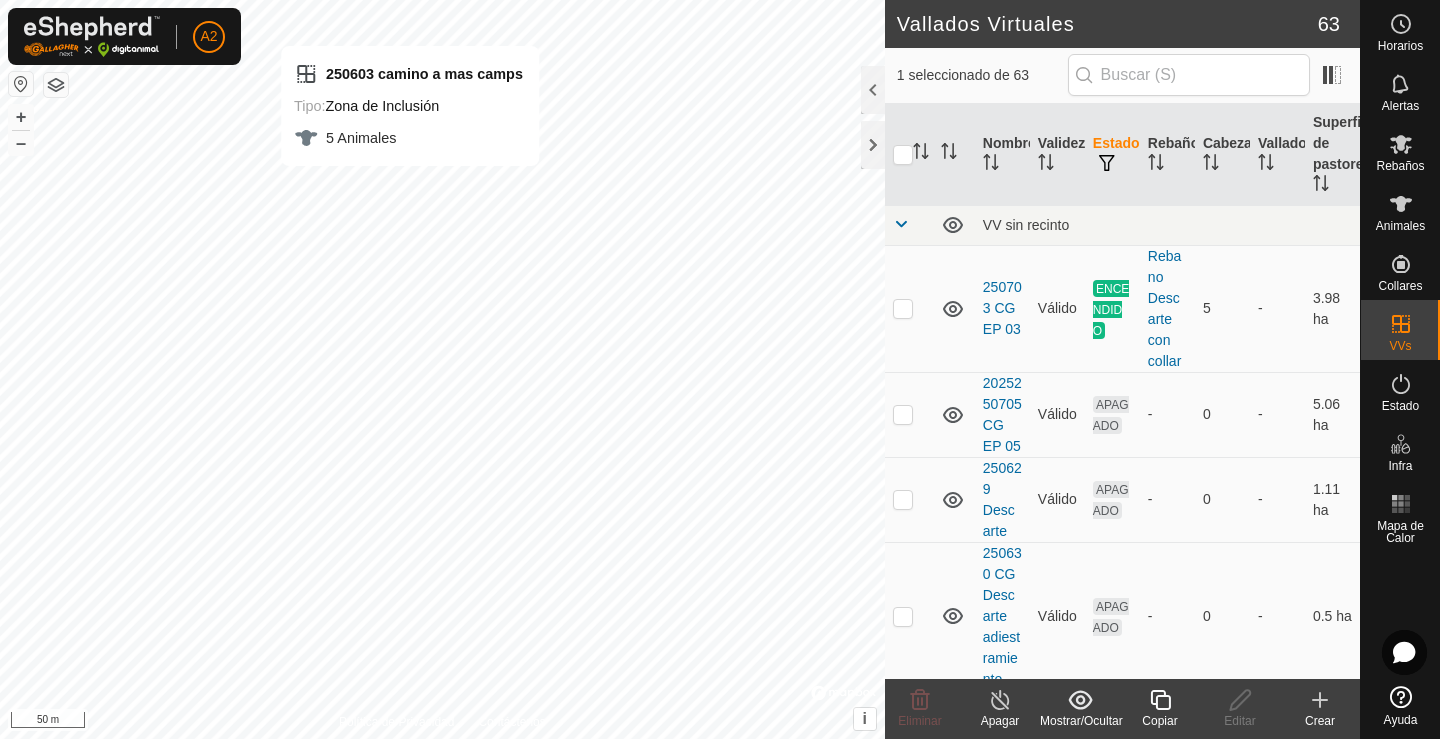 click on "Vallados Virtuales 63" 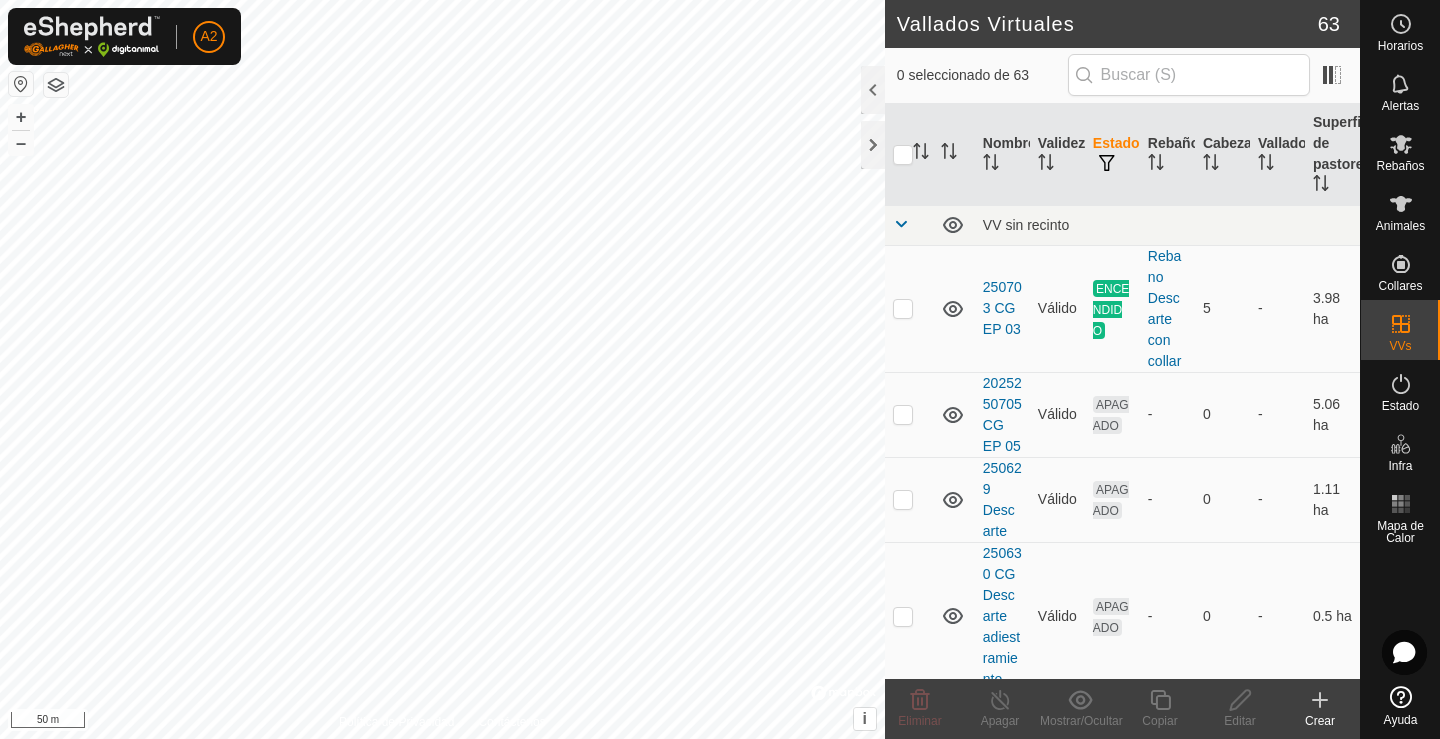 scroll, scrollTop: 0, scrollLeft: 0, axis: both 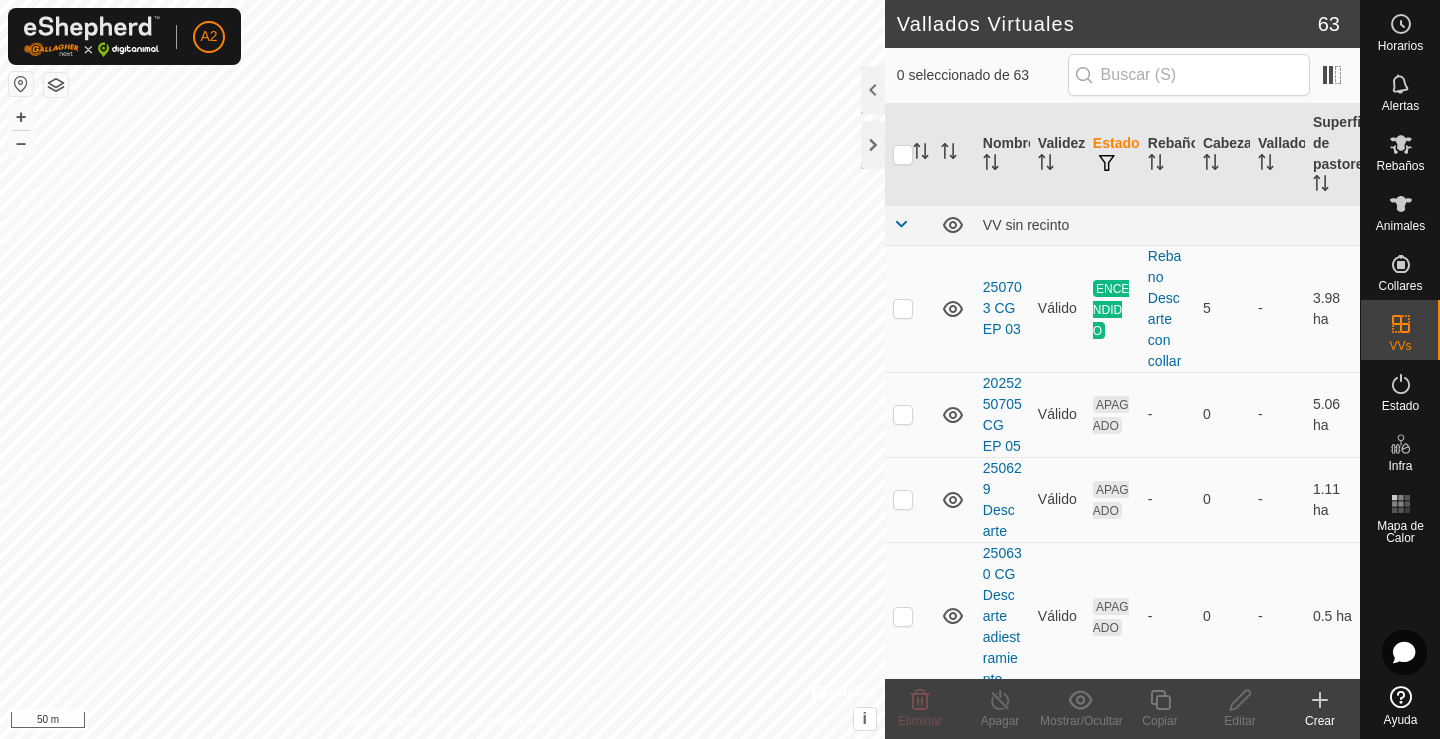 click 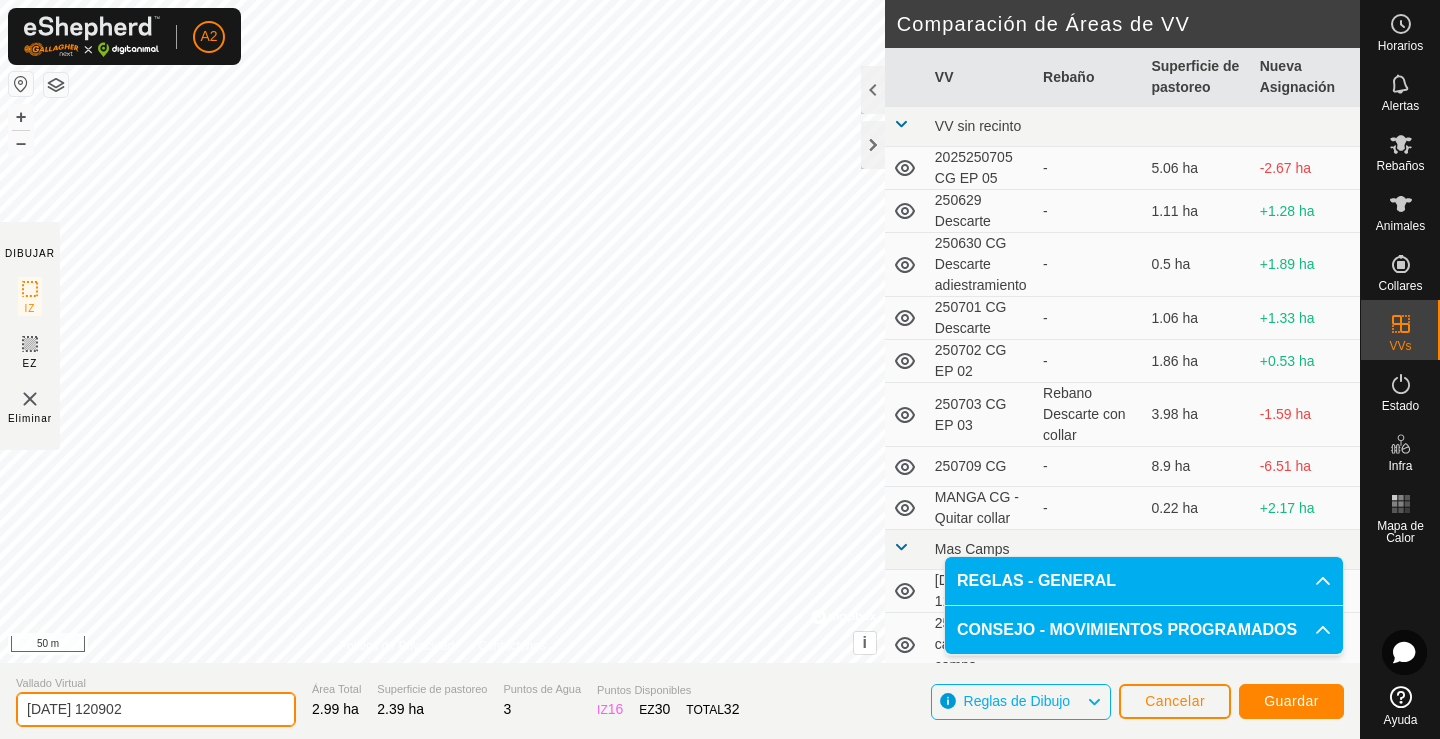 click on "[DATE] 120902" 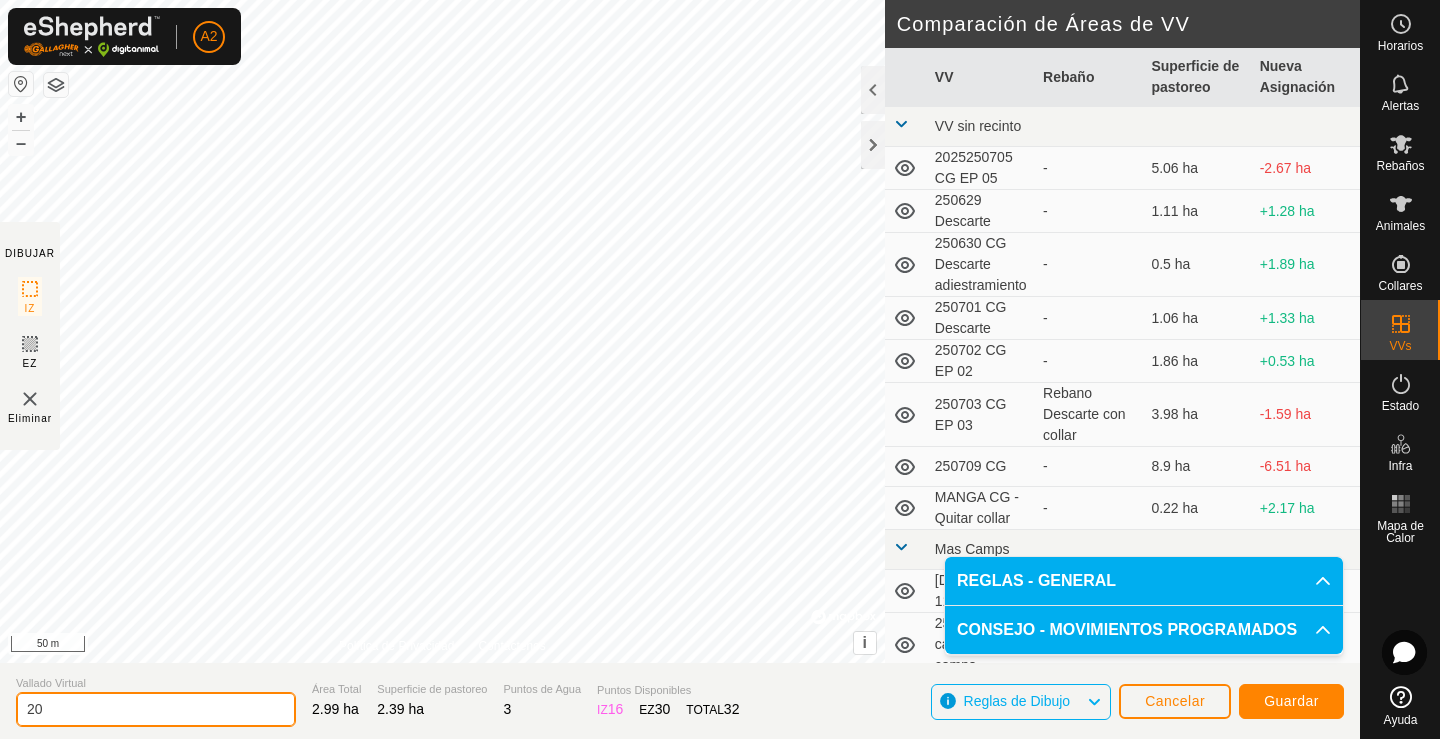 type on "2" 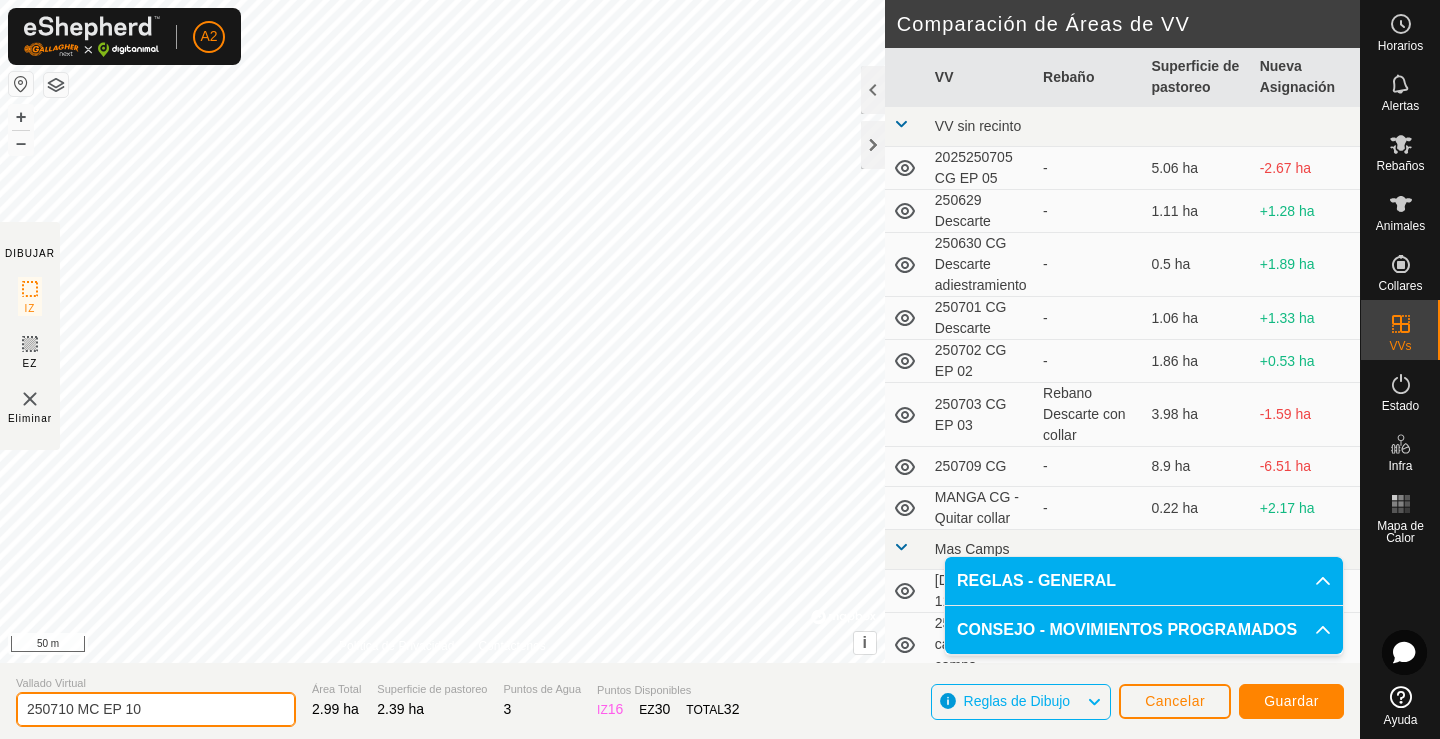 type on "250710 MC EP 10" 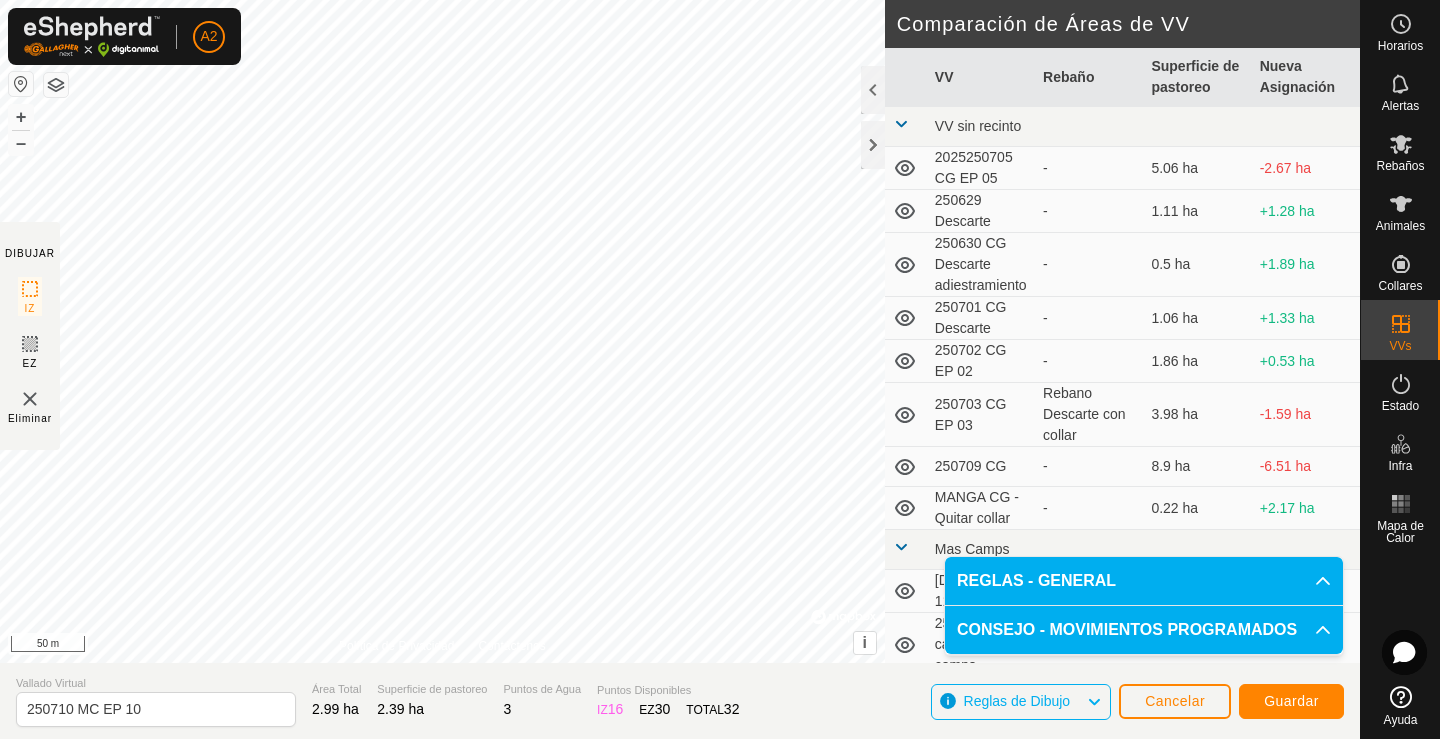click on "Guardar" 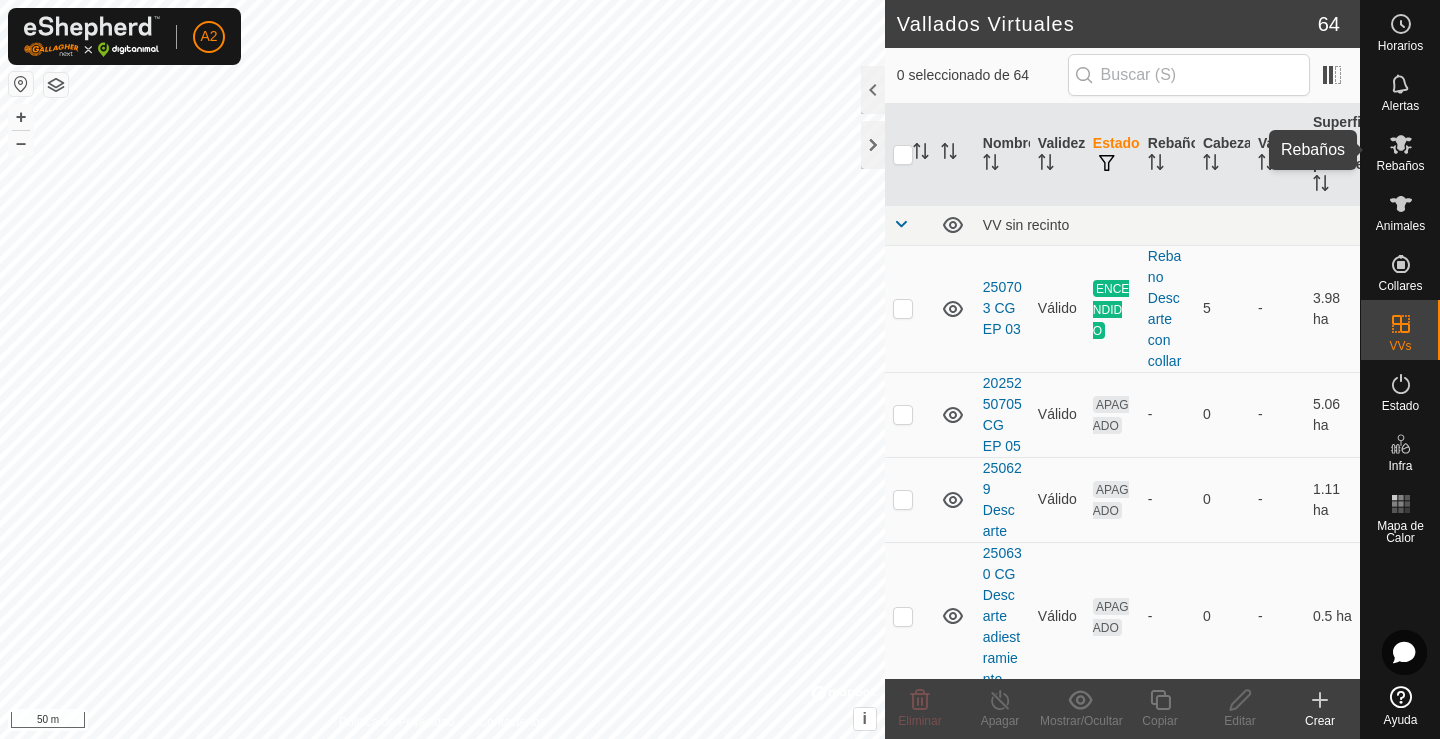 click on "Rebaños" at bounding box center (1400, 166) 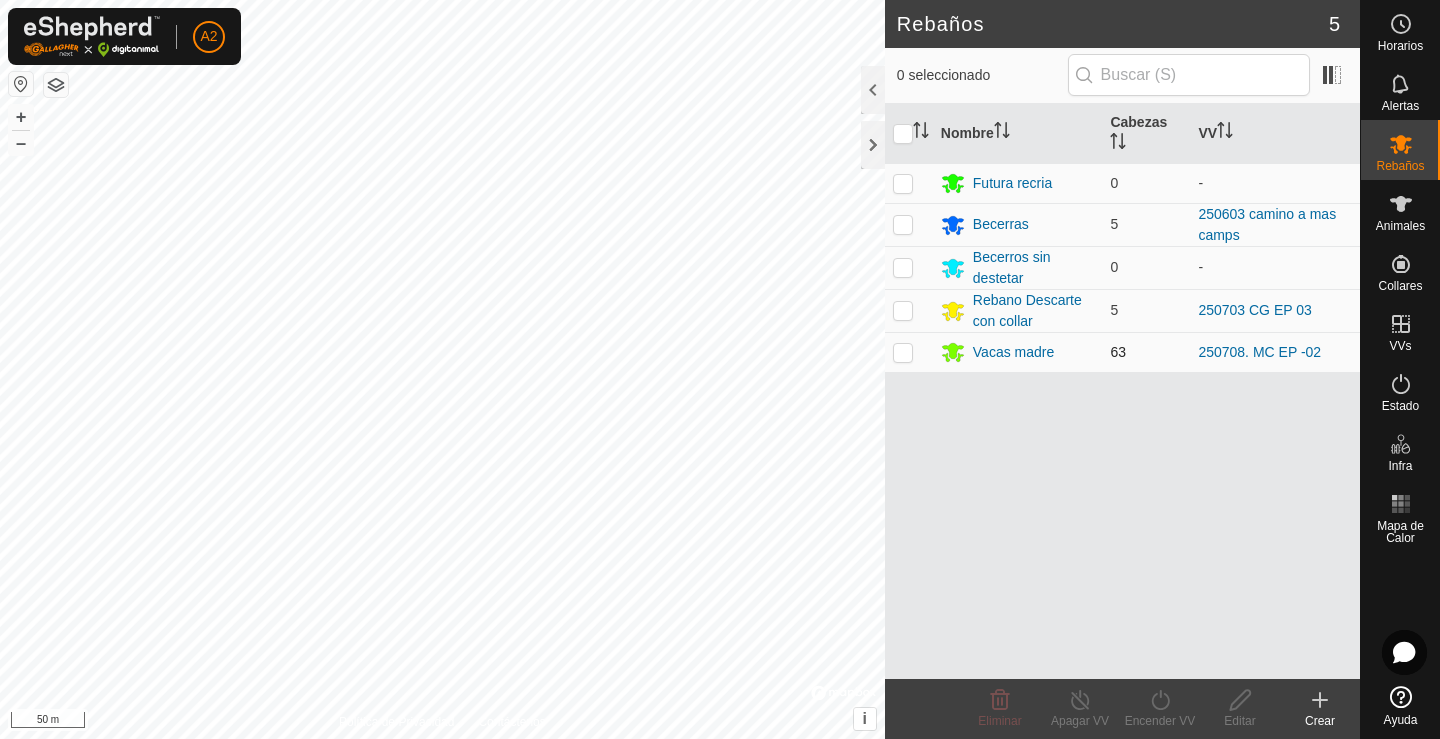 click at bounding box center (903, 352) 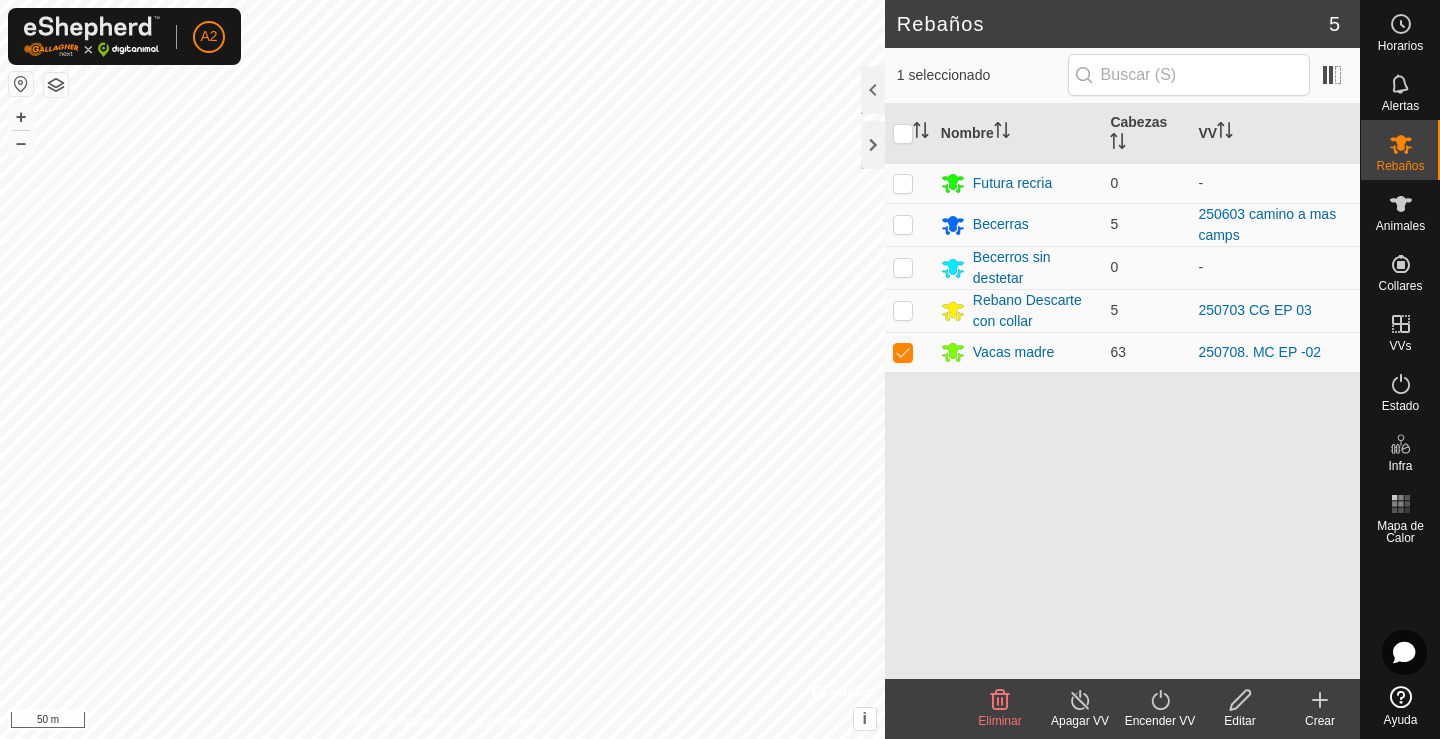 click on "Encender VV" 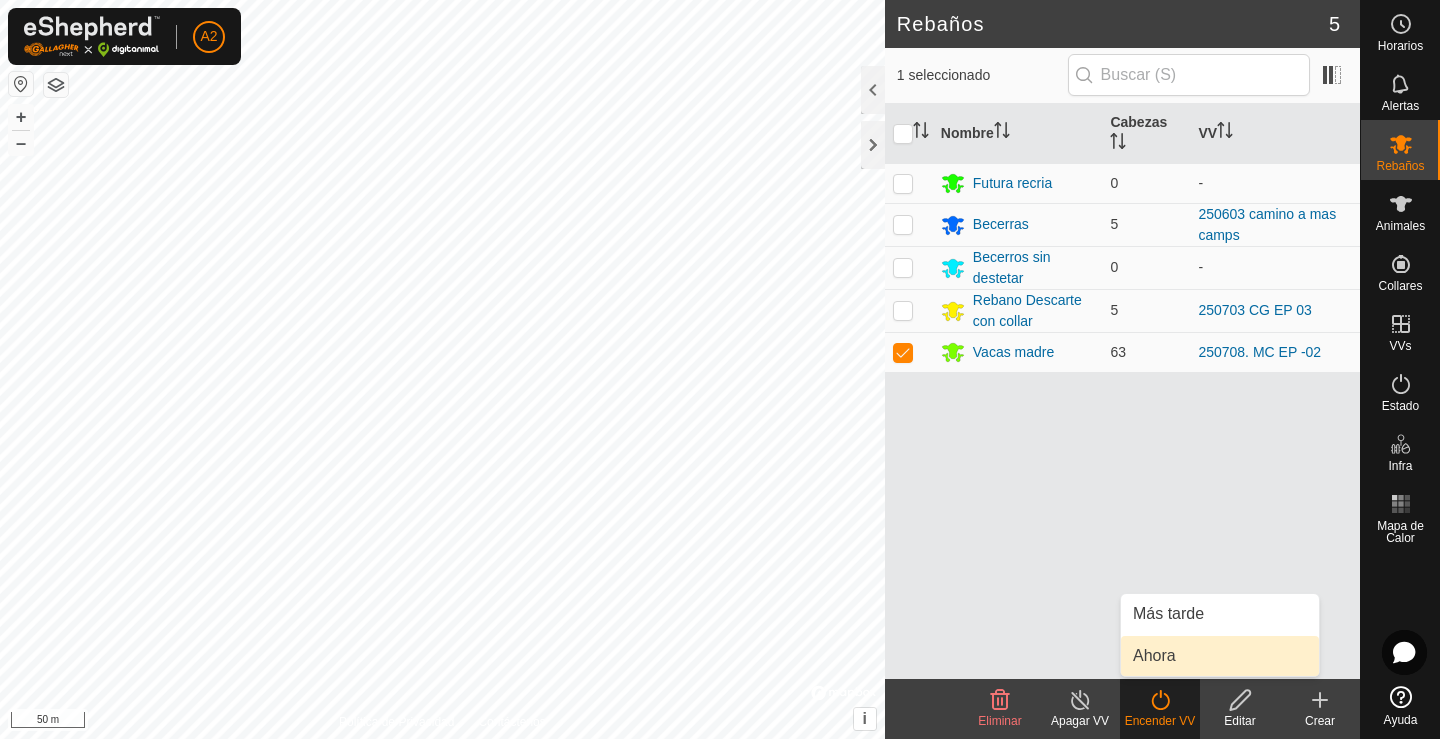 click on "Ahora" at bounding box center [1220, 656] 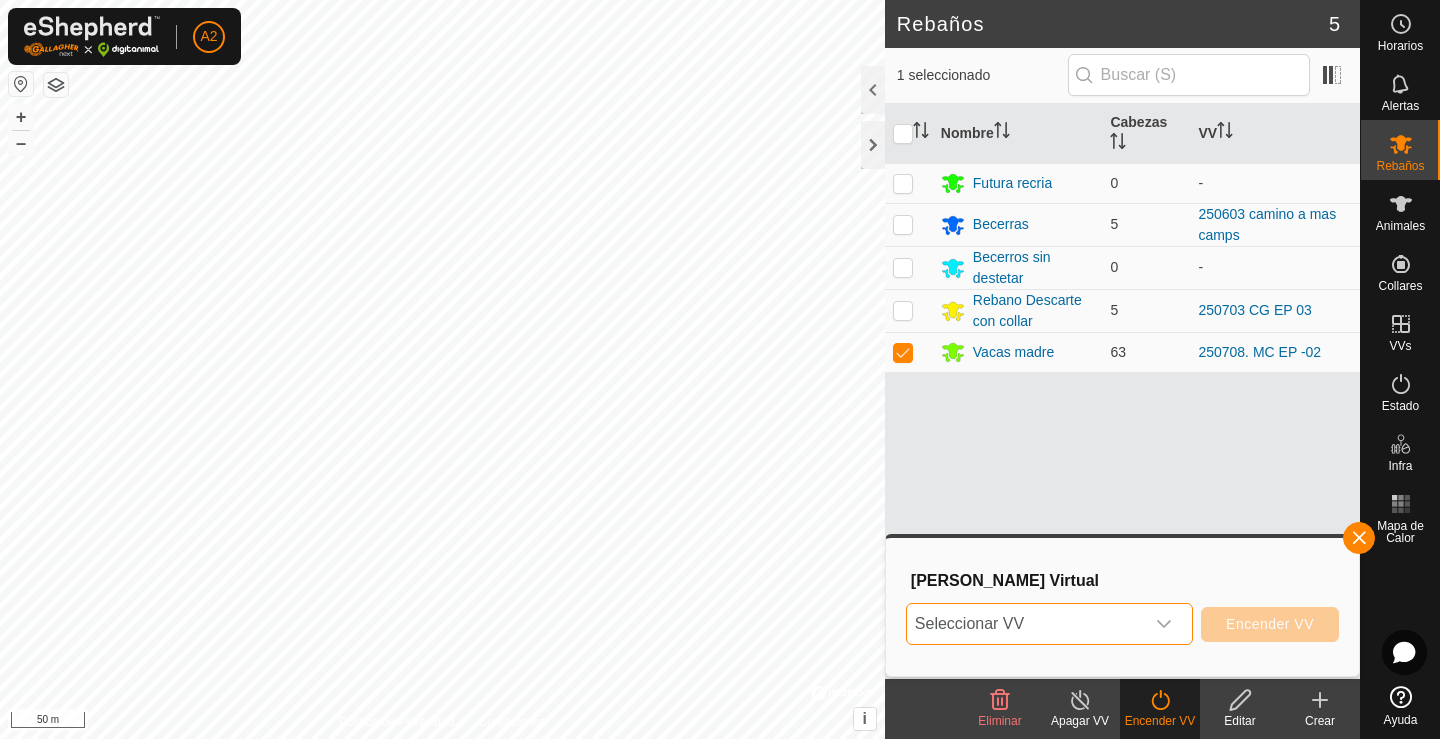 click on "Seleccionar VV" at bounding box center (1025, 624) 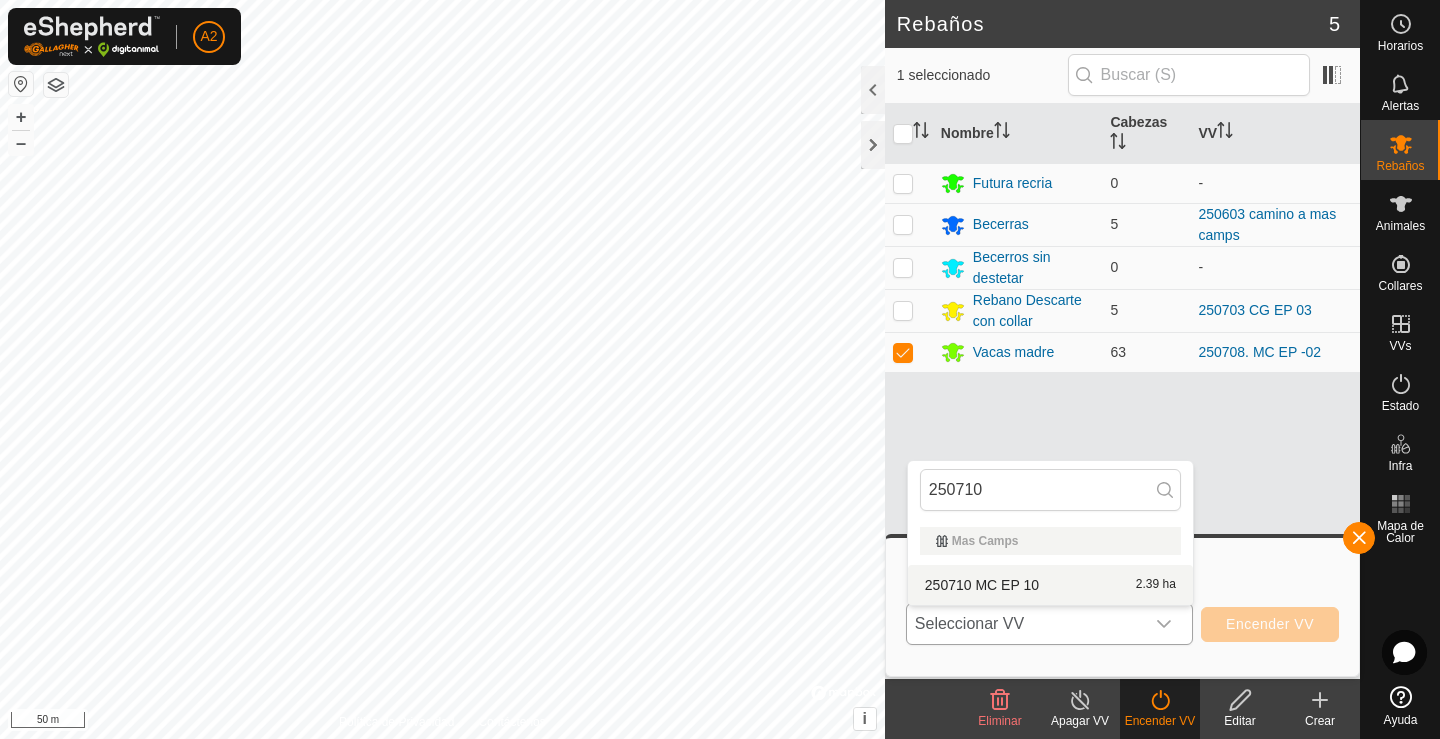 type on "250710" 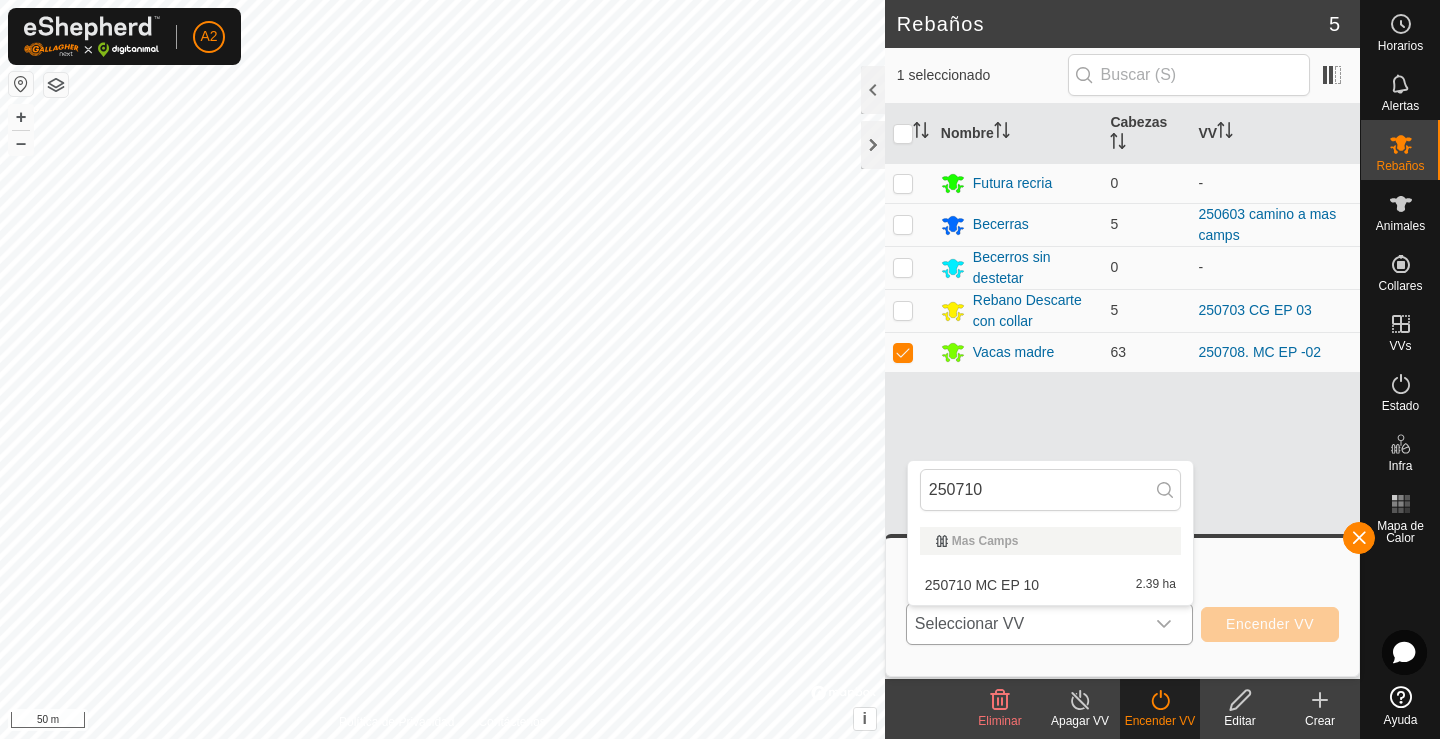 click on "250710 MC EP 10  2.39 ha" at bounding box center (1050, 585) 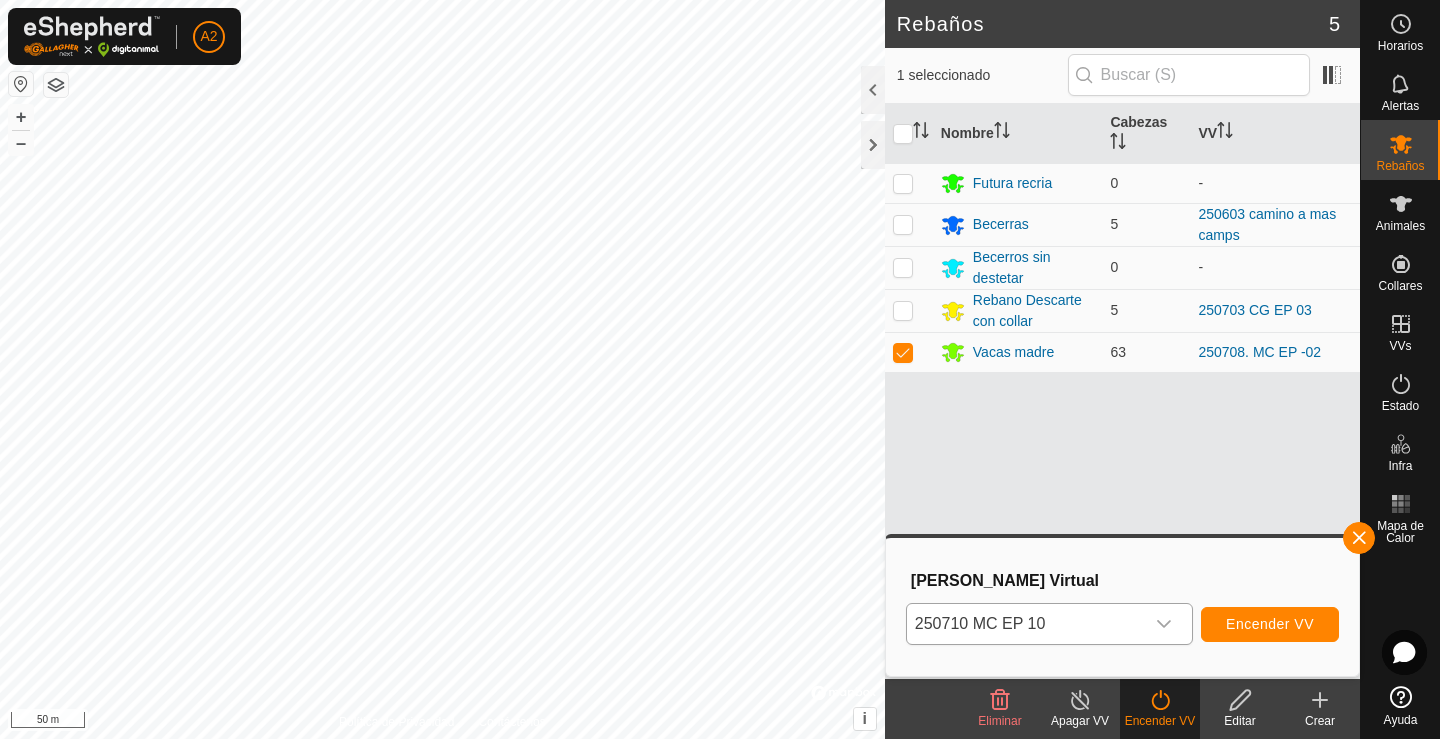 click on "Encender VV" at bounding box center (1270, 624) 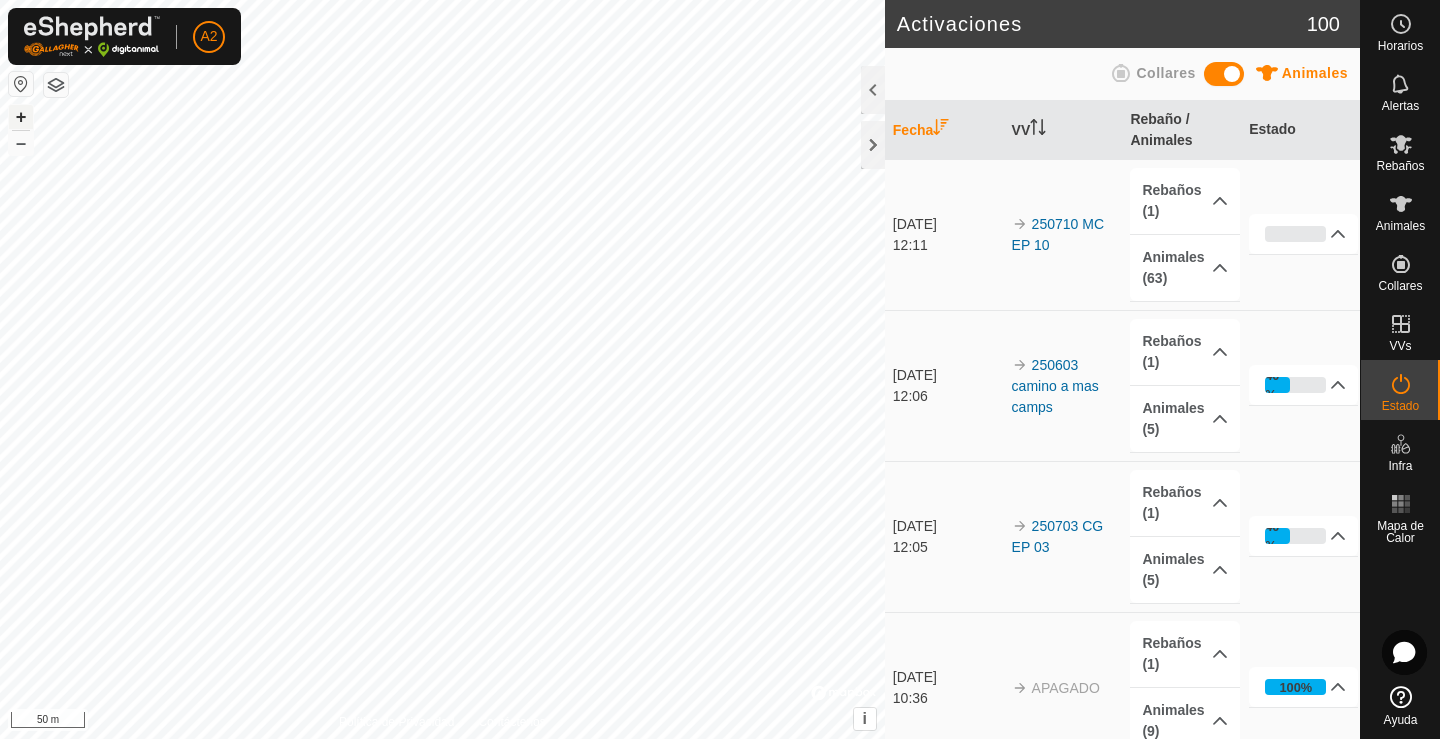 click on "+" at bounding box center [21, 117] 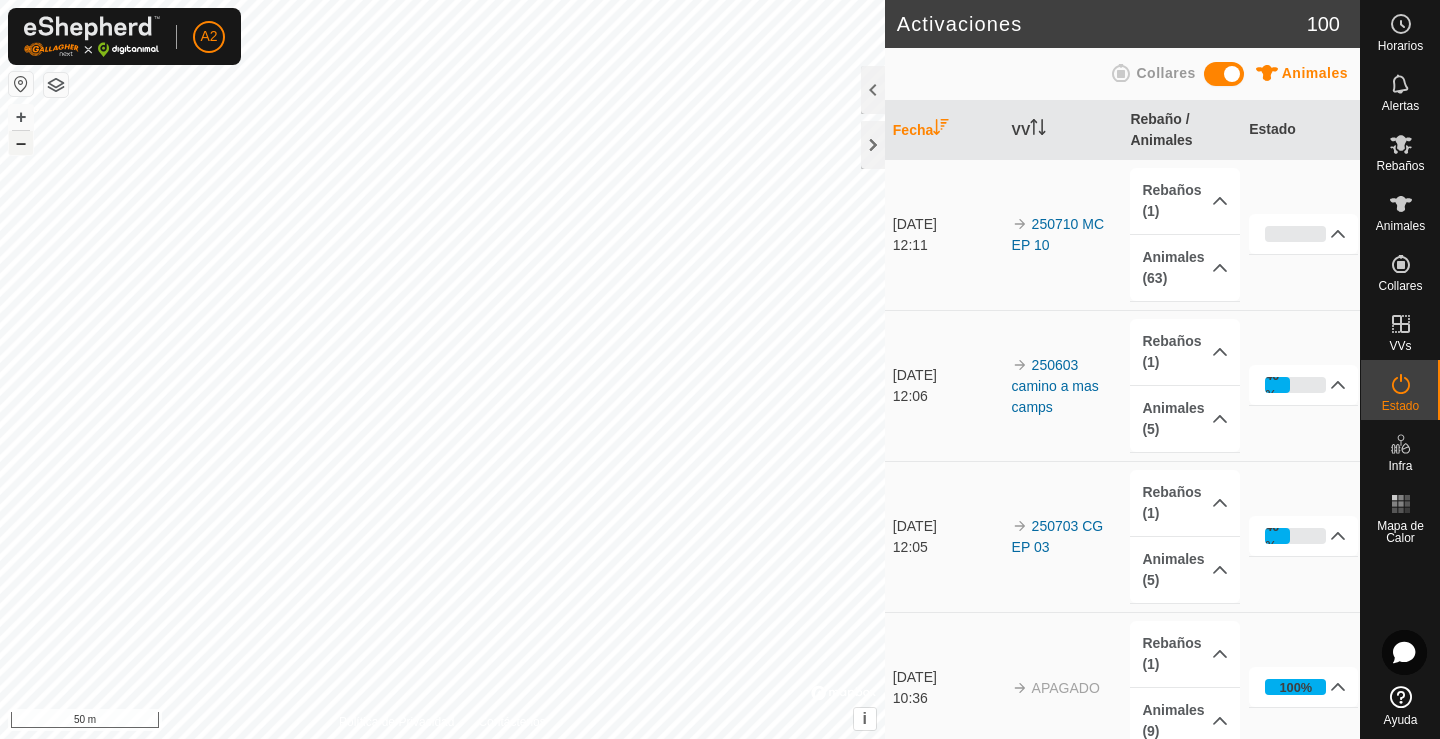 click on "–" at bounding box center [21, 143] 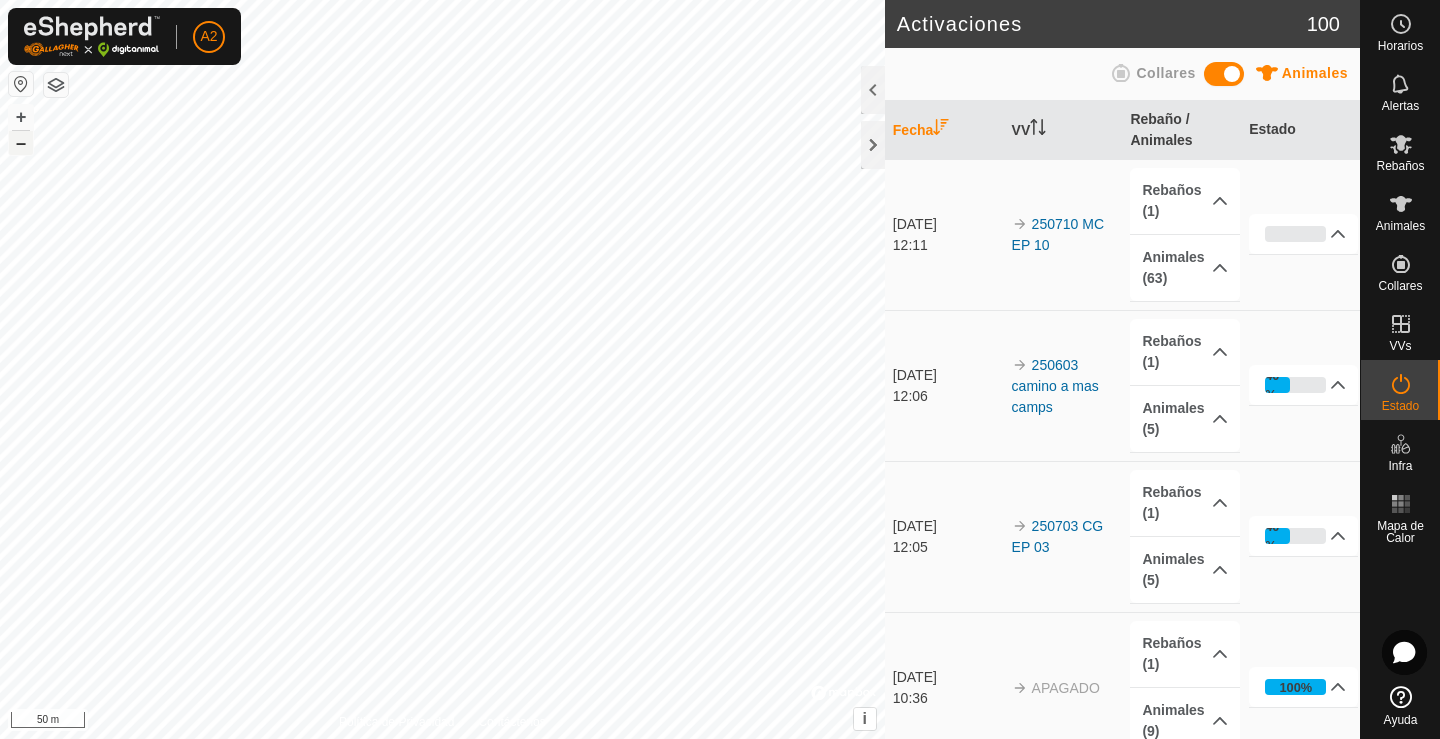 click on "–" at bounding box center [21, 143] 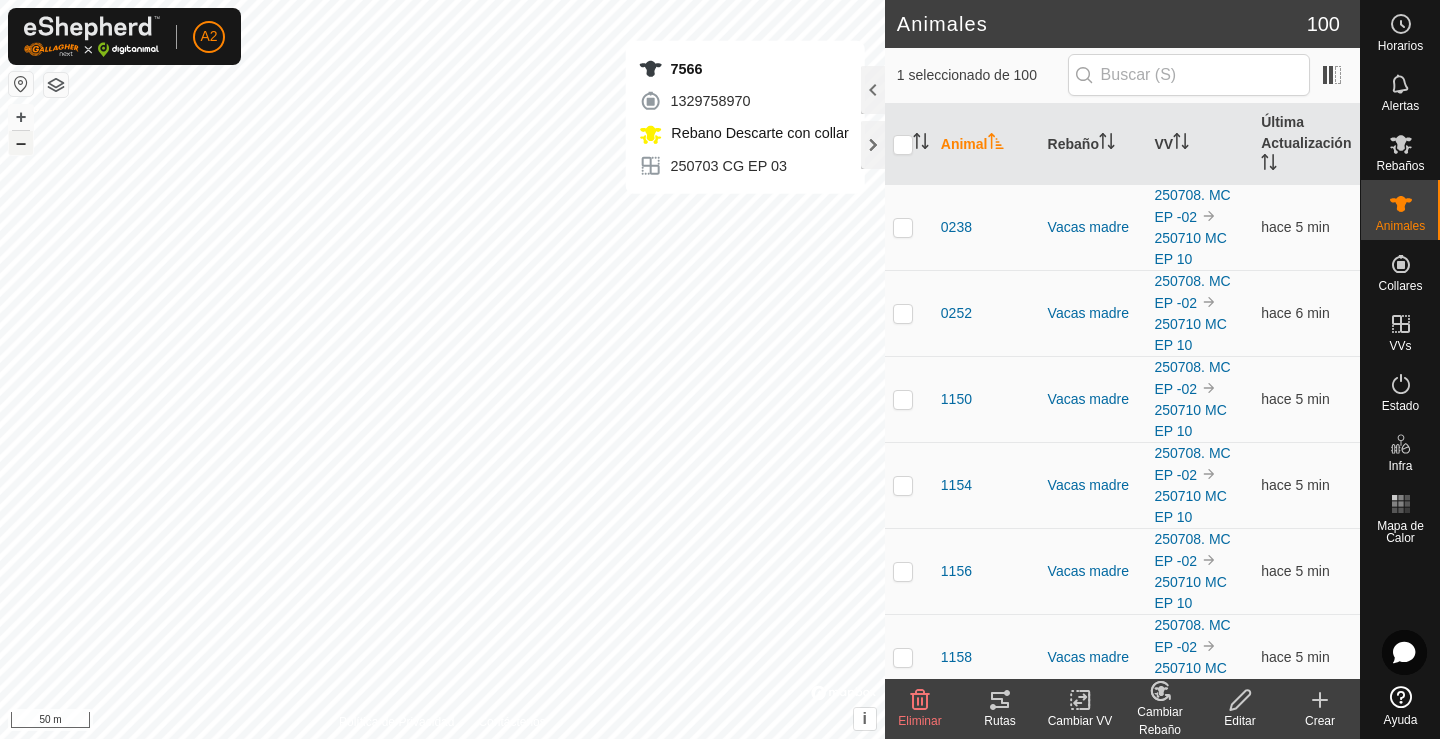 checkbox on "false" 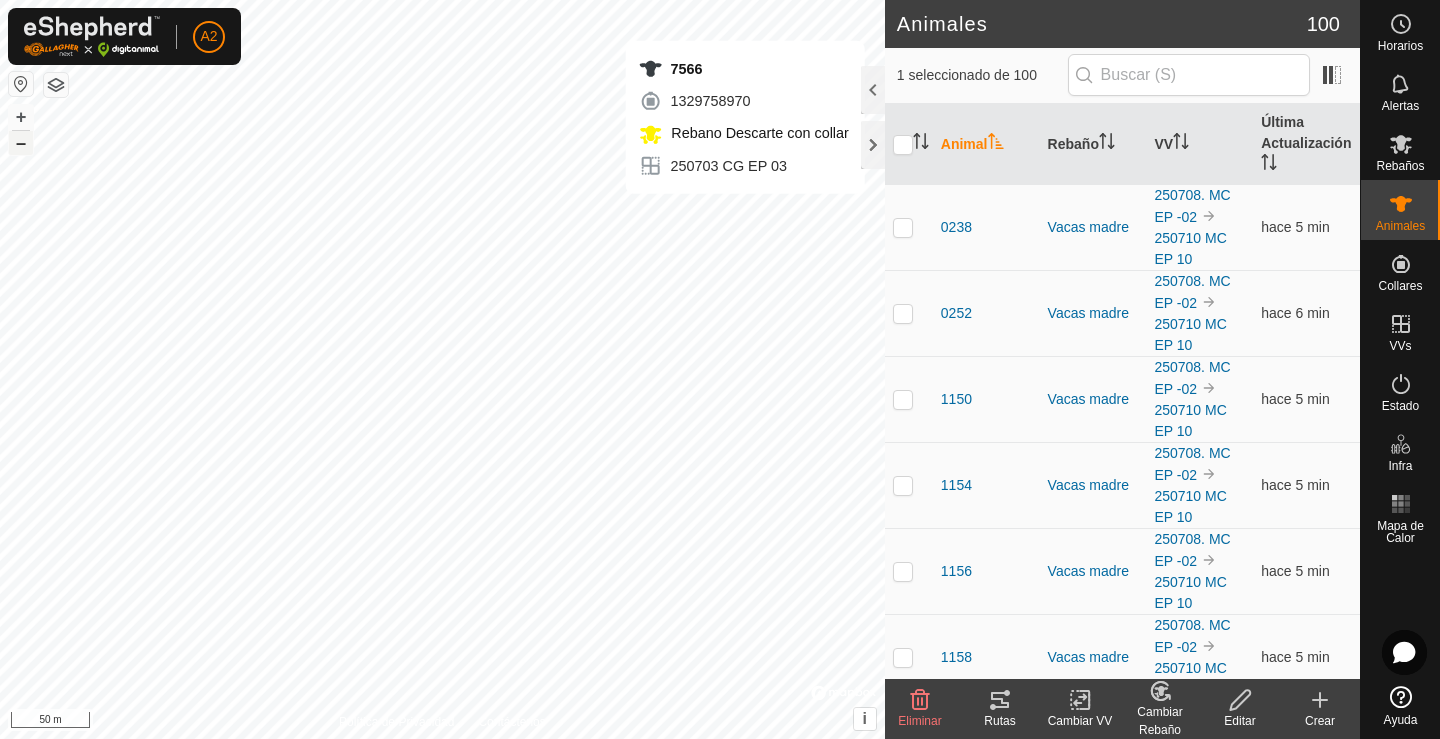 checkbox on "true" 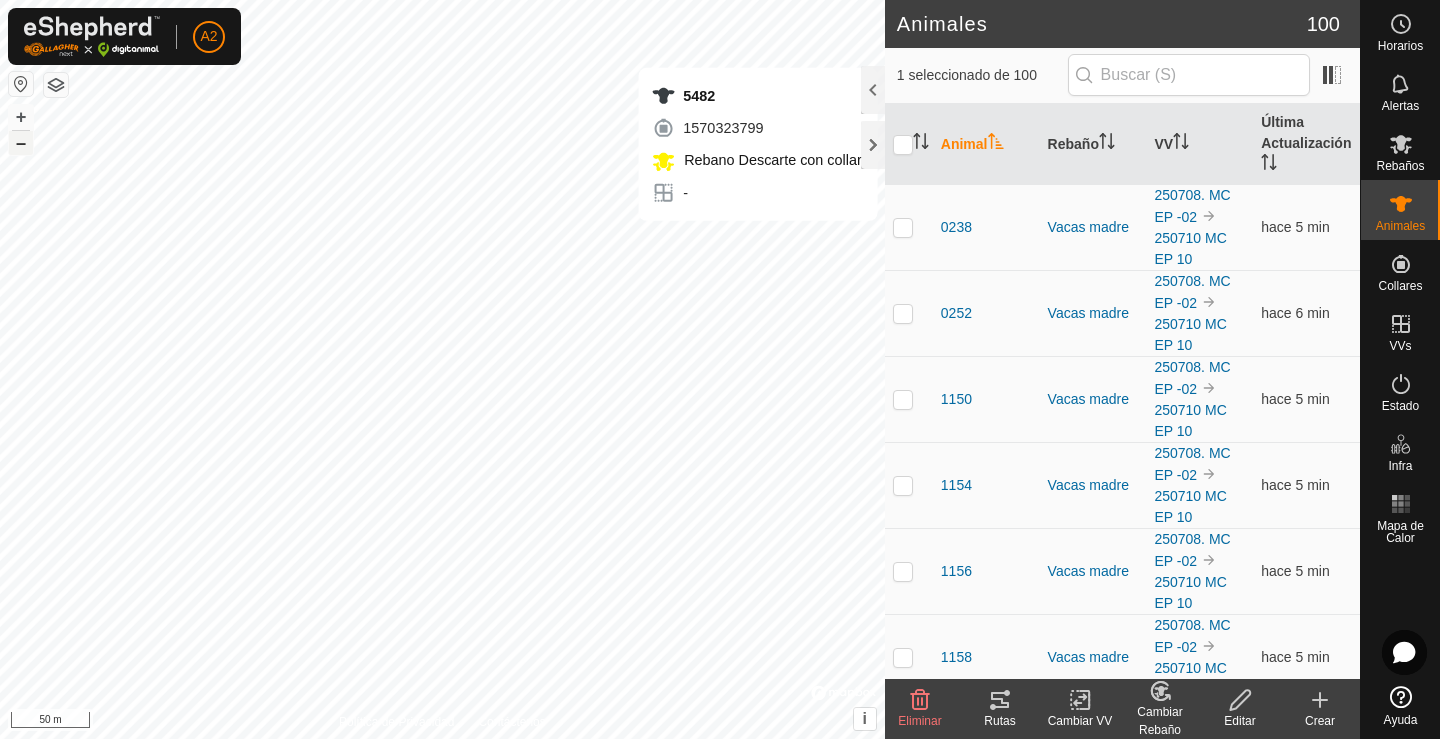 checkbox on "true" 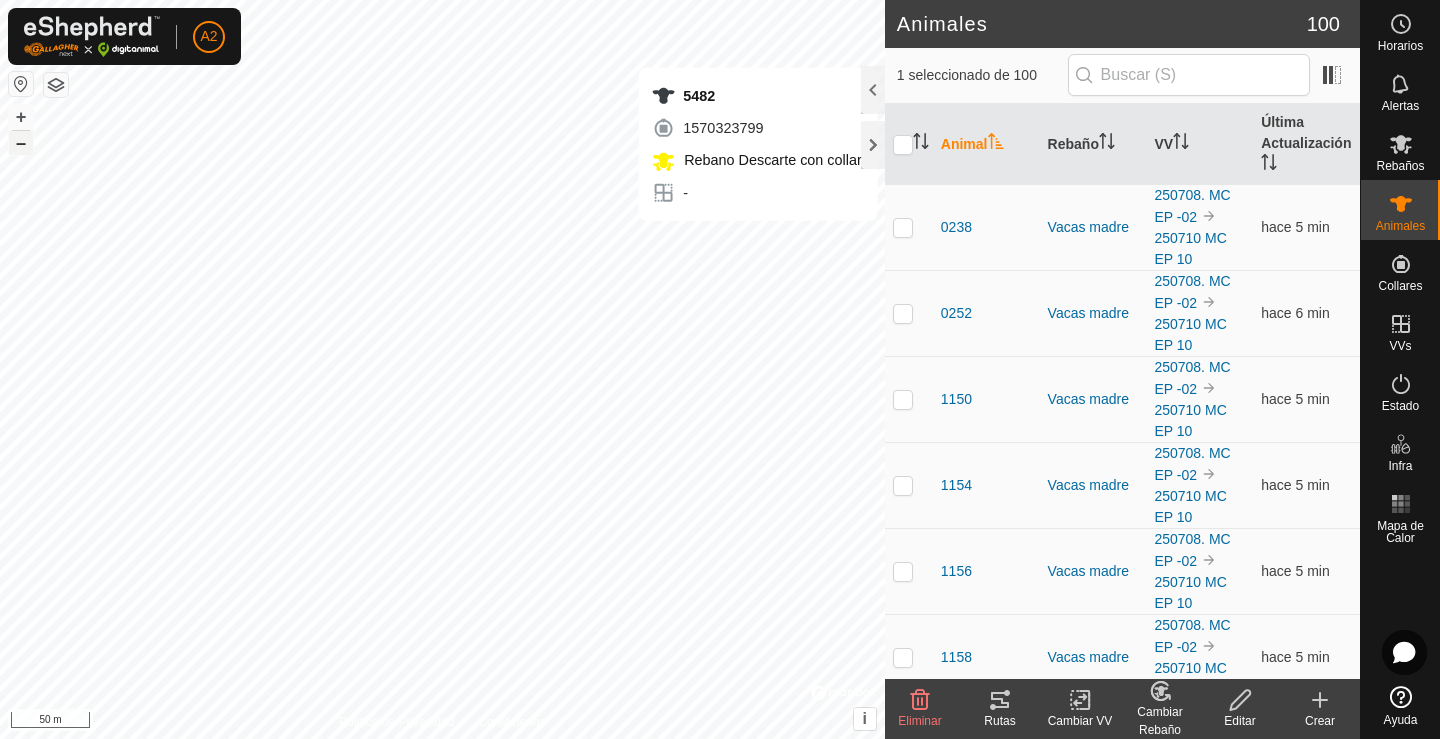 checkbox on "false" 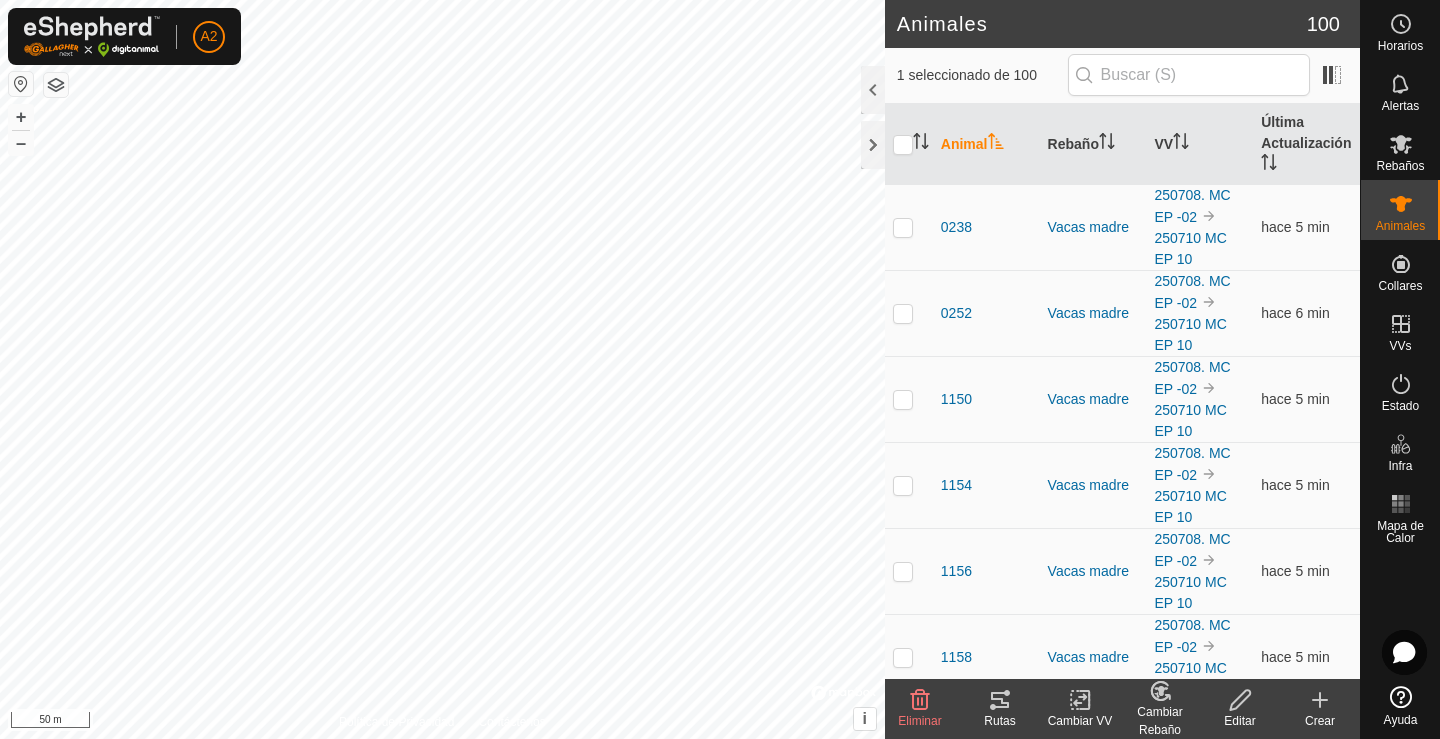 click on "Cambiar VV" 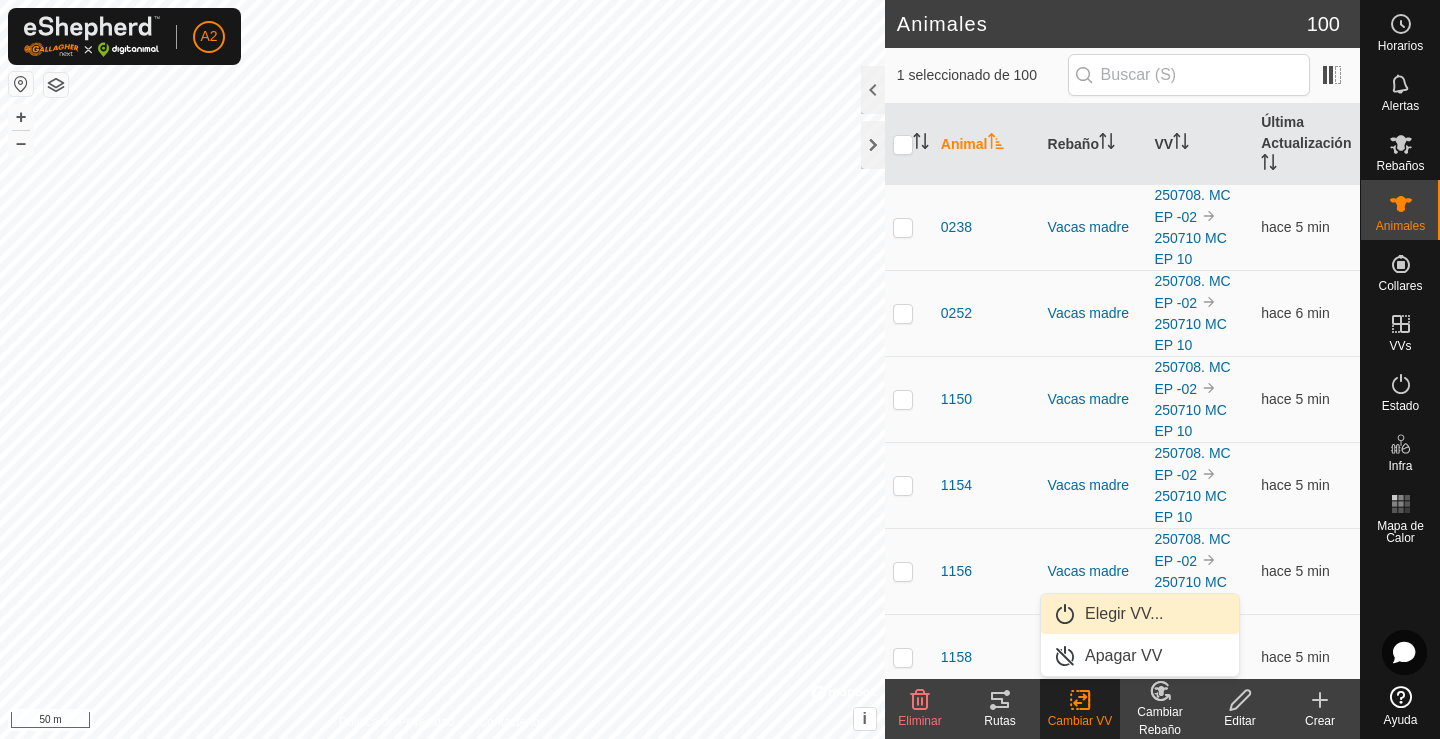 click on "Elegir VV..." at bounding box center [1140, 614] 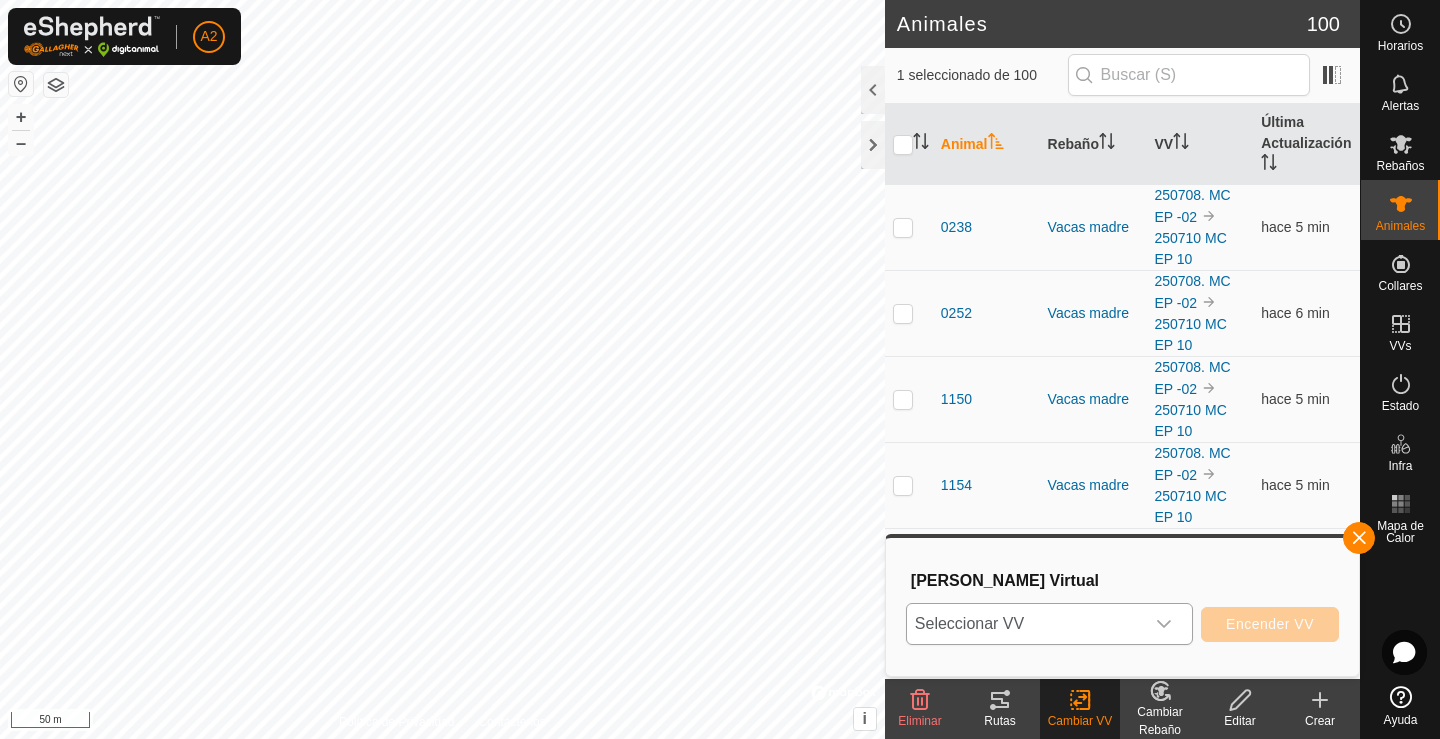 click on "Seleccionar VV" at bounding box center (1025, 624) 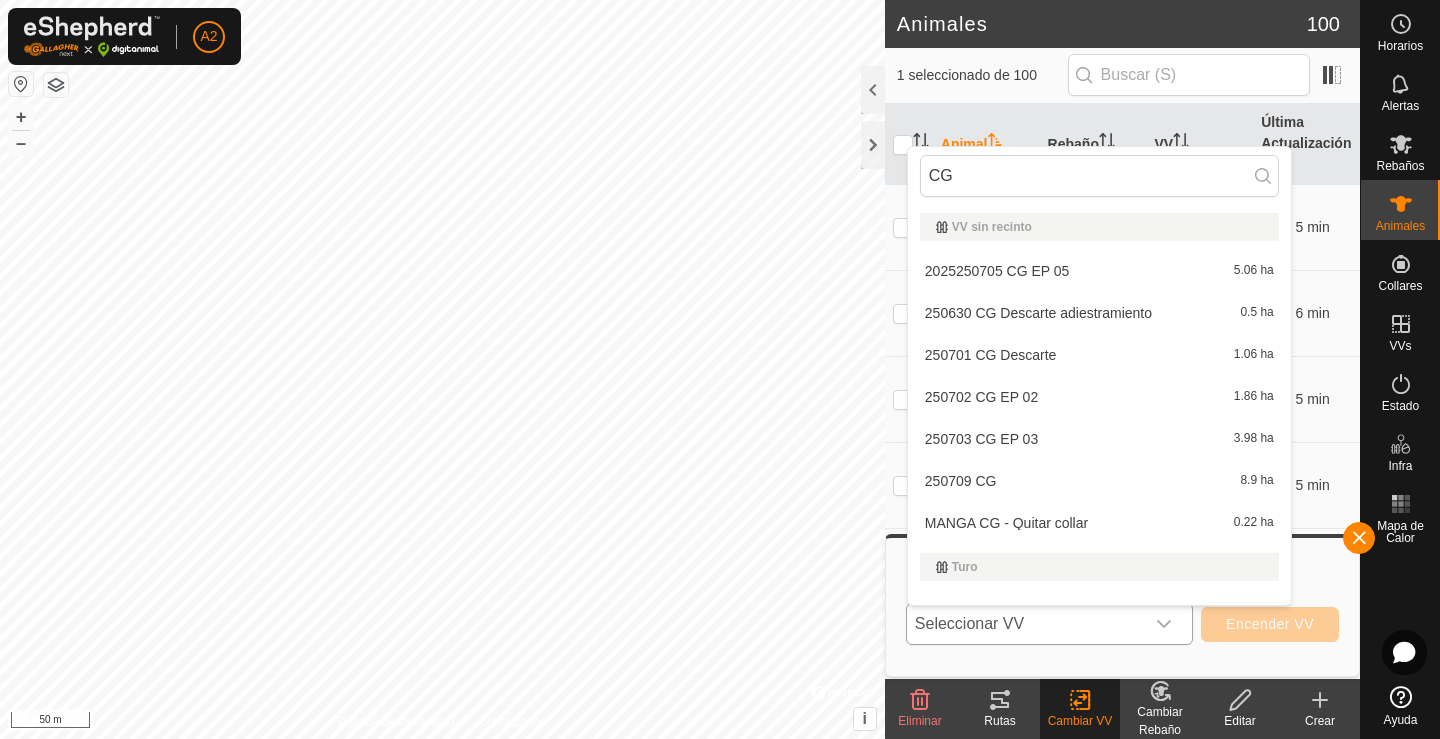 scroll, scrollTop: 26, scrollLeft: 0, axis: vertical 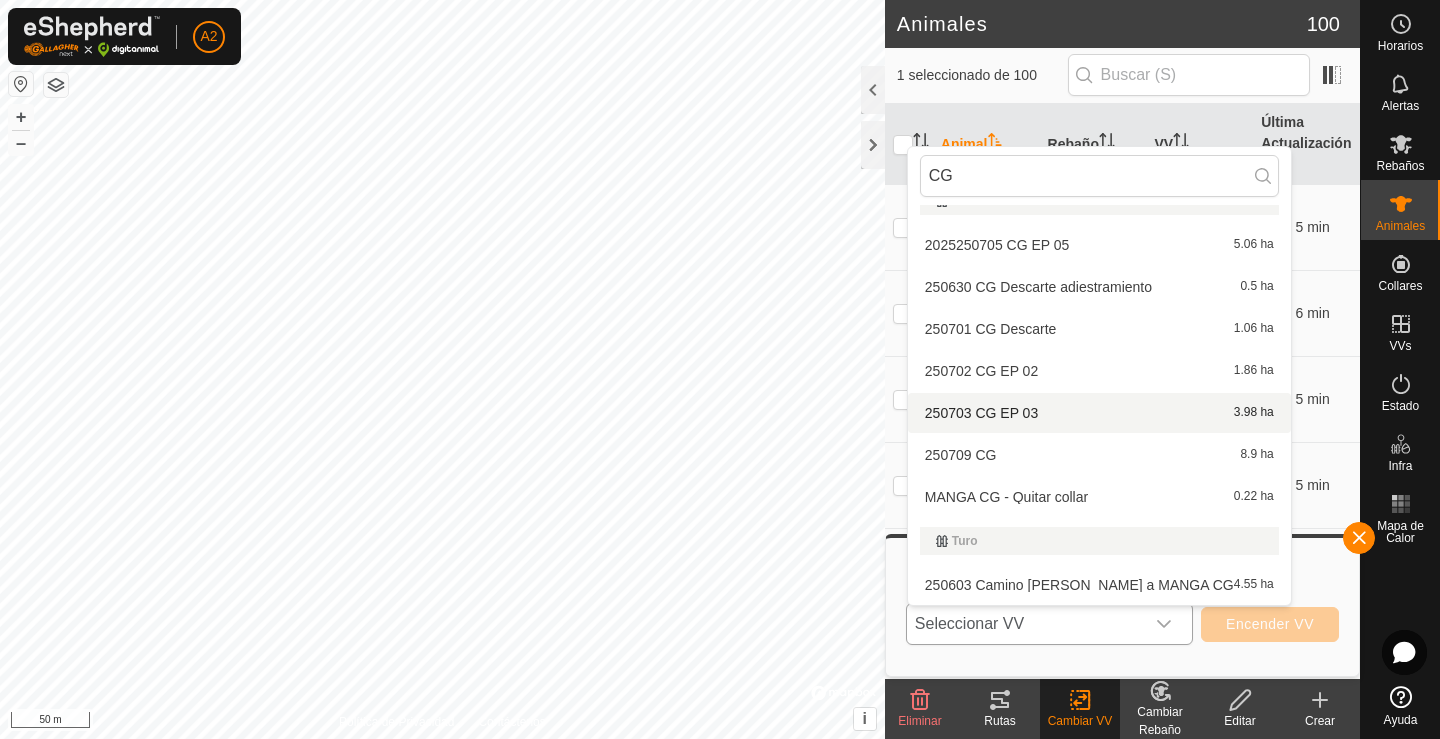 type on "CG" 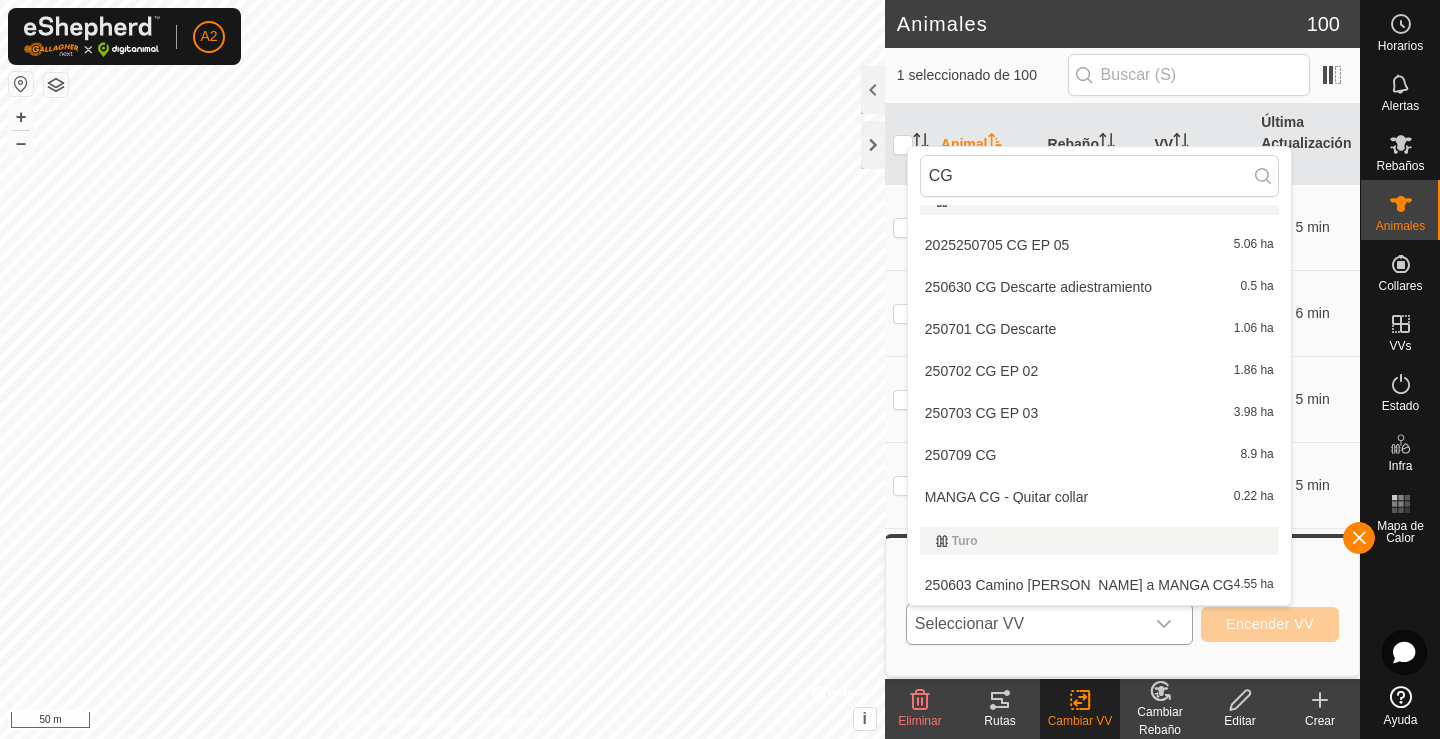 click on "250703 CG EP 03  3.98 ha" at bounding box center [1099, 413] 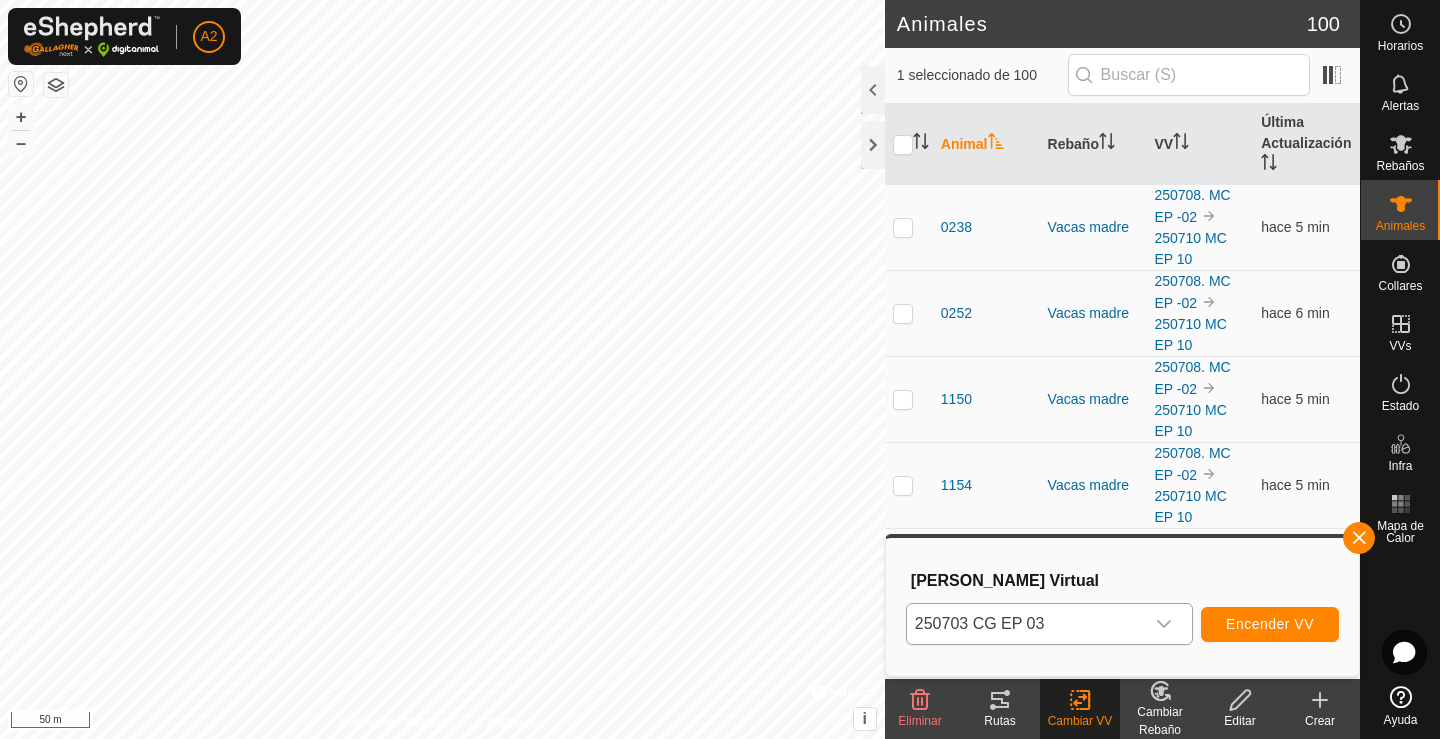 click on "Encender VV" at bounding box center [1270, 624] 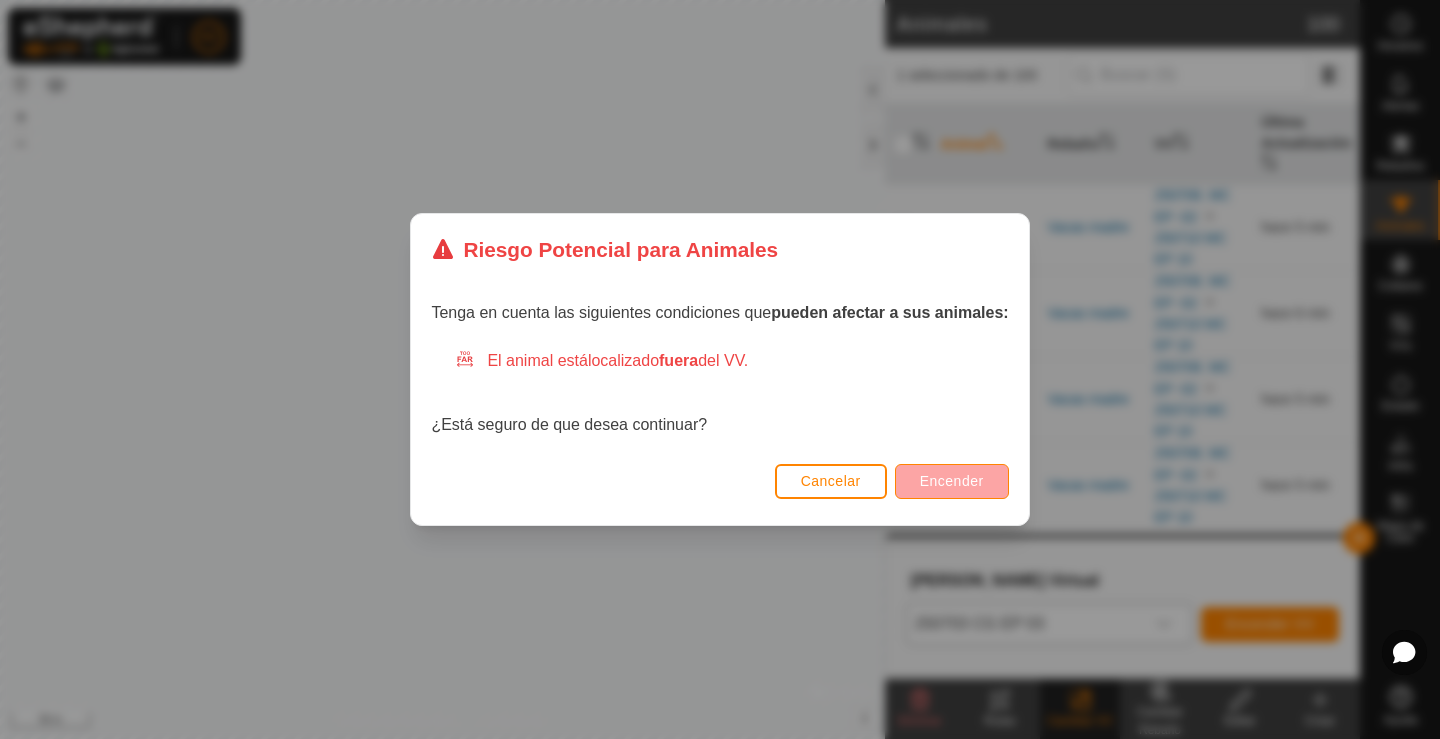 click on "Encender" at bounding box center (952, 481) 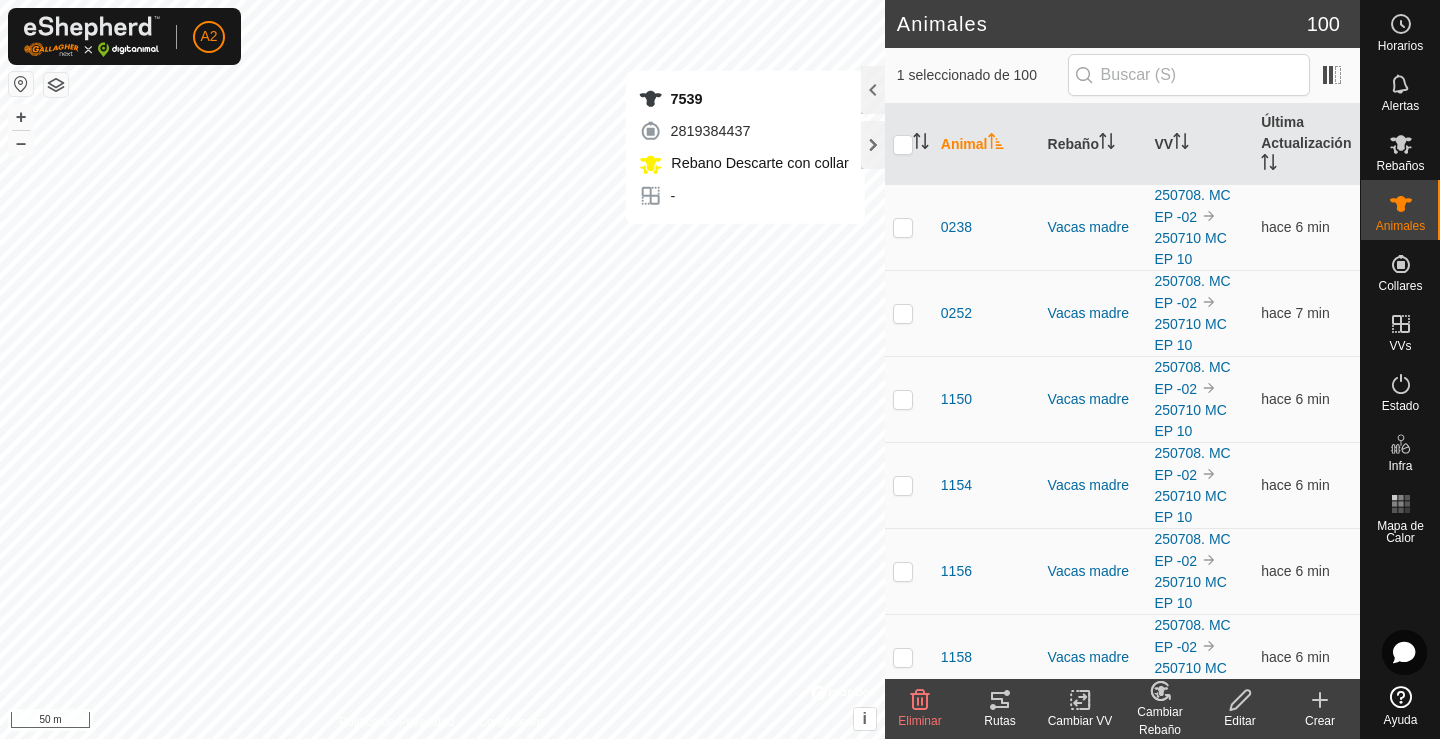click 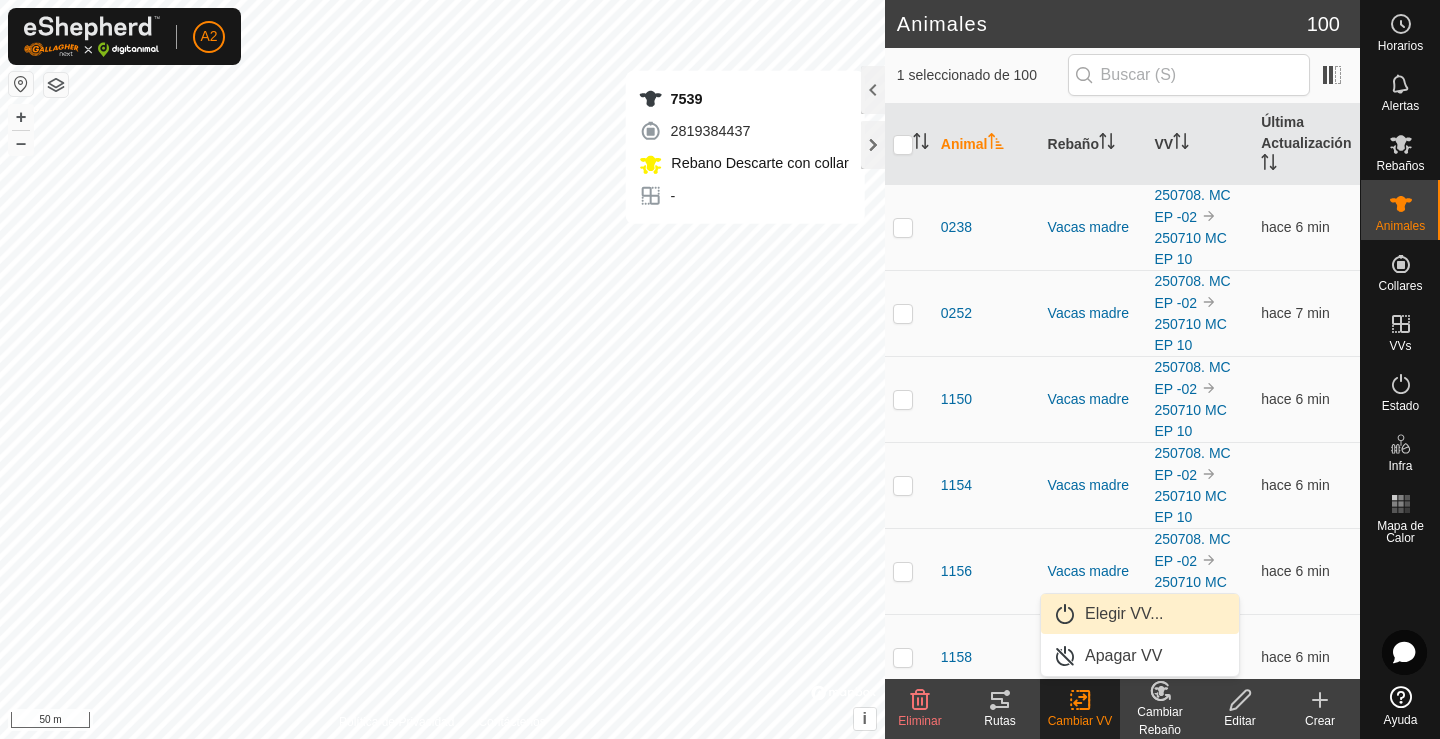 click on "Elegir VV..." at bounding box center [1140, 614] 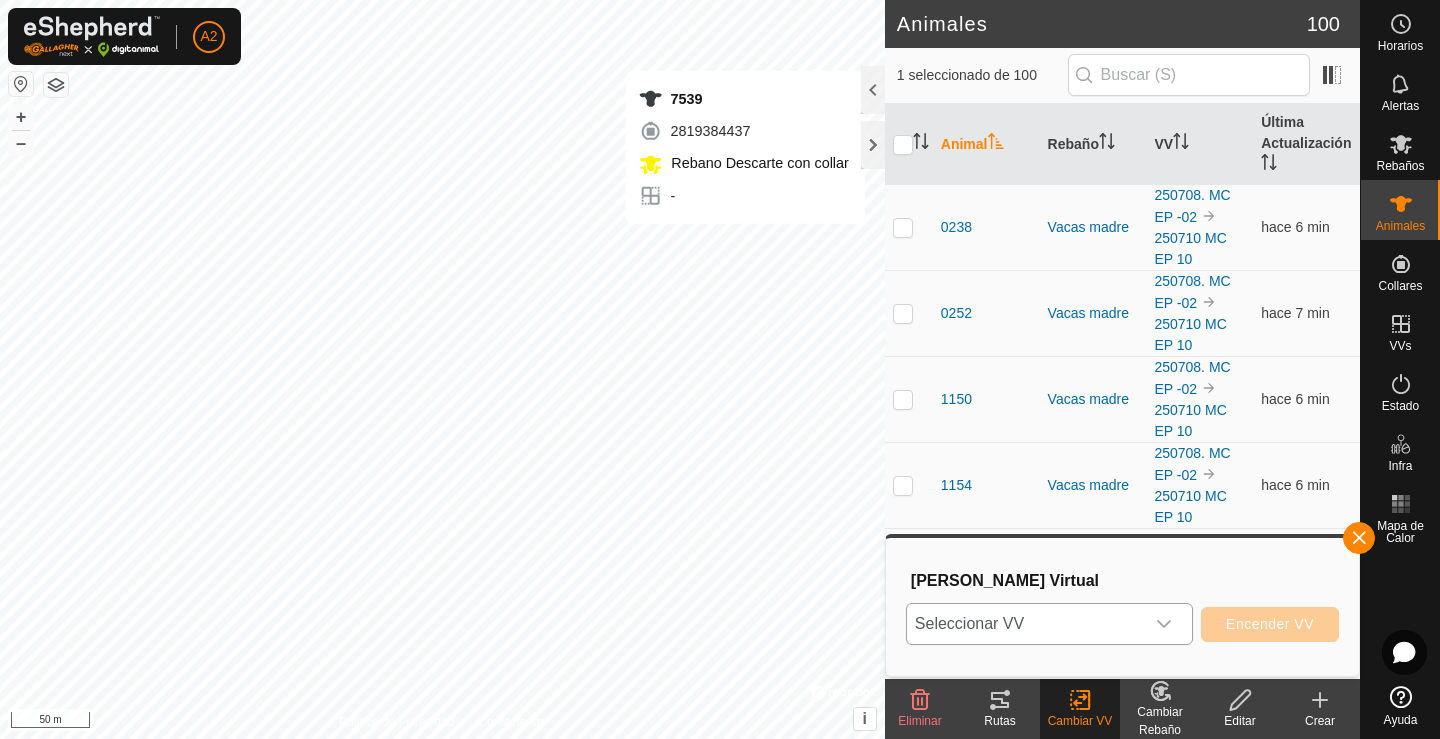 click on "Seleccionar VV" at bounding box center [1025, 624] 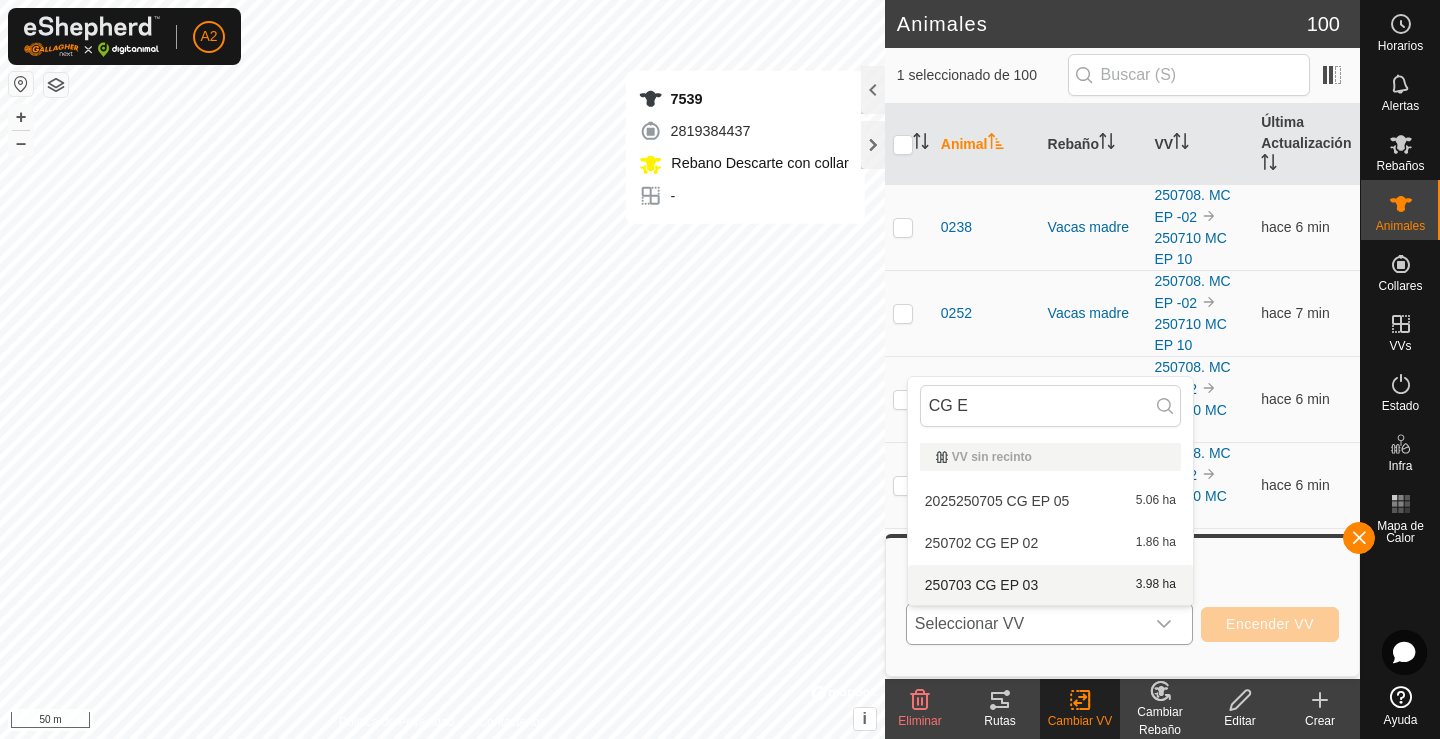 type on "CG E" 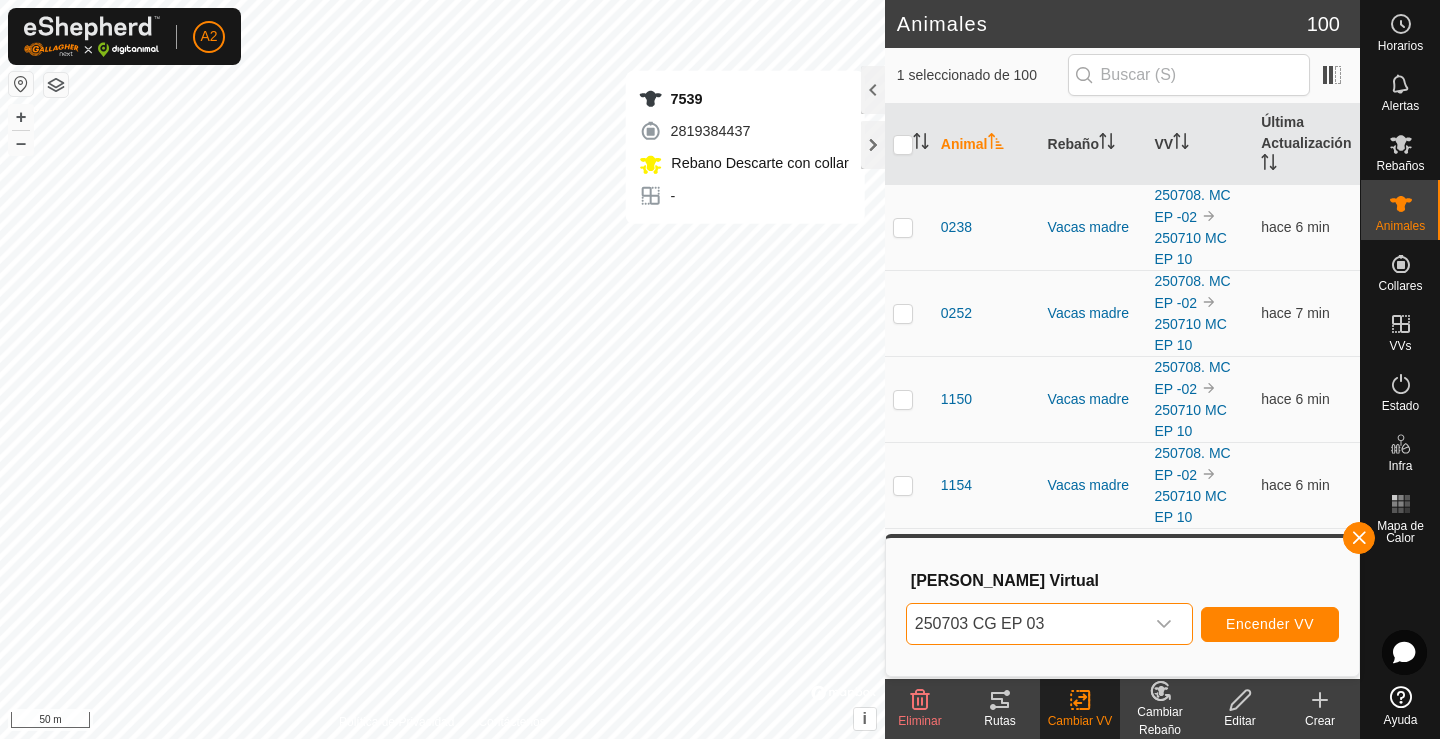 click on "Encender VV" at bounding box center [1270, 624] 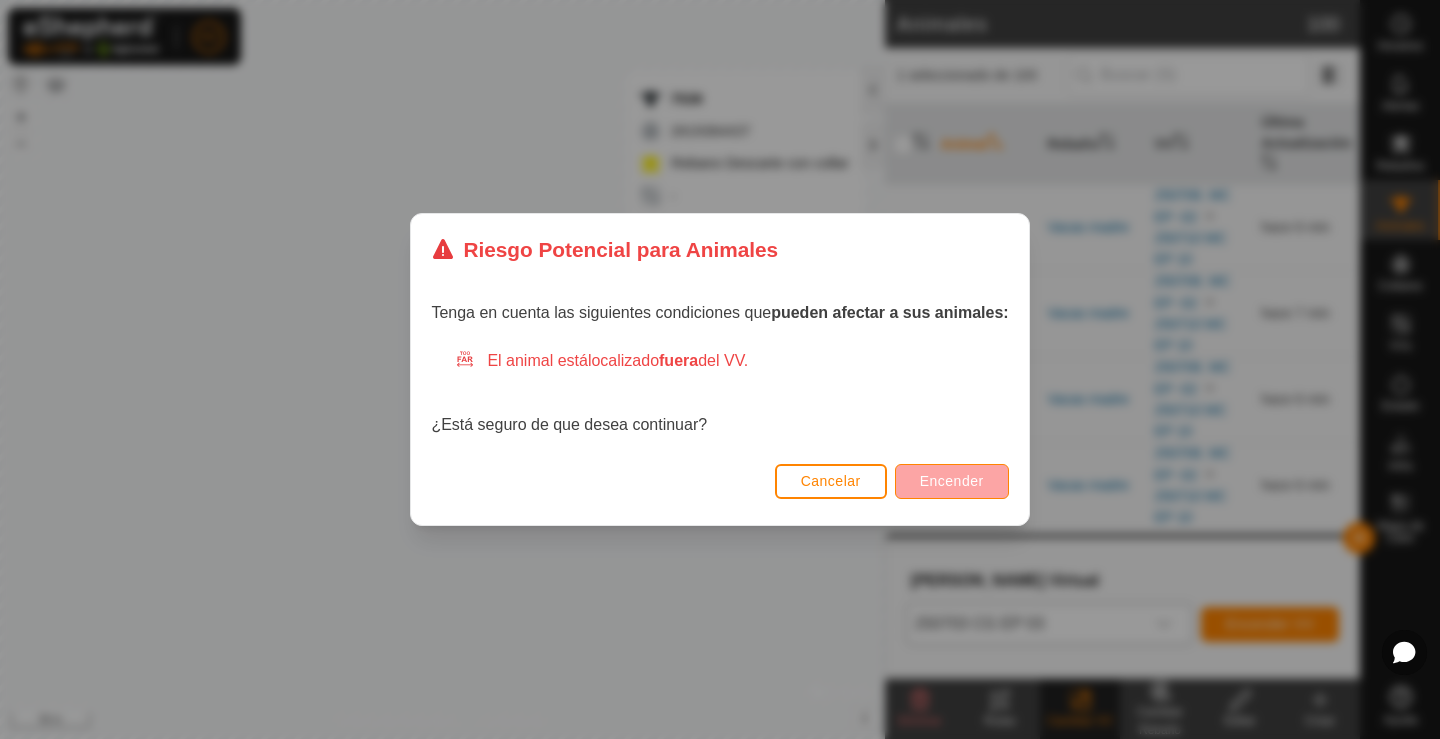 click on "Encender" at bounding box center (952, 481) 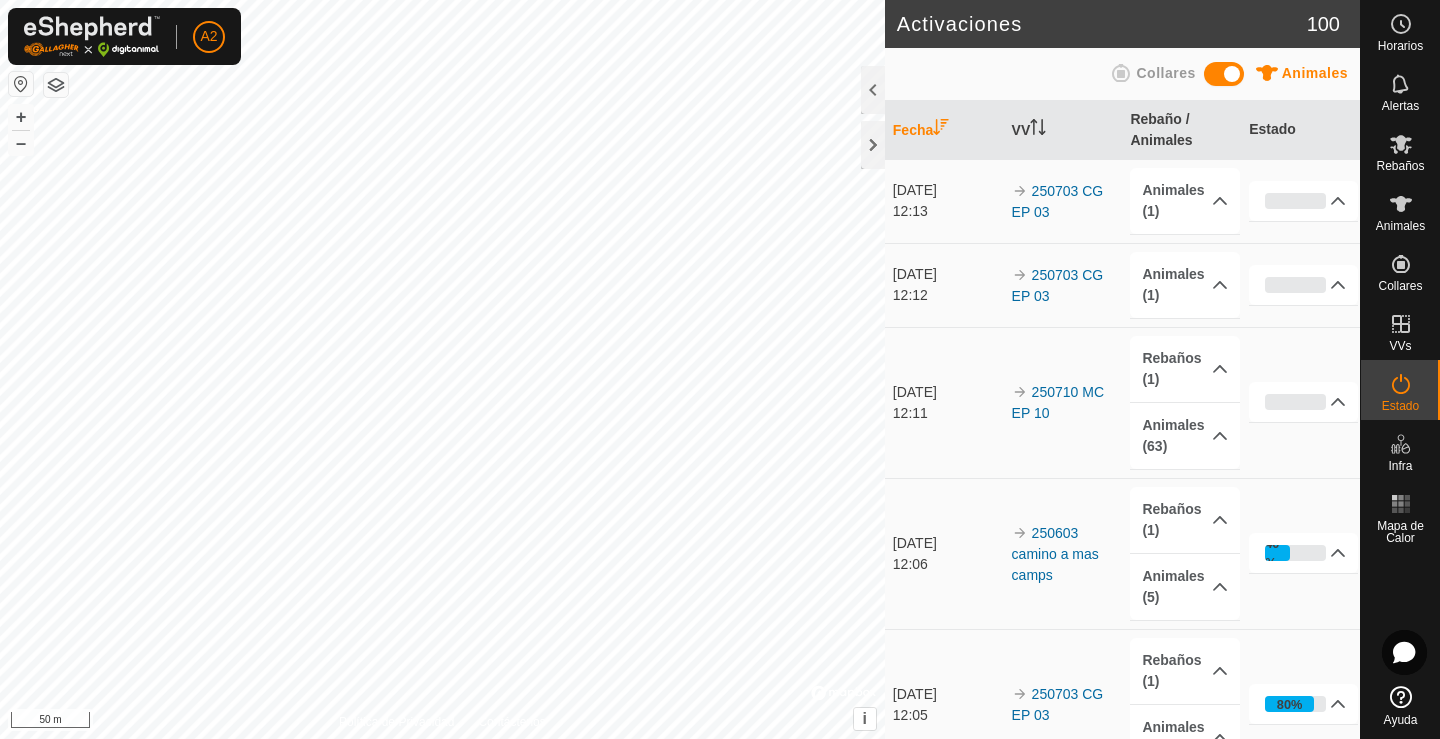 scroll, scrollTop: 0, scrollLeft: 0, axis: both 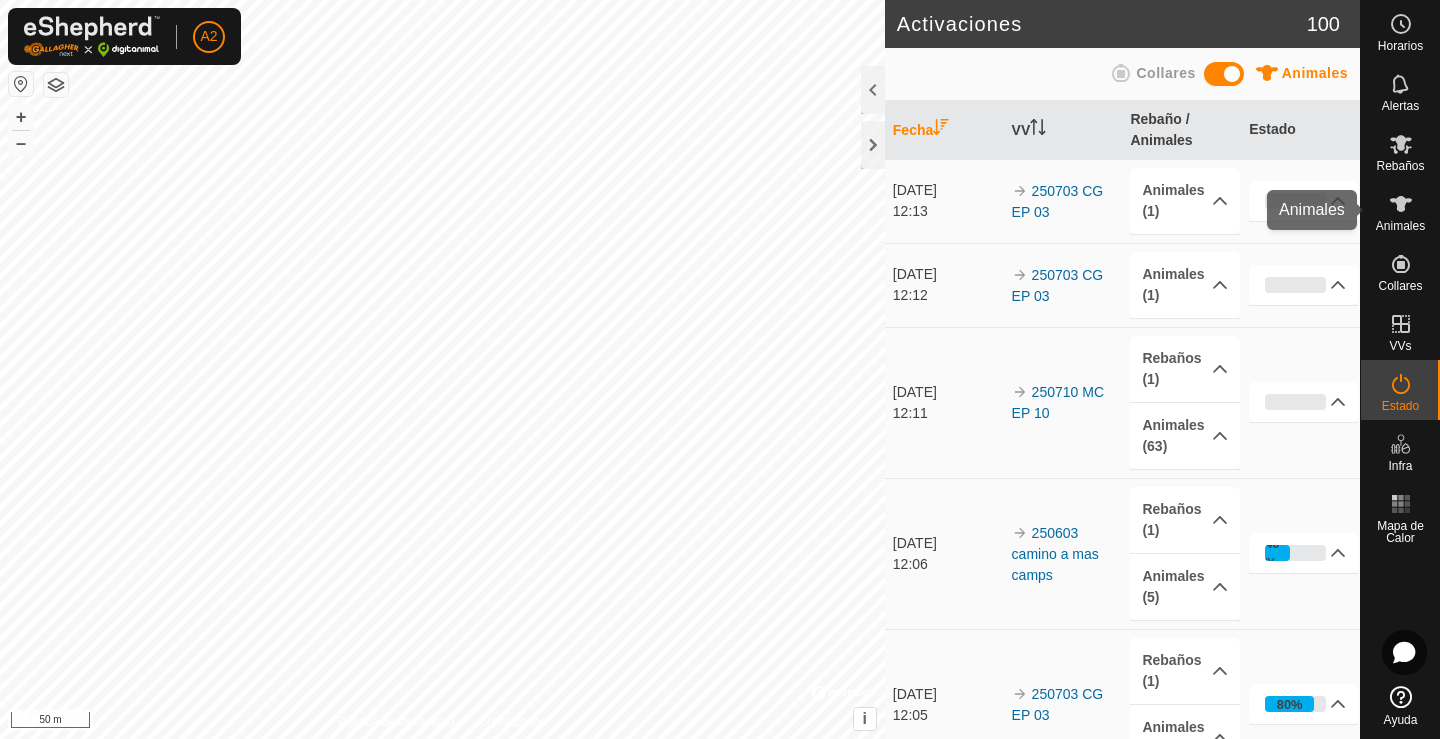 click on "Animales" at bounding box center [1400, 226] 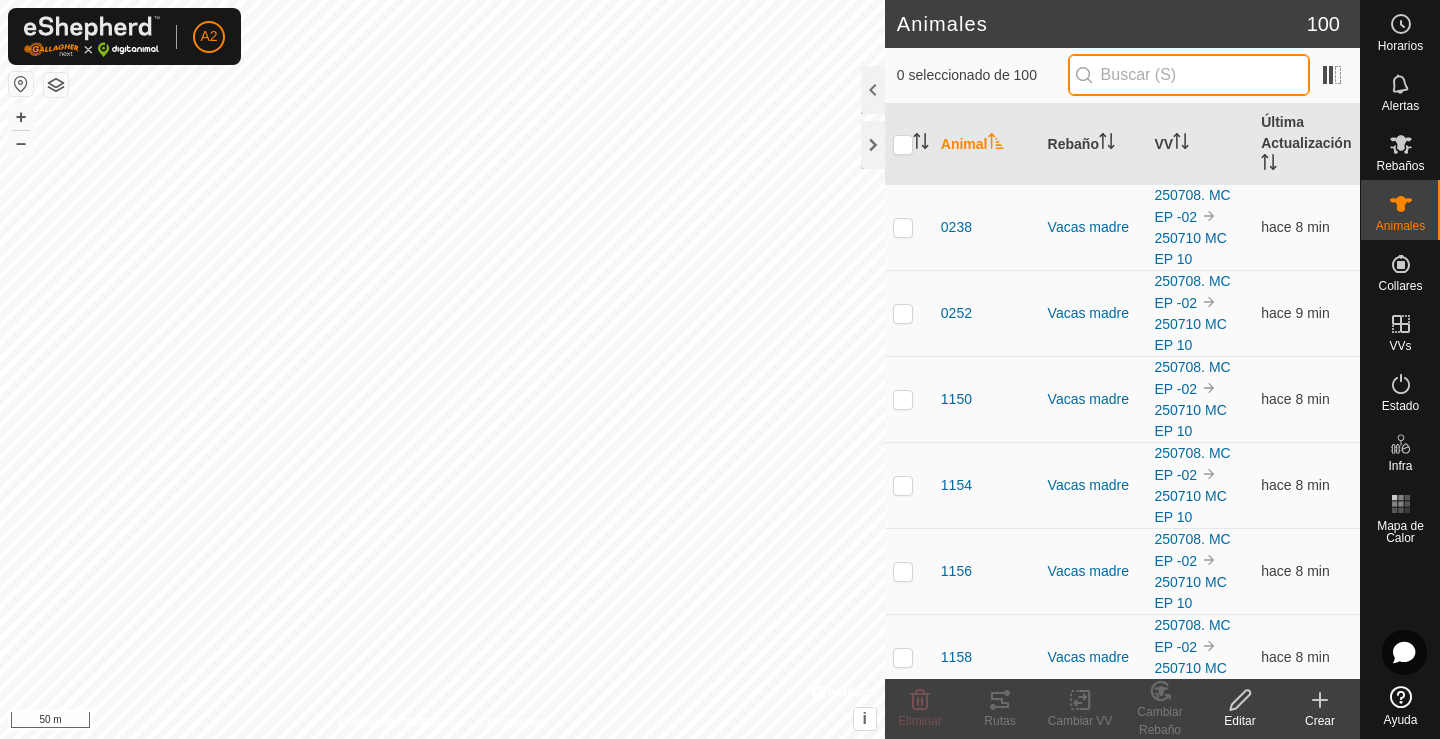 click at bounding box center (1189, 75) 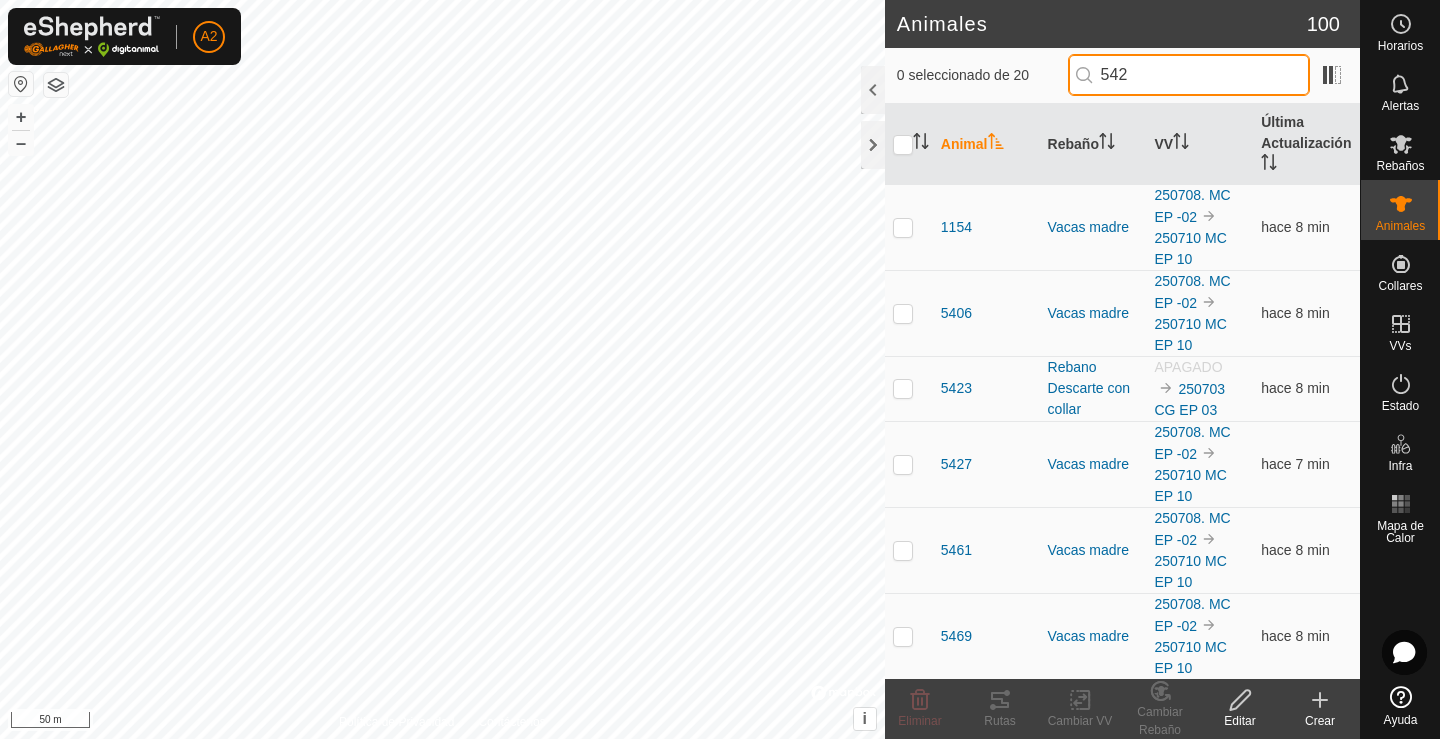 type on "5423" 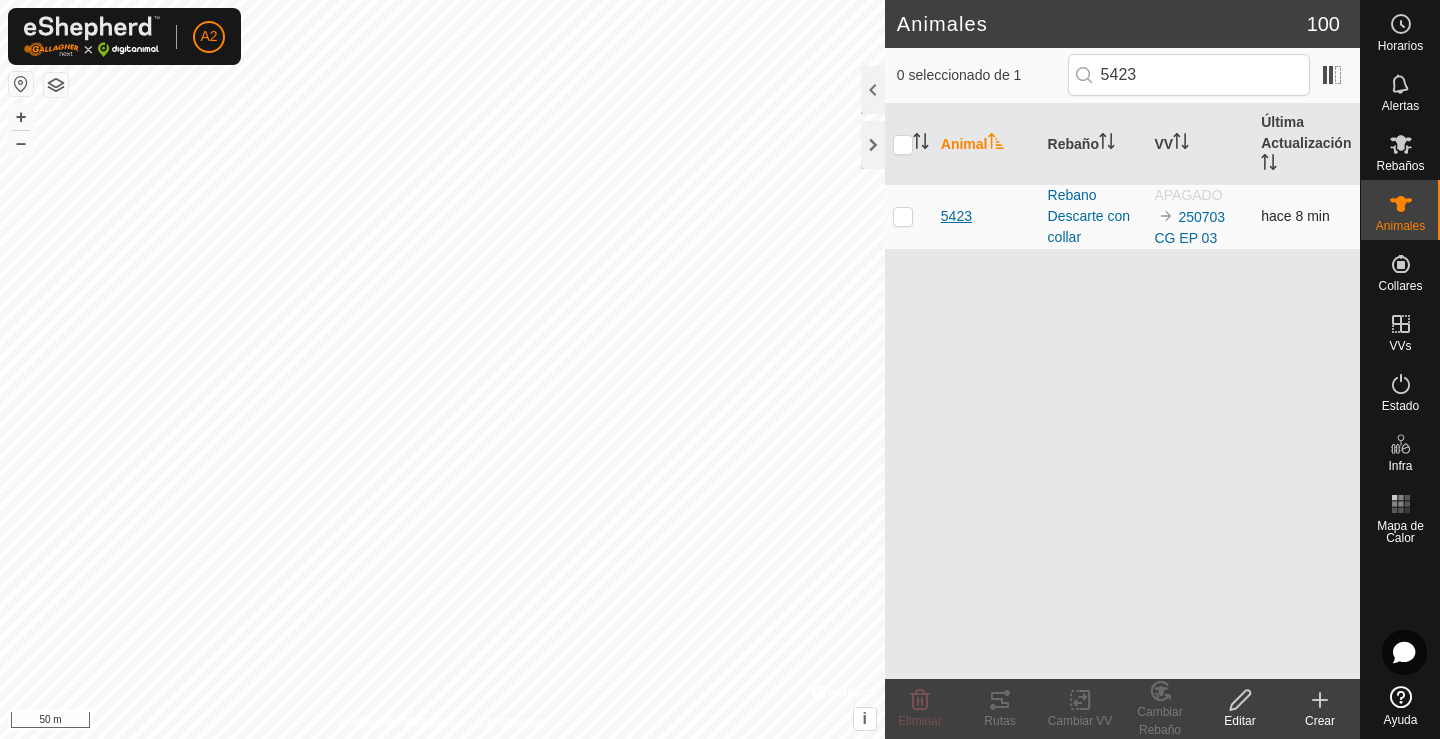click on "5423" at bounding box center (956, 216) 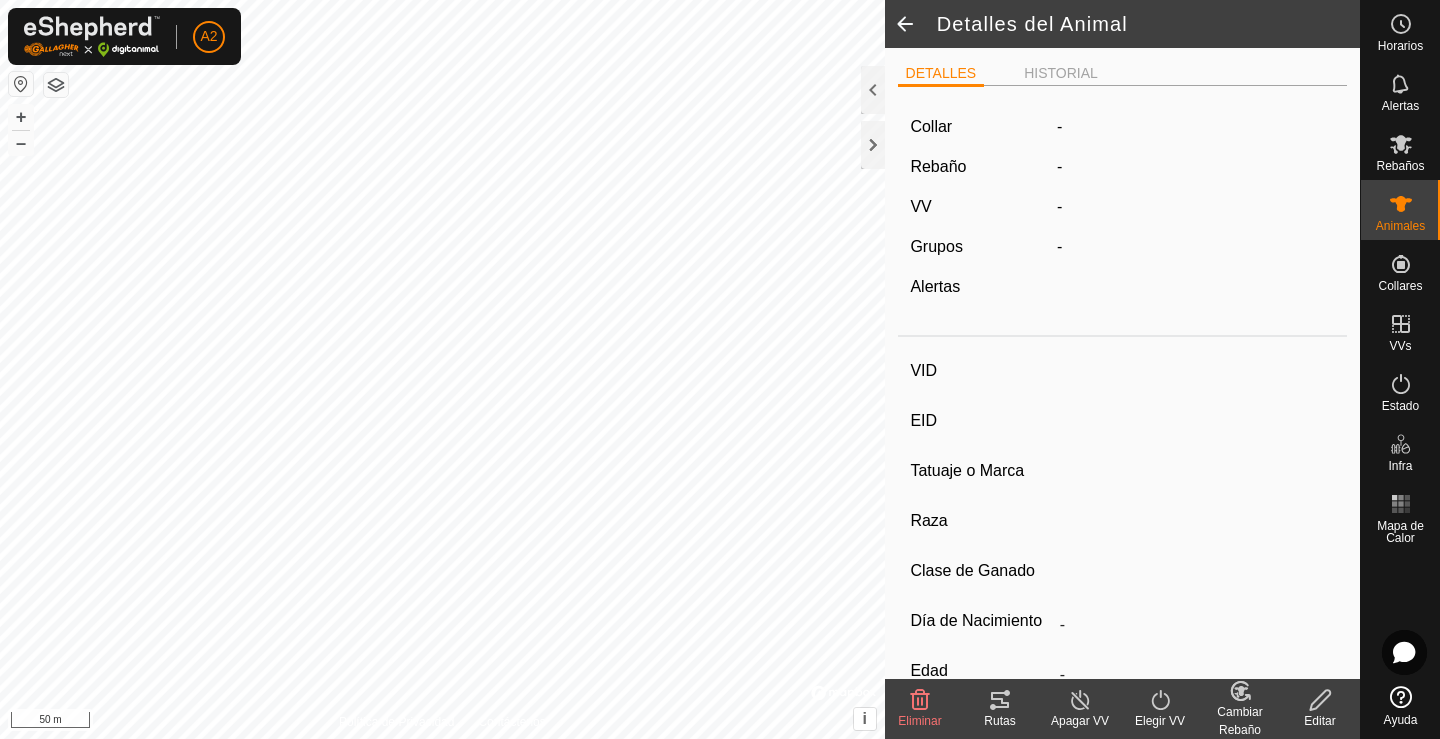 type on "5423" 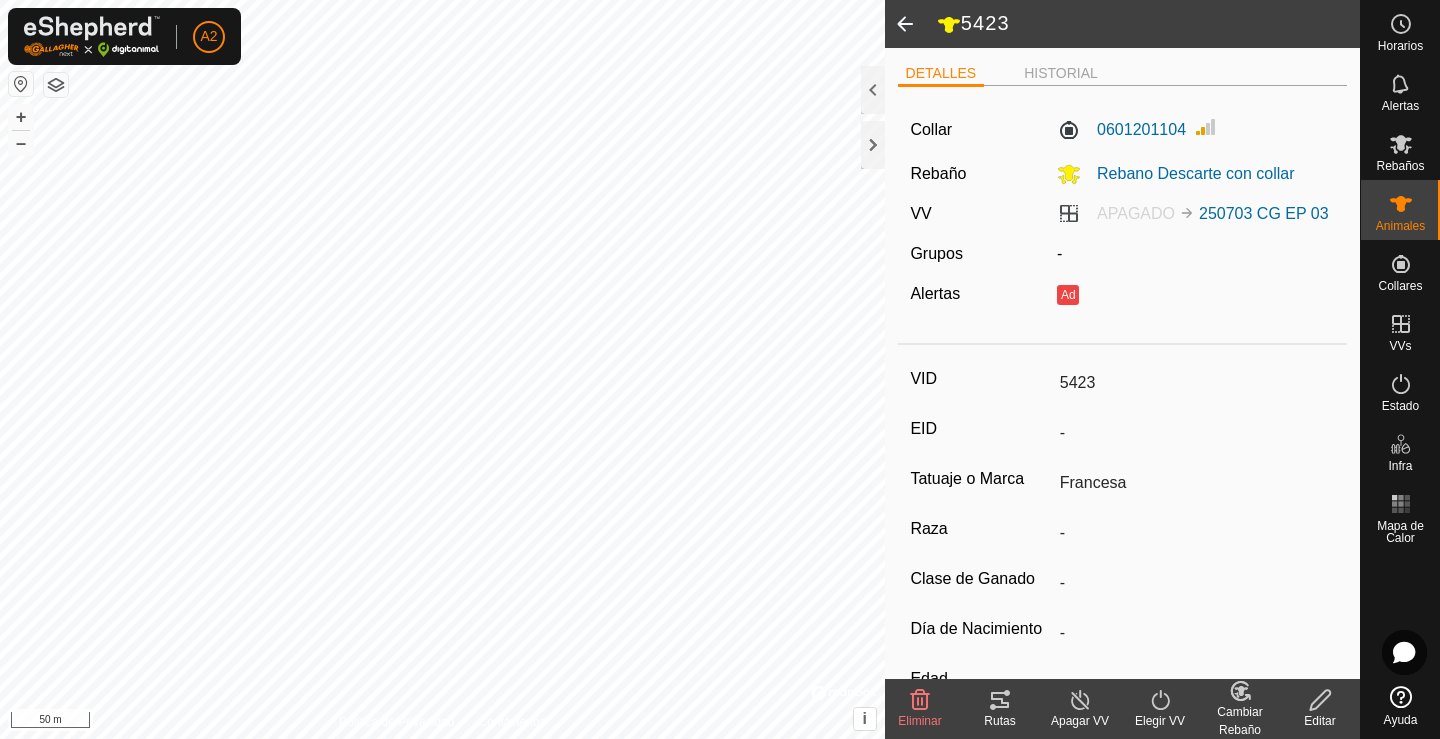 click on "Editar" 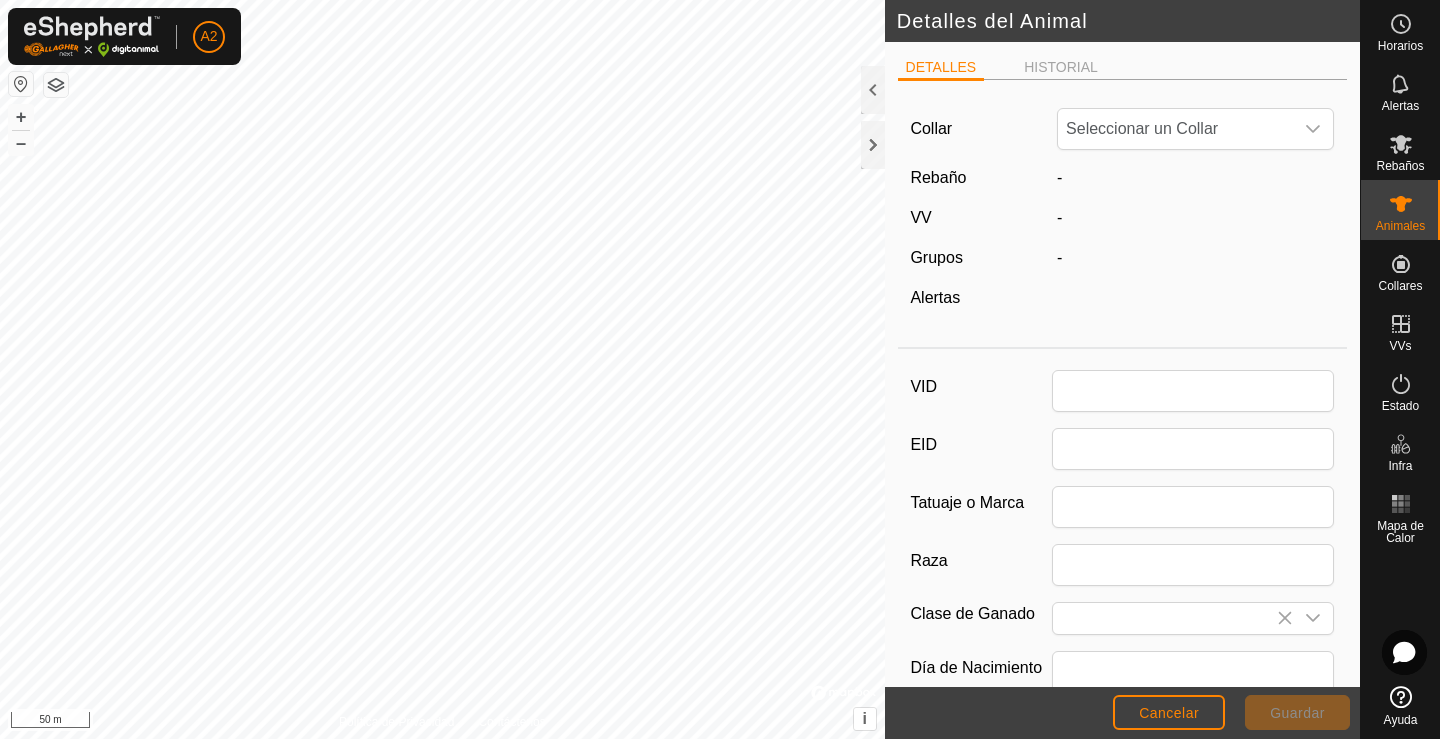 type on "5423" 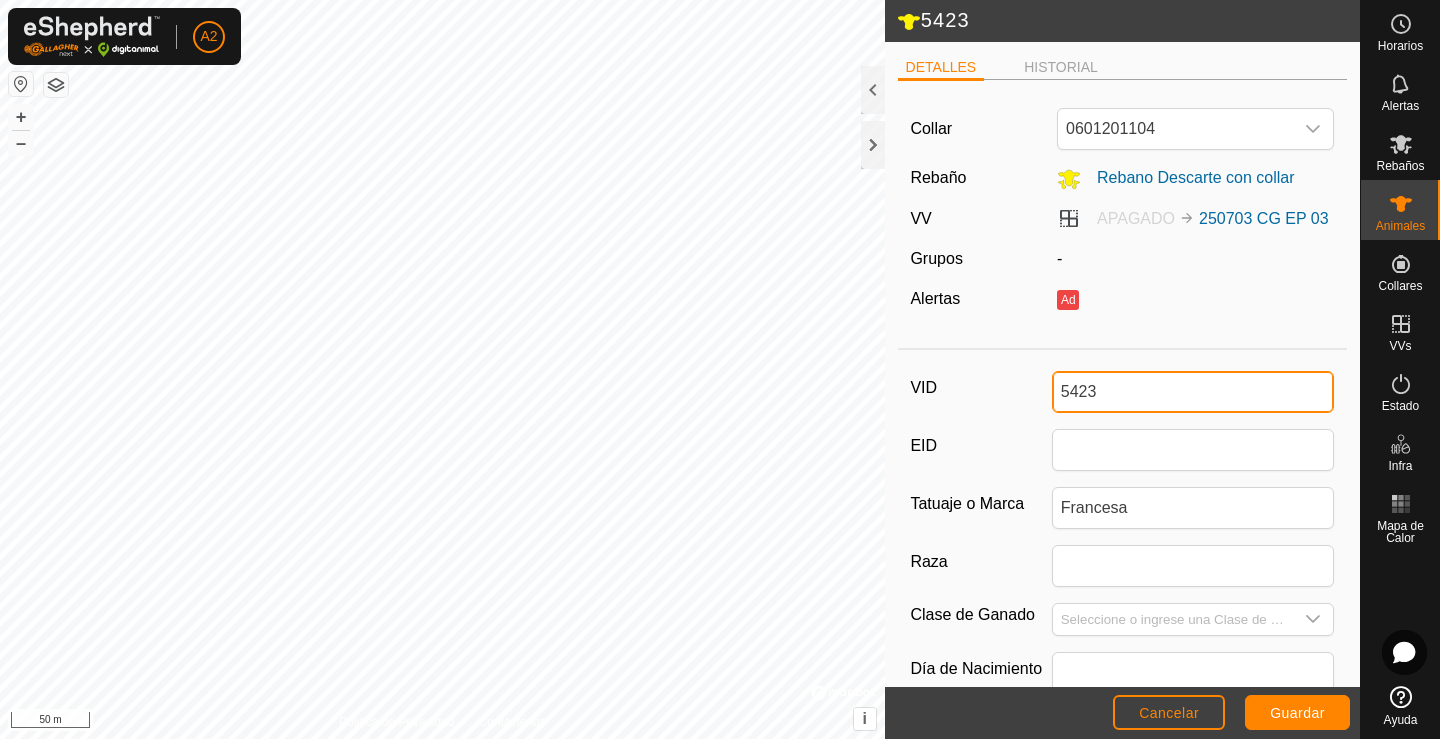 click on "5423" at bounding box center [1193, 392] 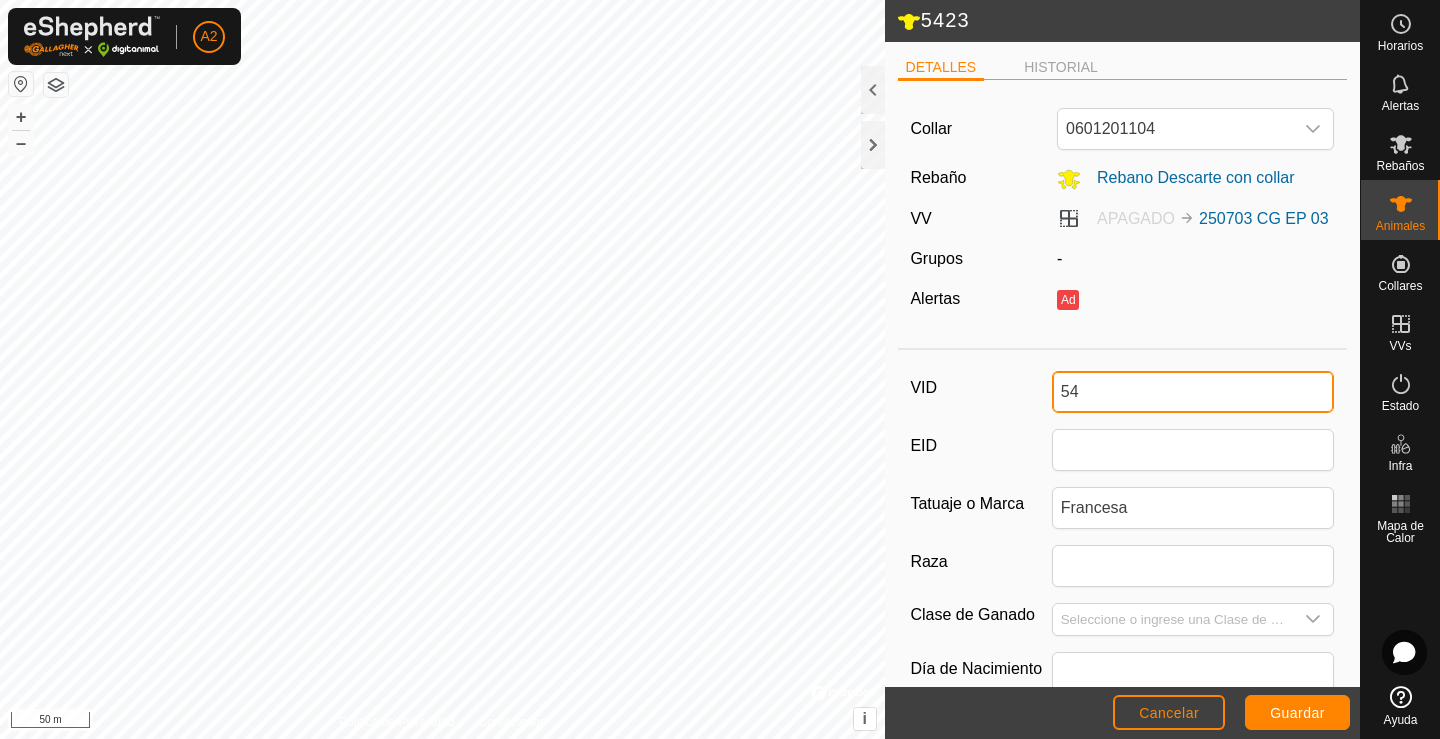 type on "5" 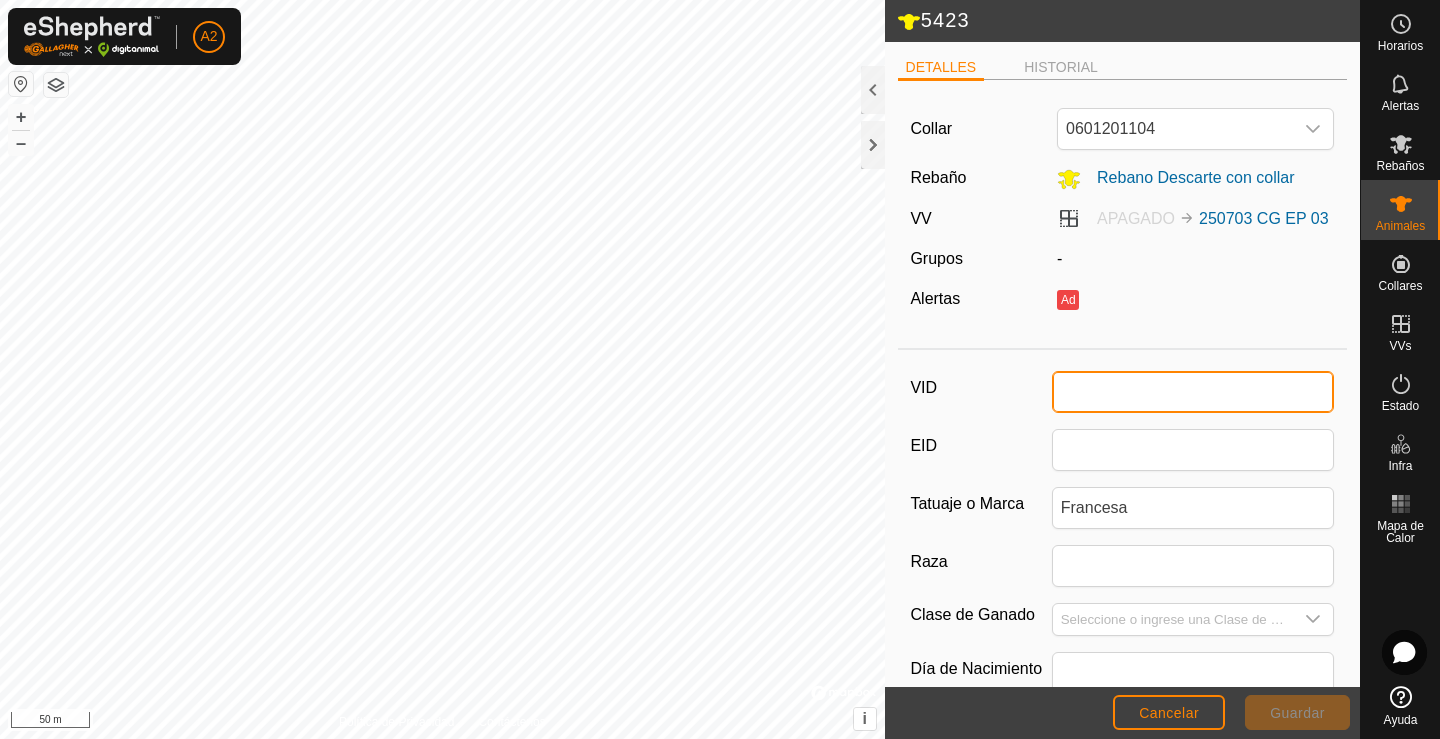 type 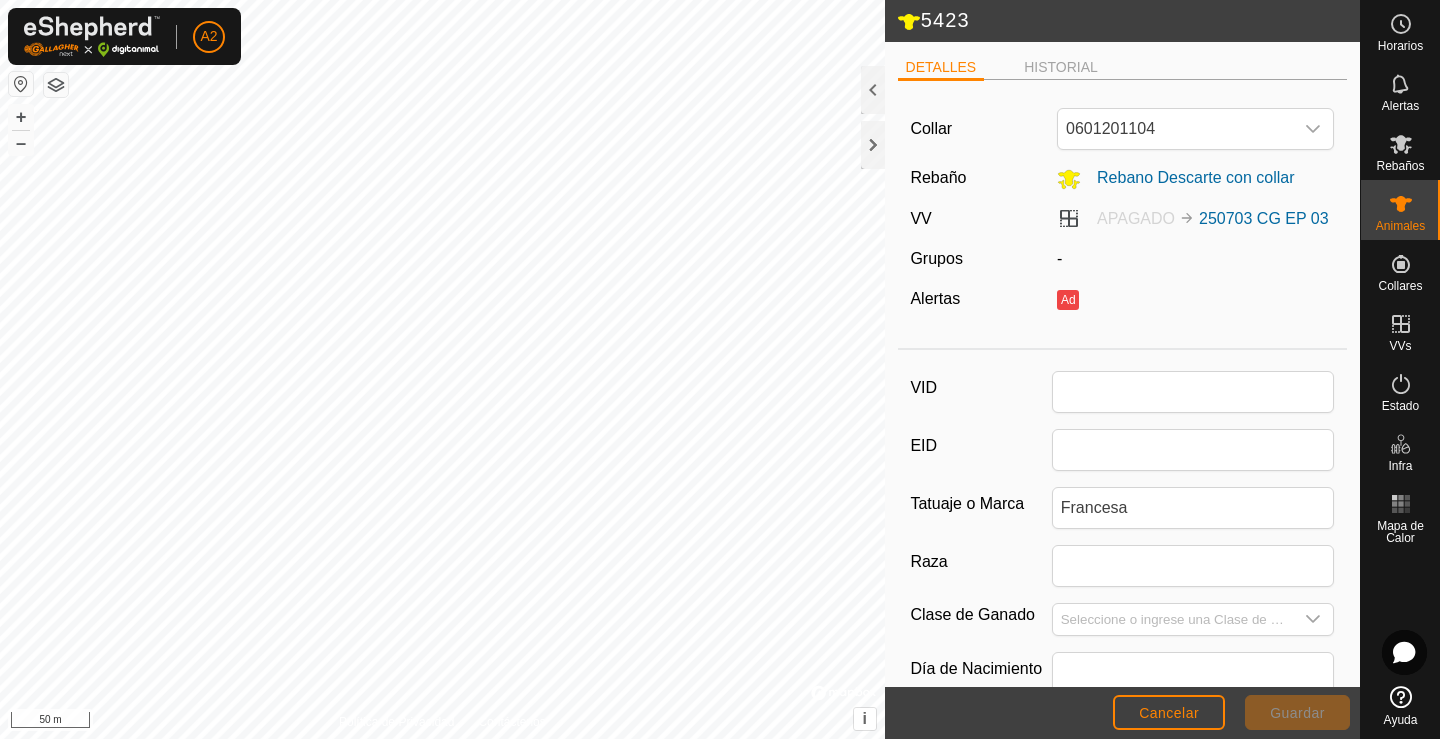 click on "Collar 0601201104 Rebaño Rebano Descarte con collar VV APAGADO 250703 CG EP 03 Grupos  -  Alertas  Ad" 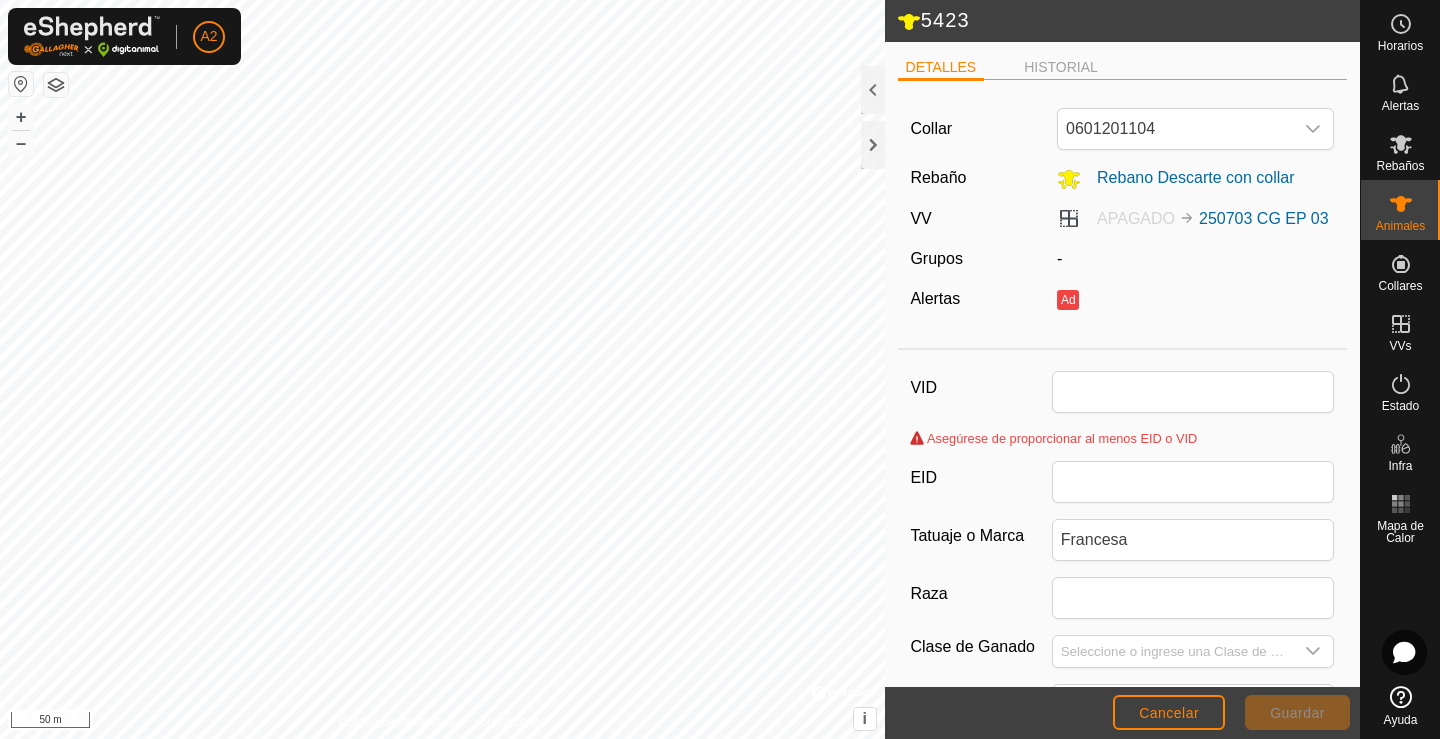 click on "Cancelar" 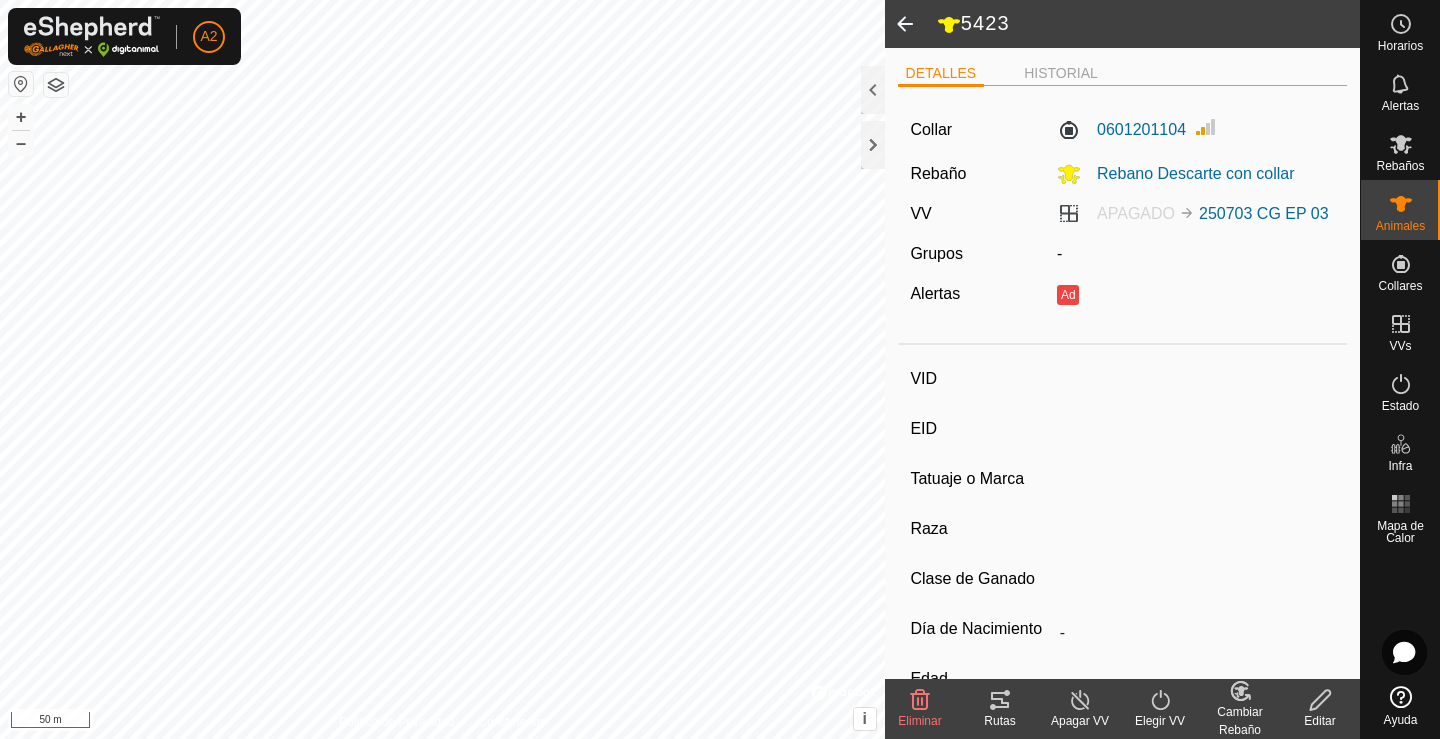type on "5423" 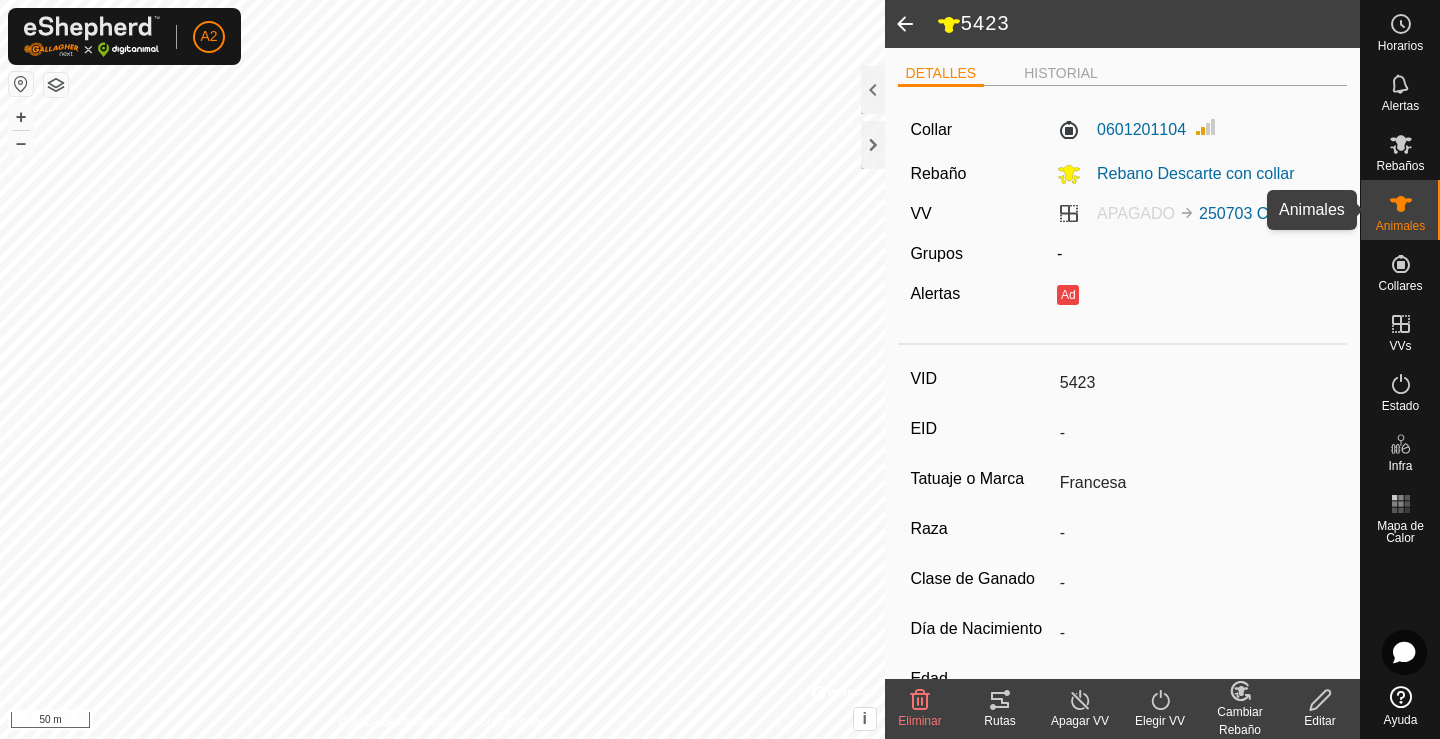 click at bounding box center [1401, 204] 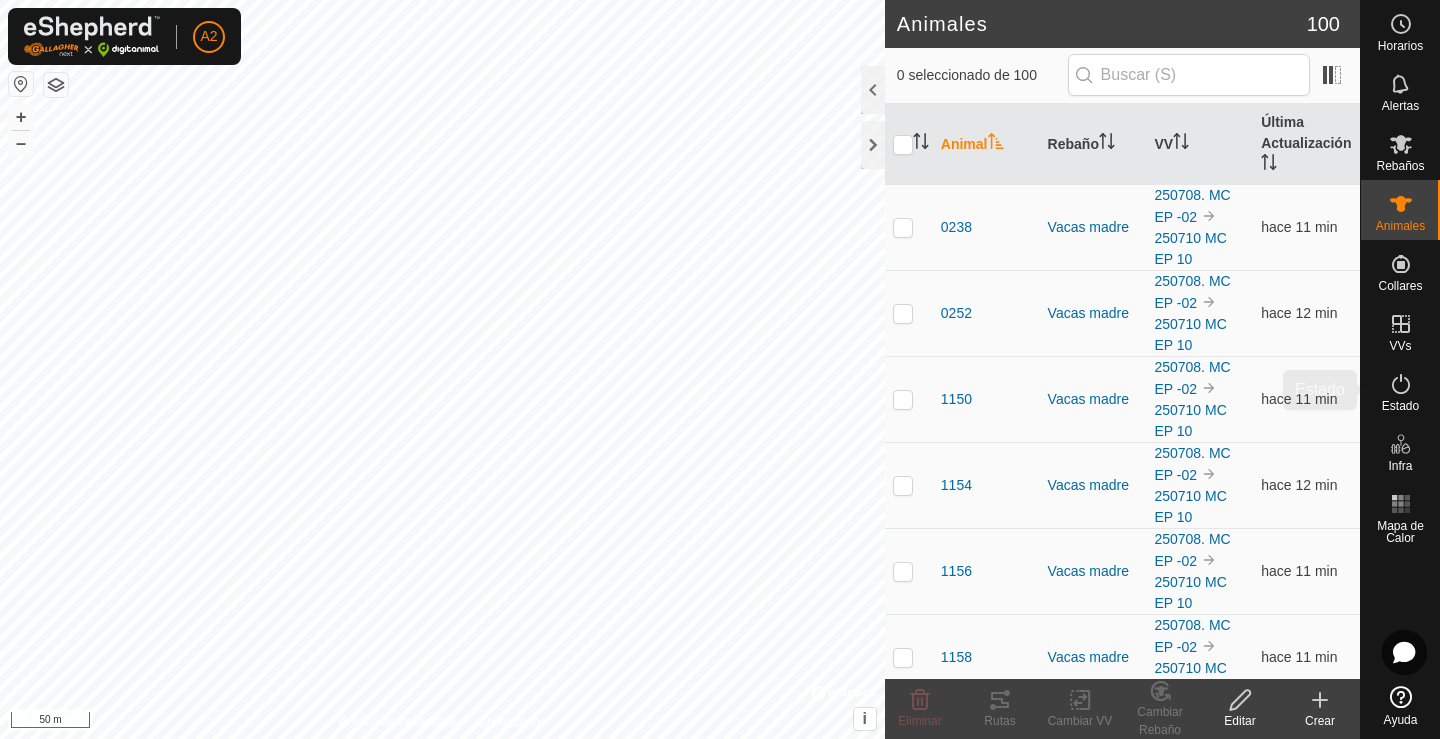 click 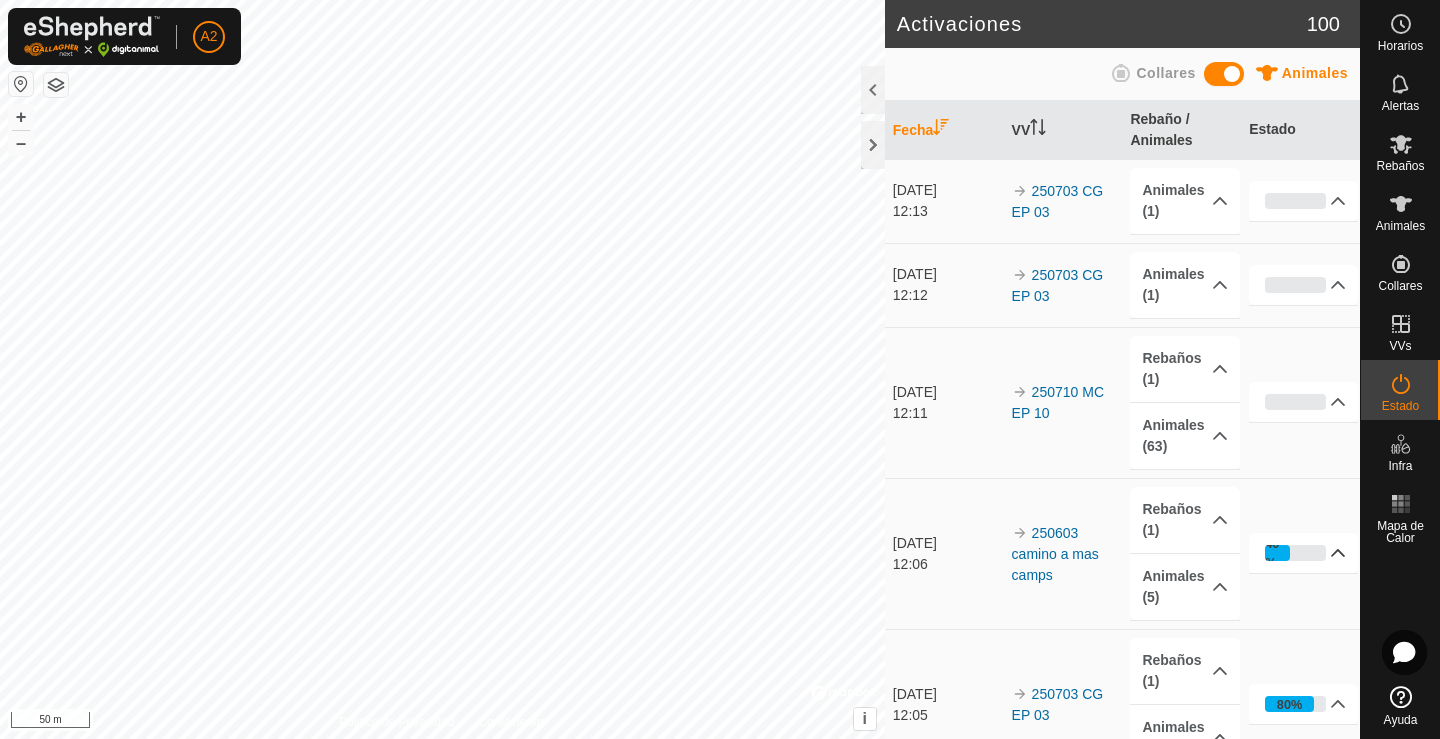 click on "40%" at bounding box center (1303, 553) 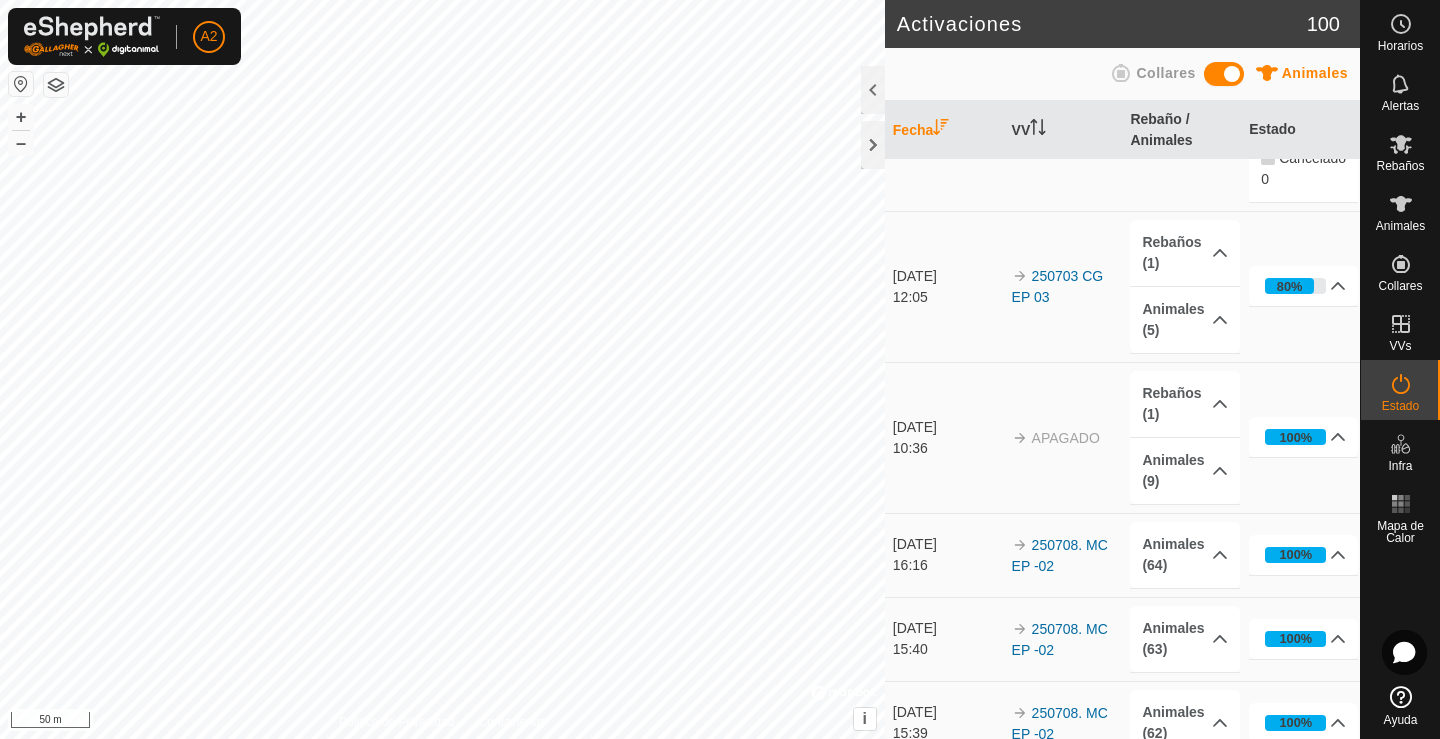 scroll, scrollTop: 562, scrollLeft: 0, axis: vertical 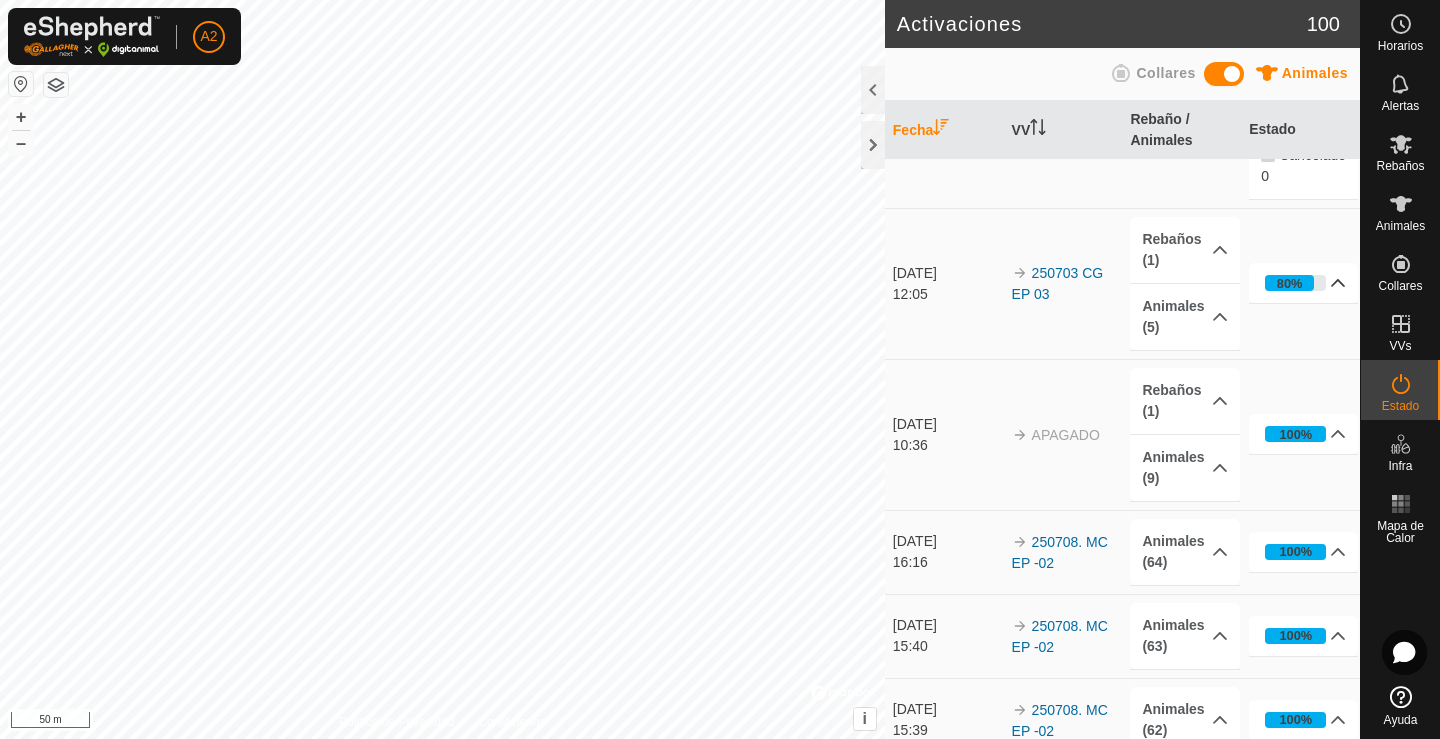 click on "80%" at bounding box center [1303, 283] 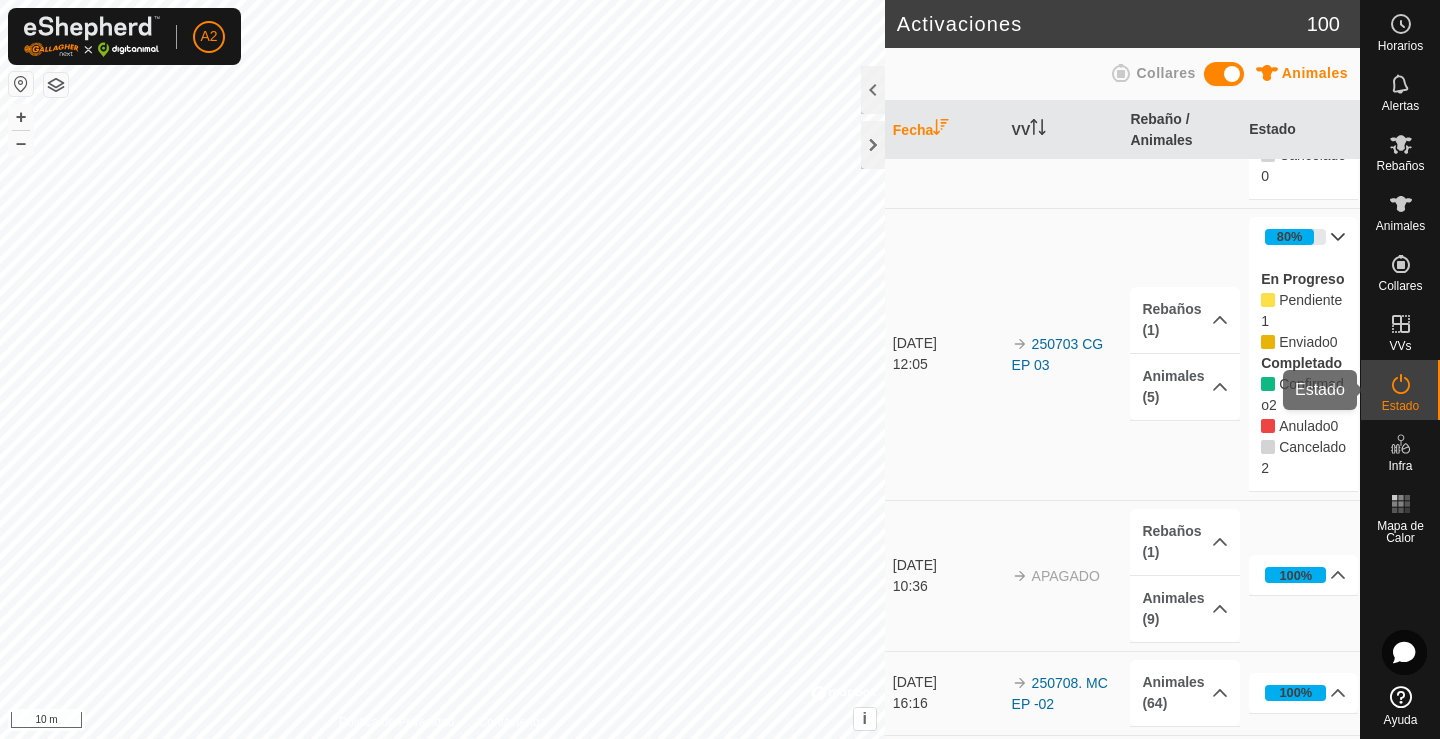 click 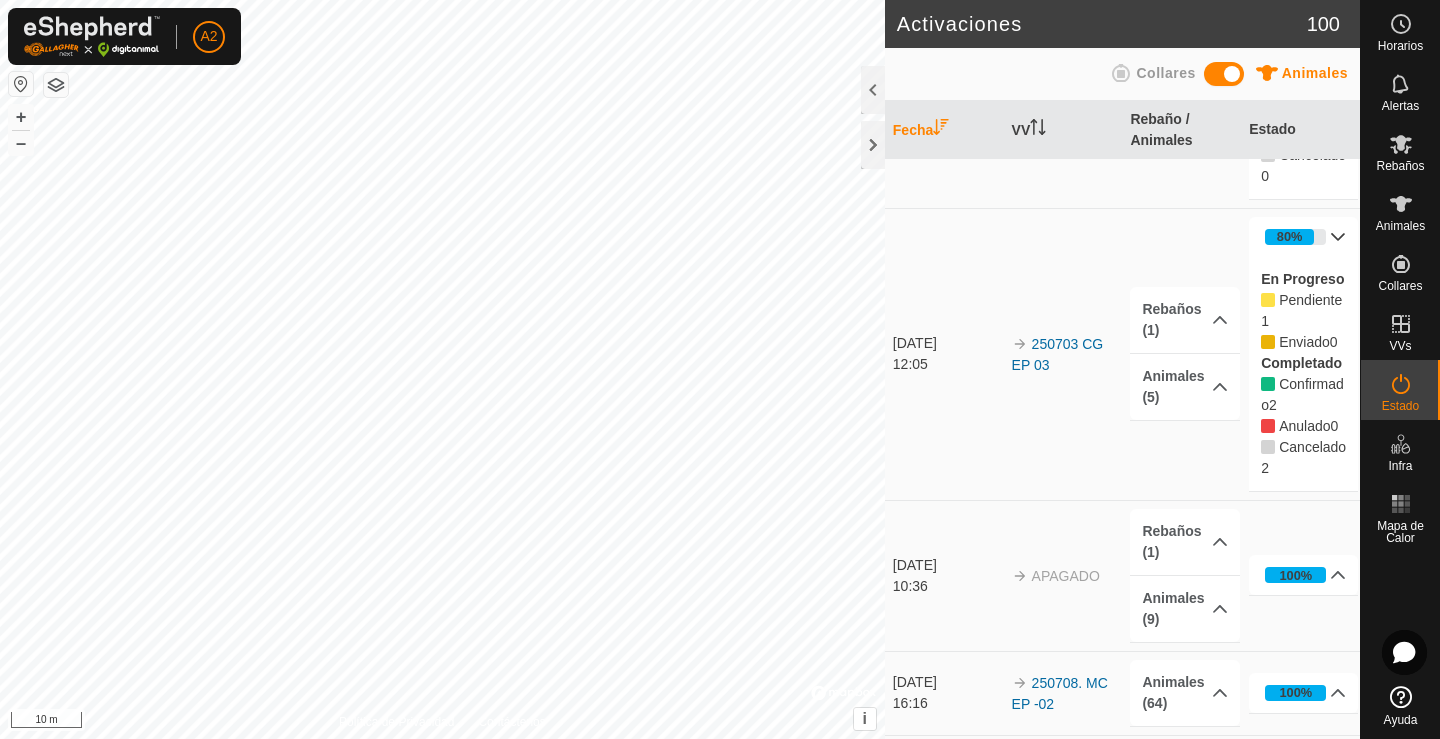 click on "APAGADO" at bounding box center [1063, 575] 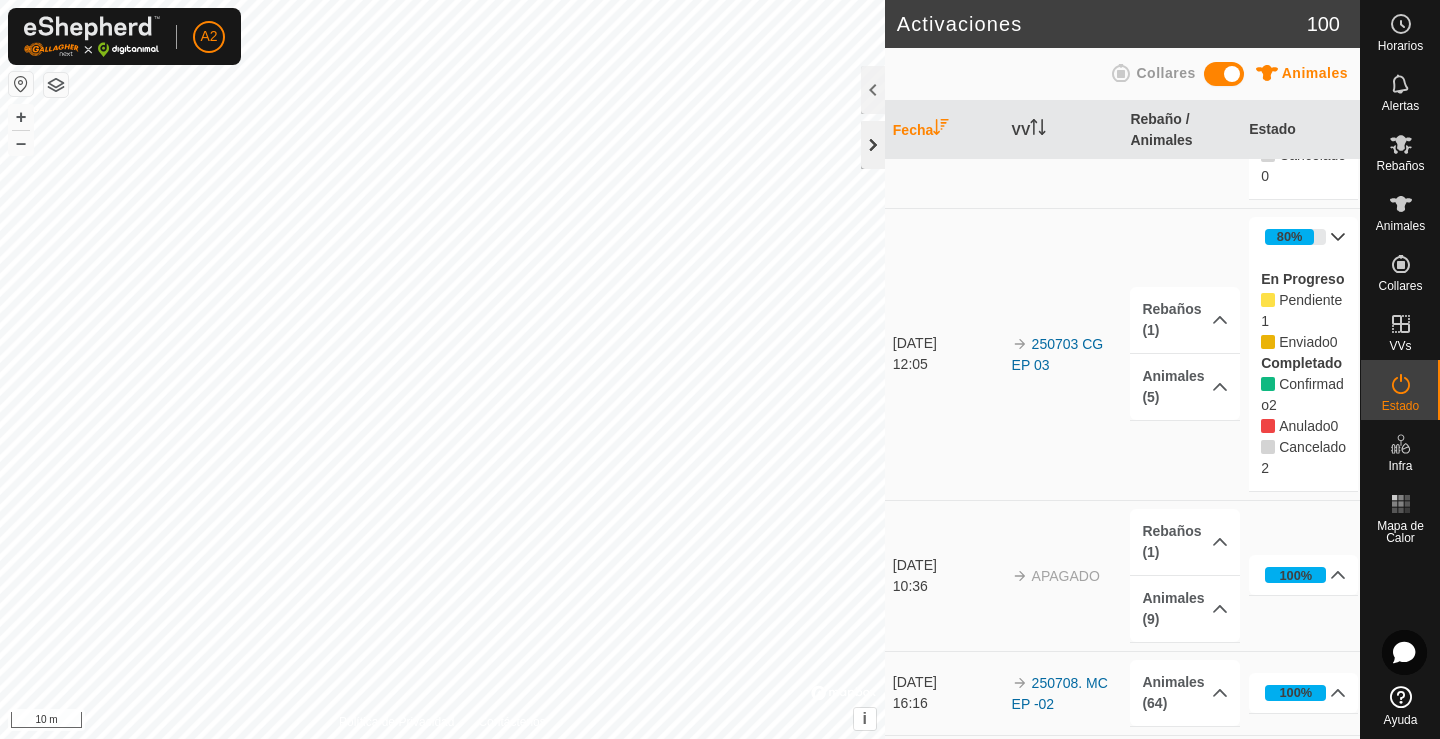 click 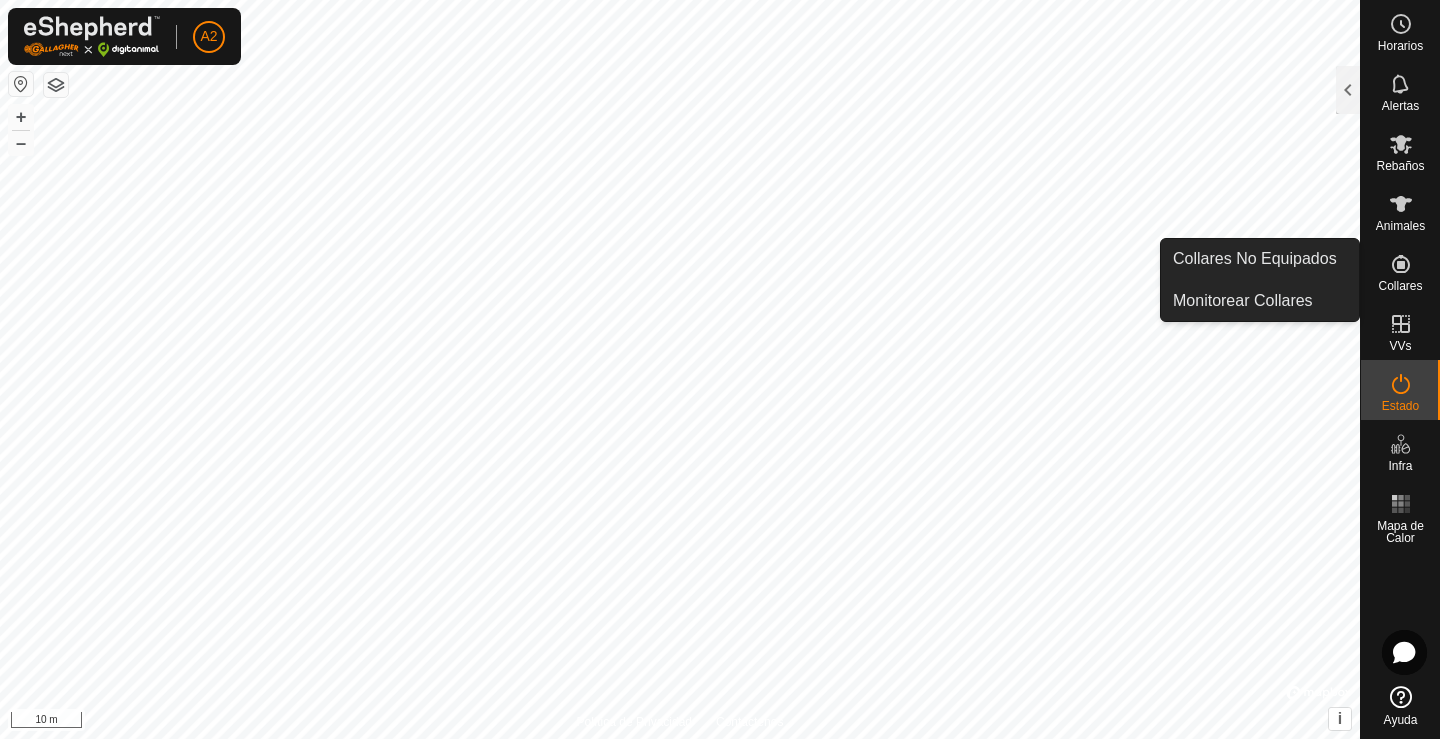 click at bounding box center (1401, 264) 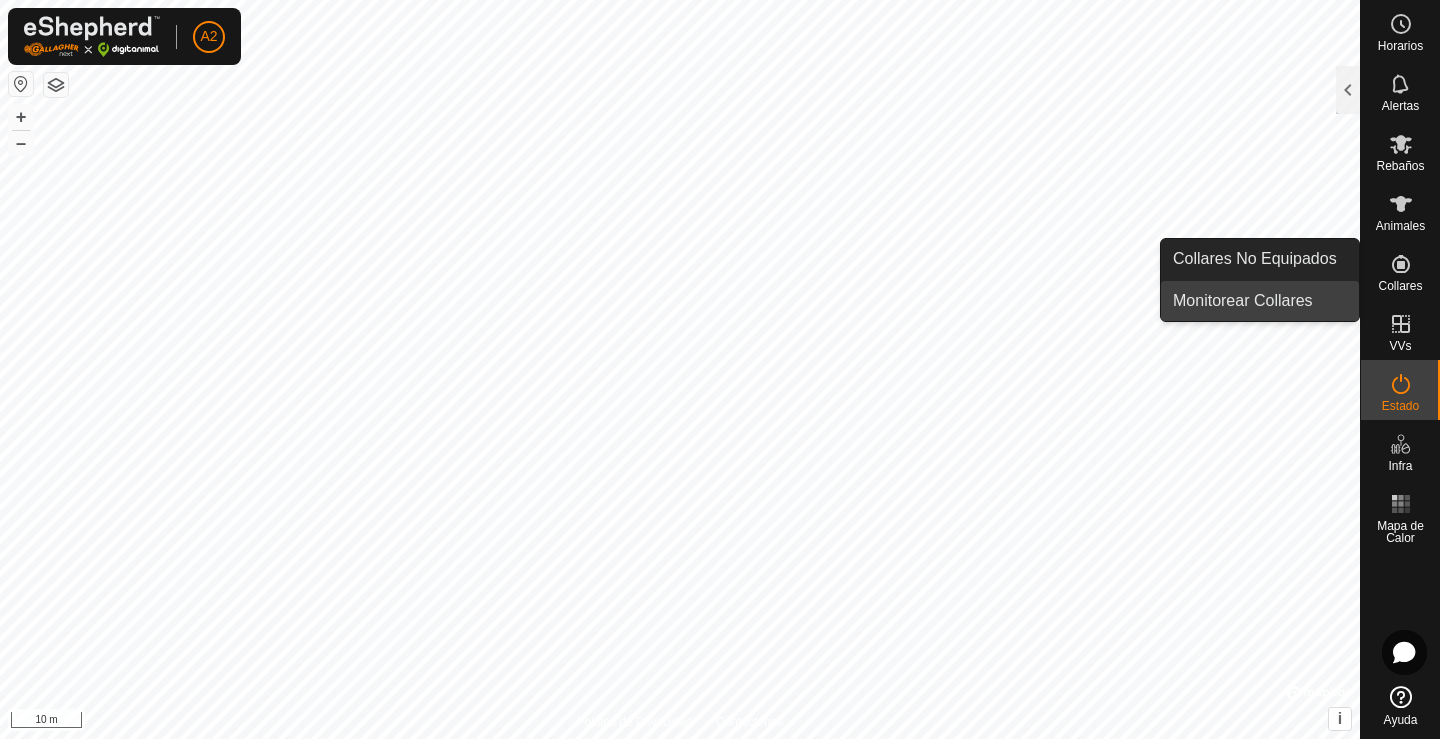 click on "Monitorear Collares" at bounding box center [1260, 301] 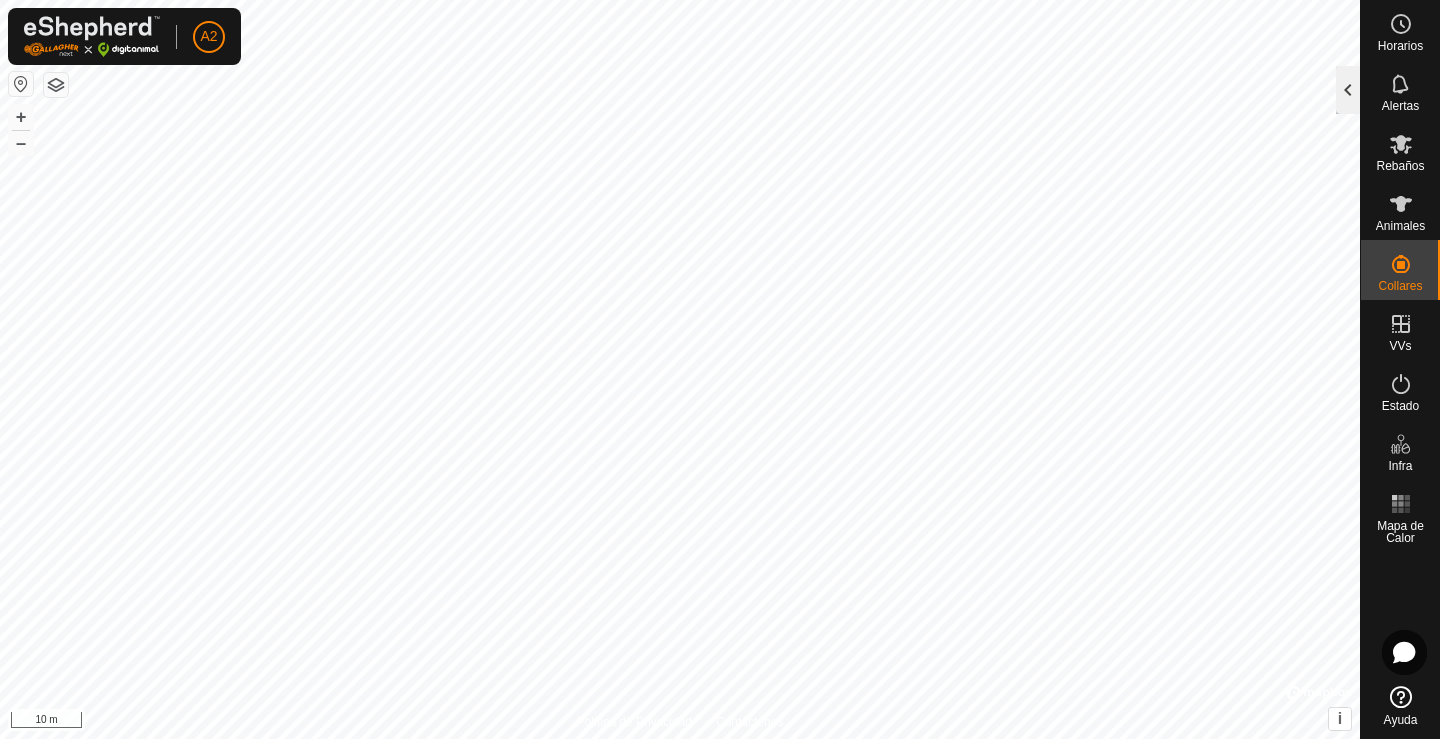 click 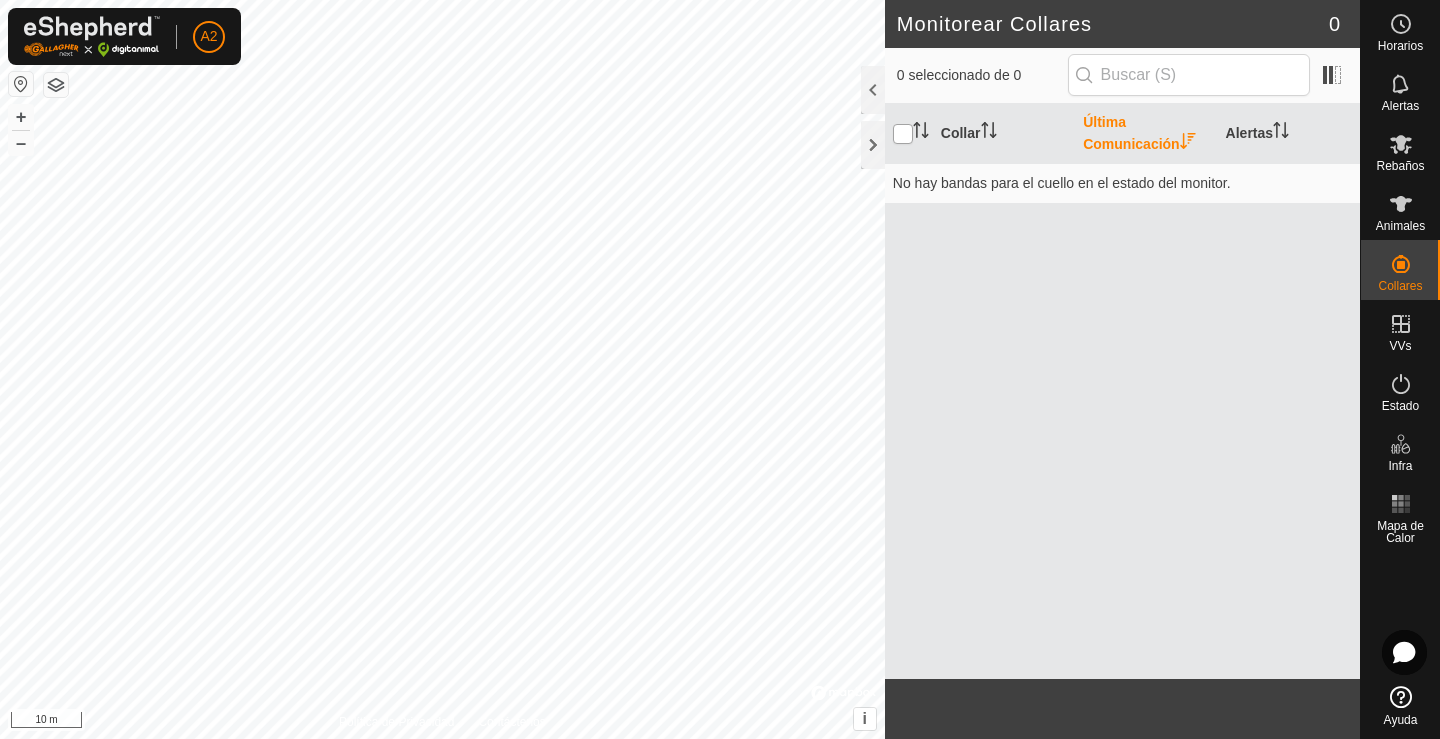 click at bounding box center (903, 134) 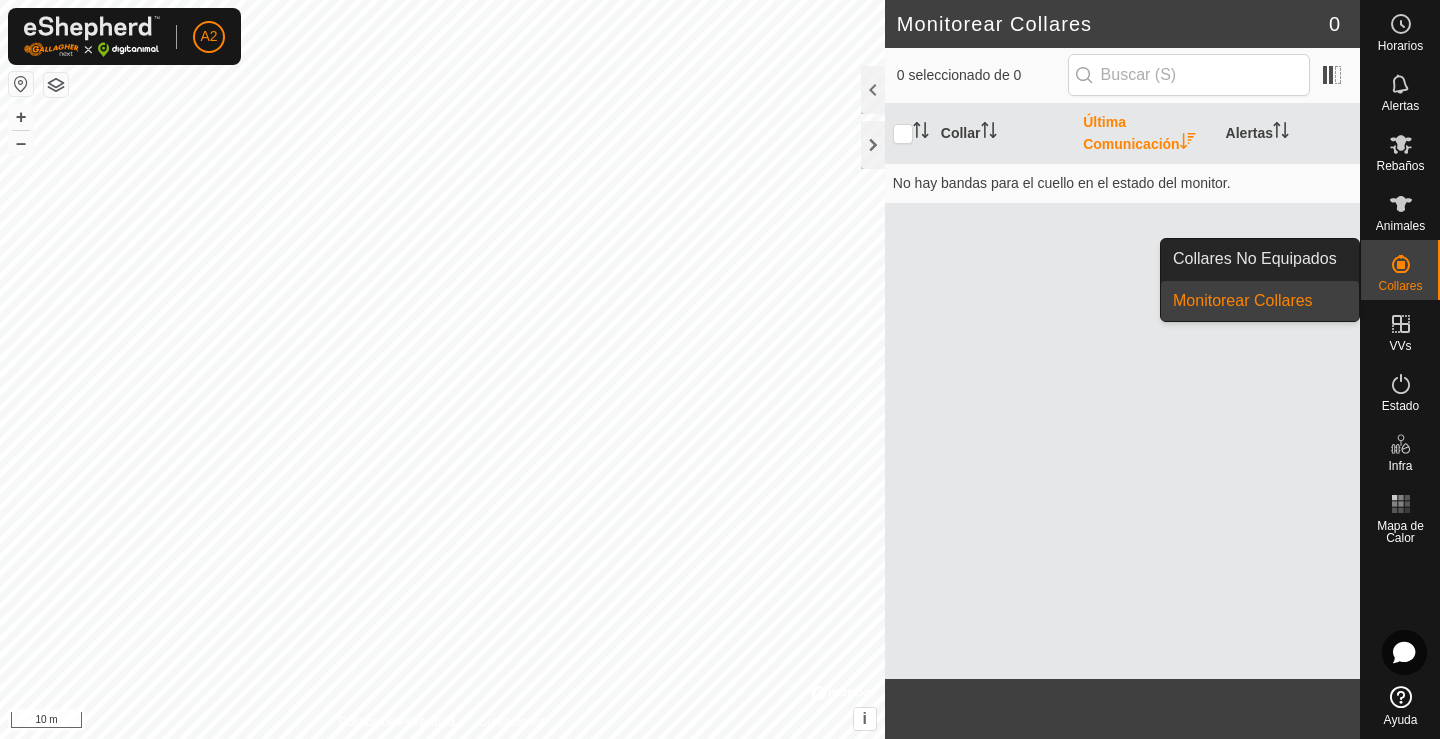 click on "Collares" at bounding box center (1400, 286) 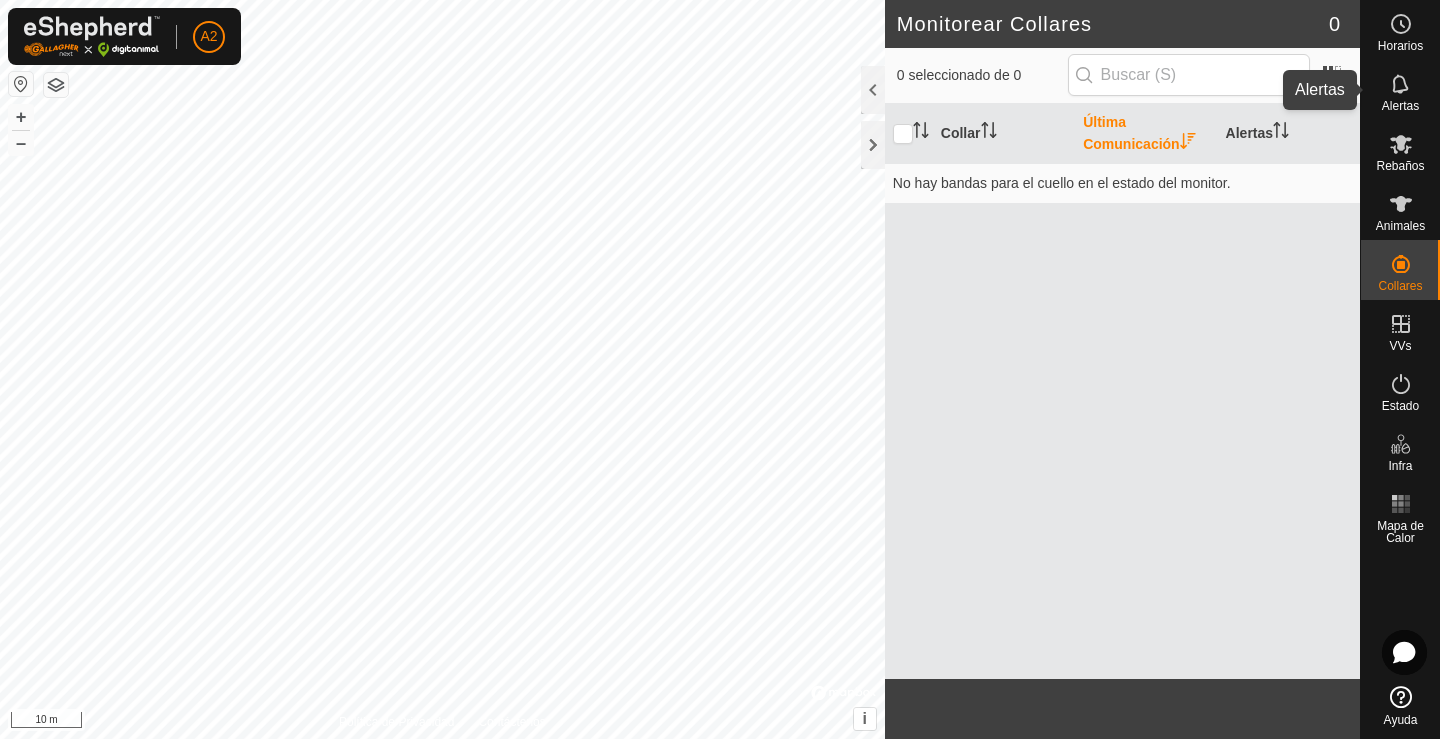 click at bounding box center [1401, 84] 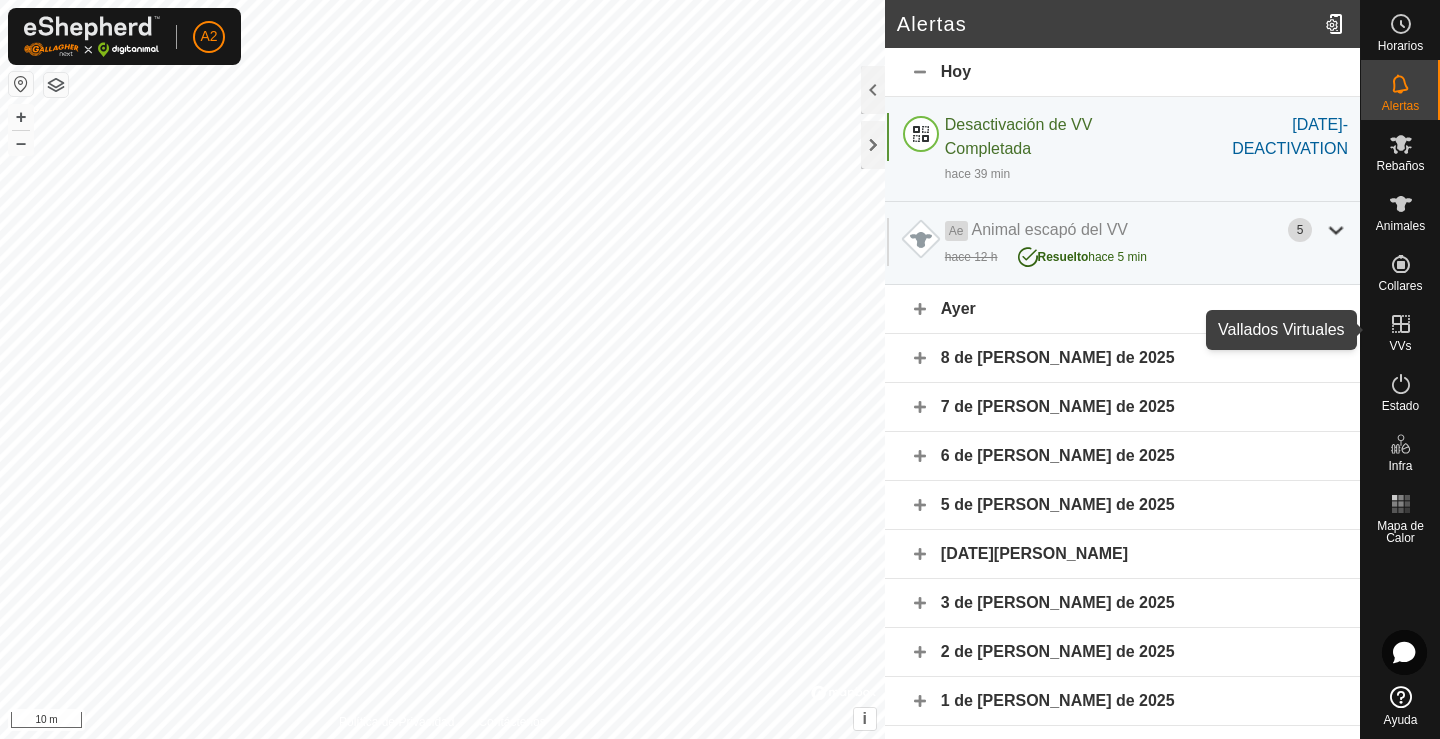 click on "VVs" at bounding box center (1400, 330) 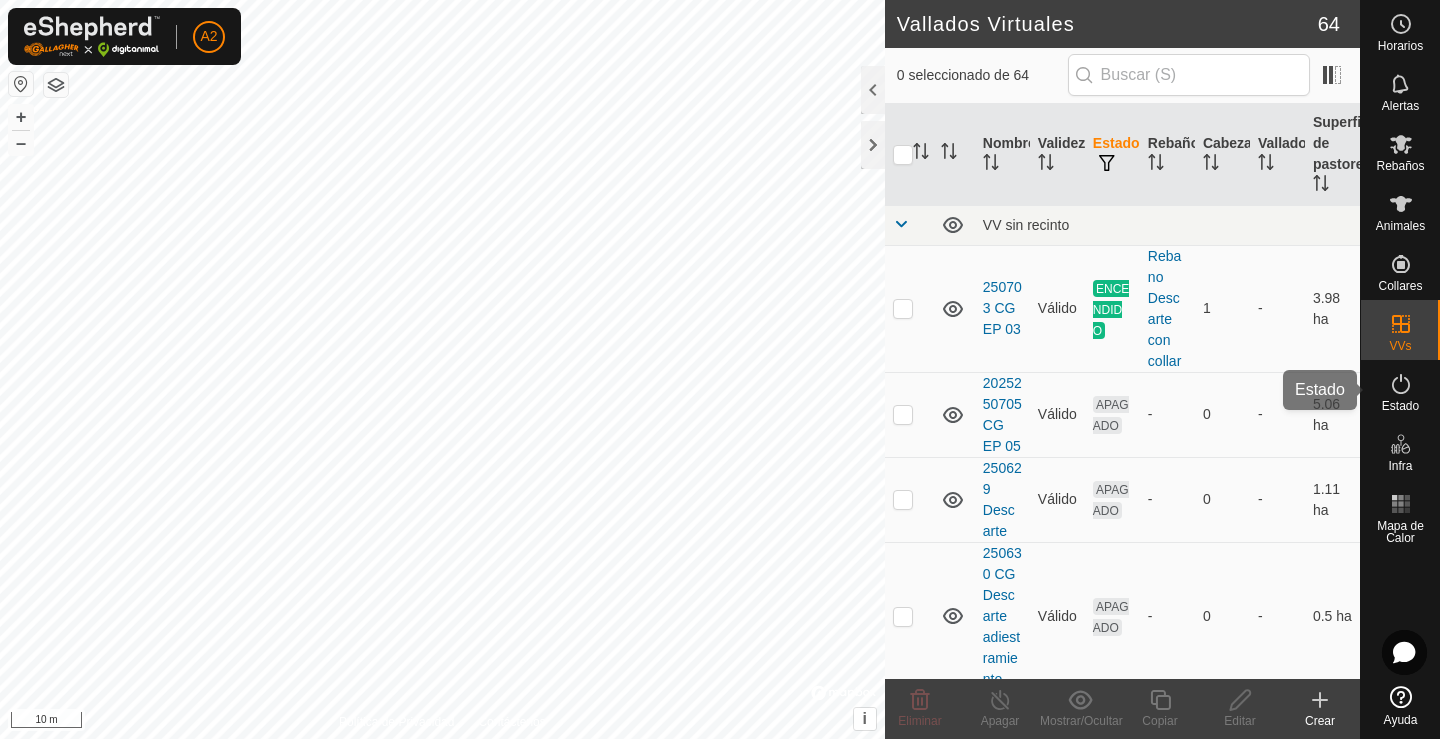 click on "Estado" at bounding box center (1400, 406) 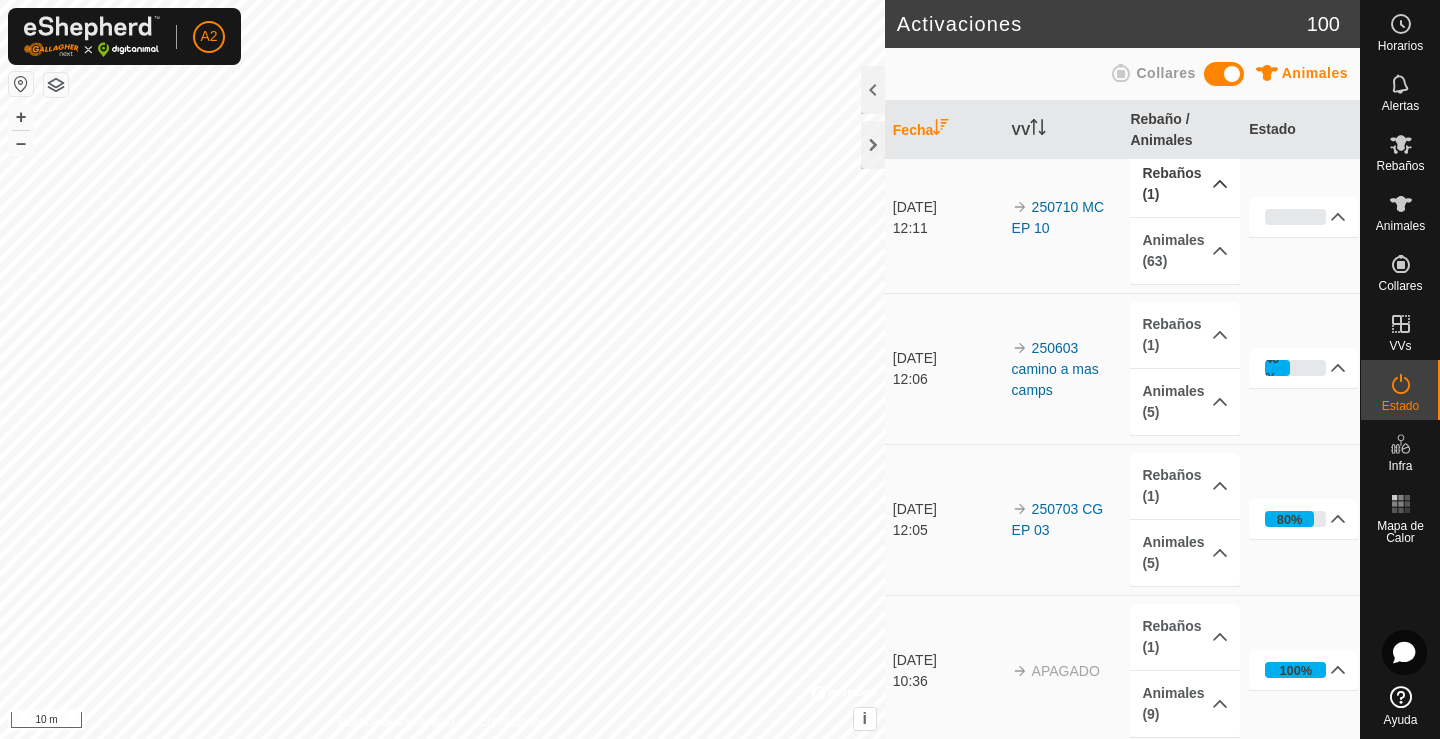scroll, scrollTop: 287, scrollLeft: 0, axis: vertical 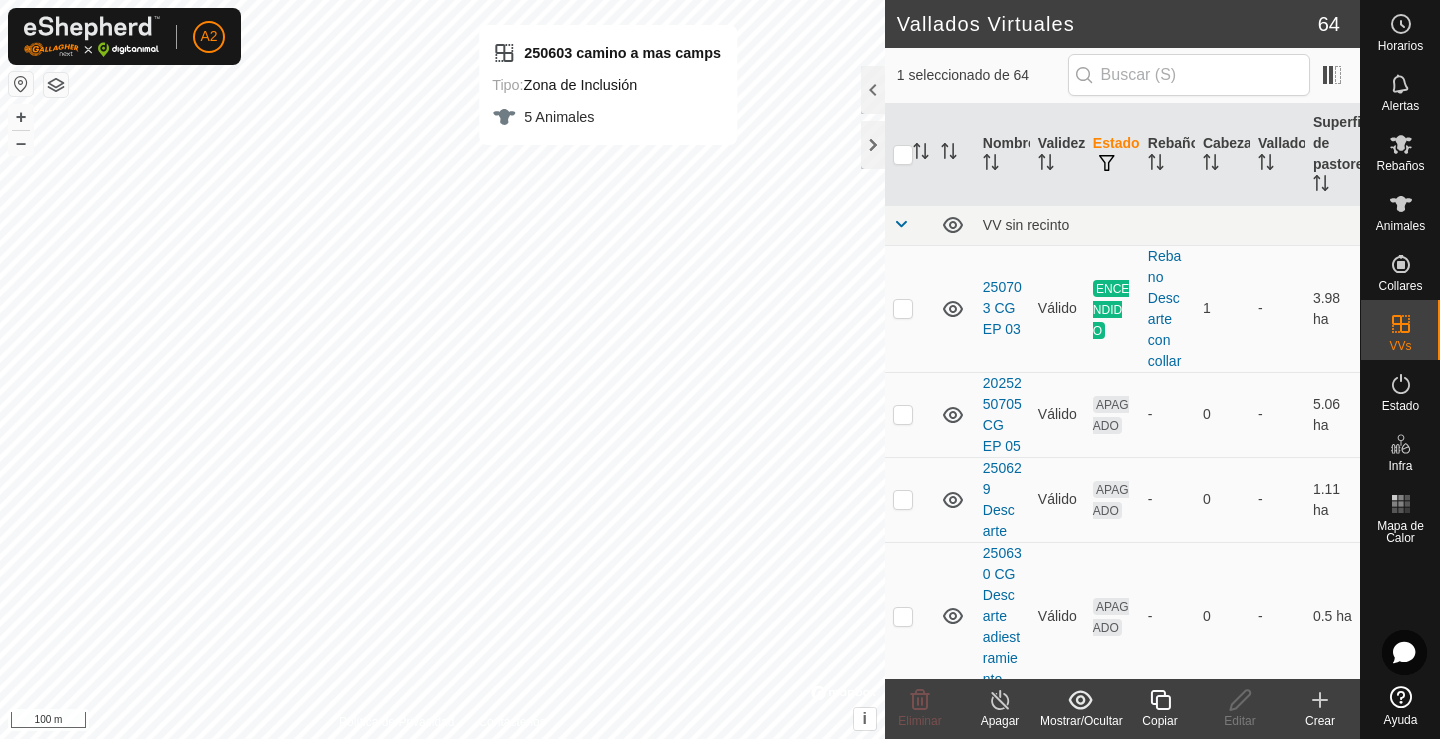 click on "VVs" at bounding box center [1400, 330] 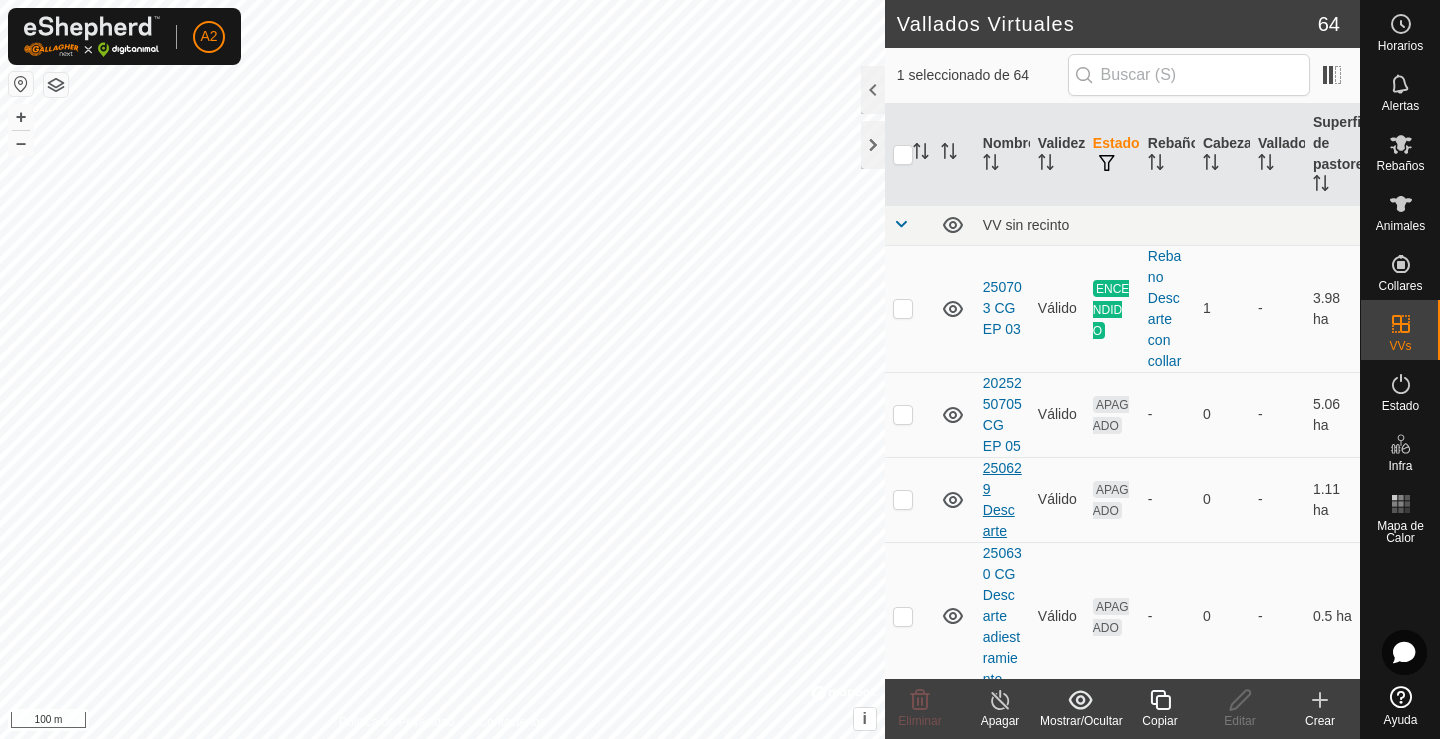 checkbox on "false" 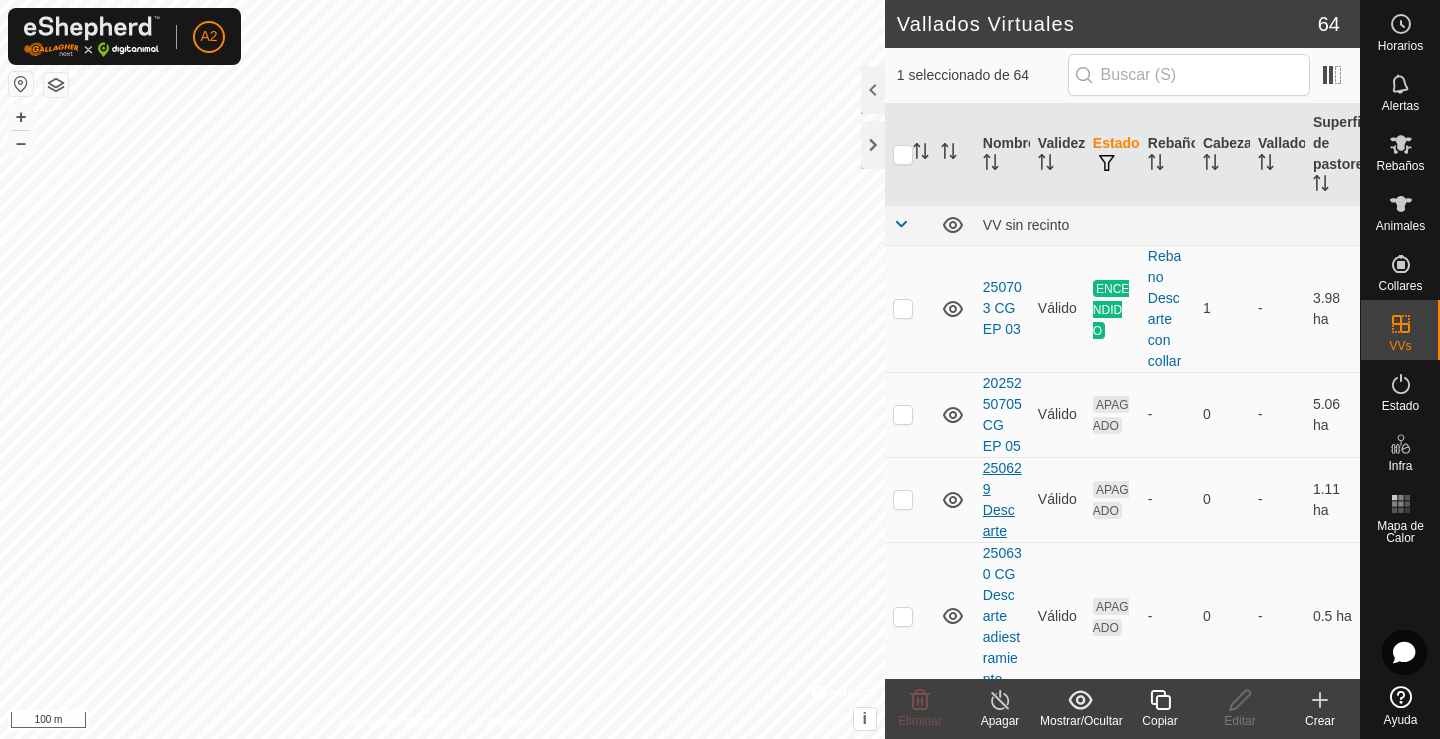 checkbox on "true" 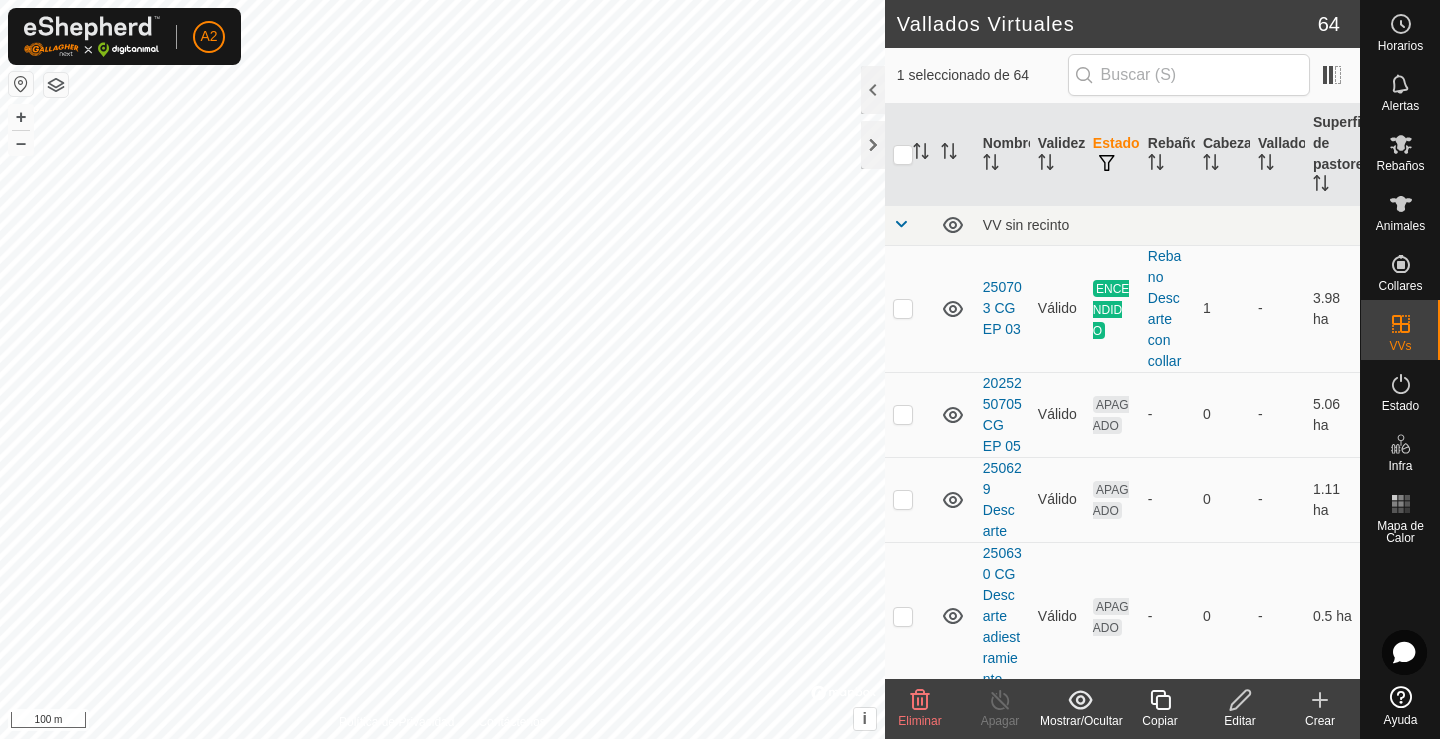 click 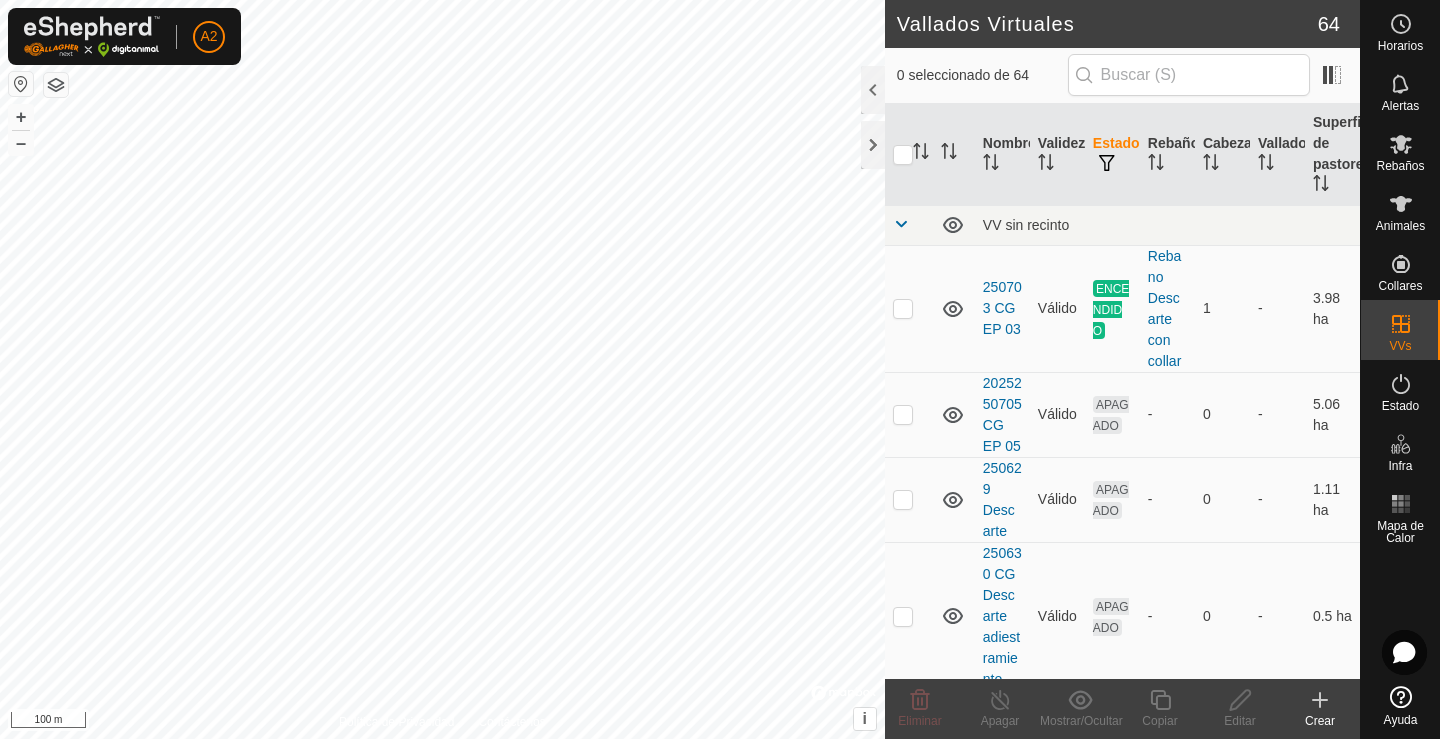 checkbox on "true" 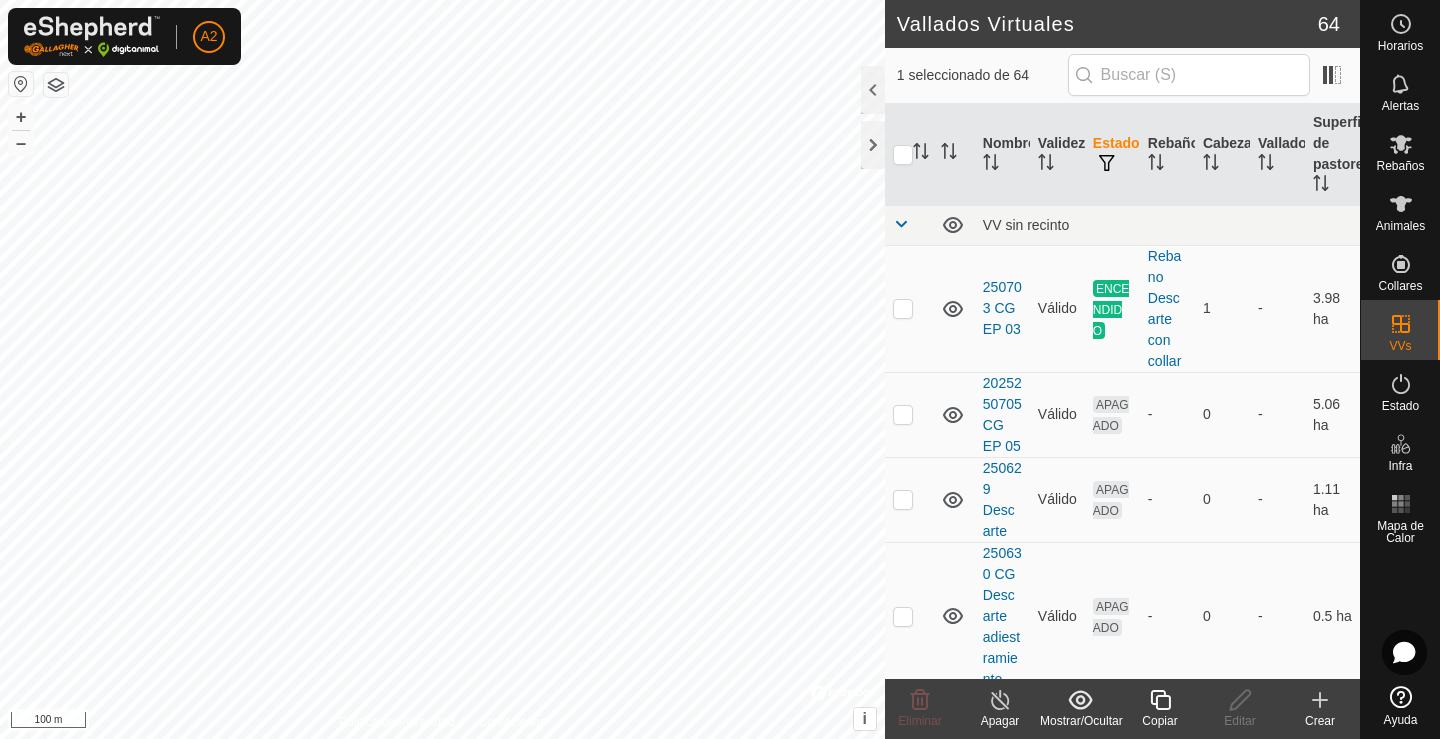 click 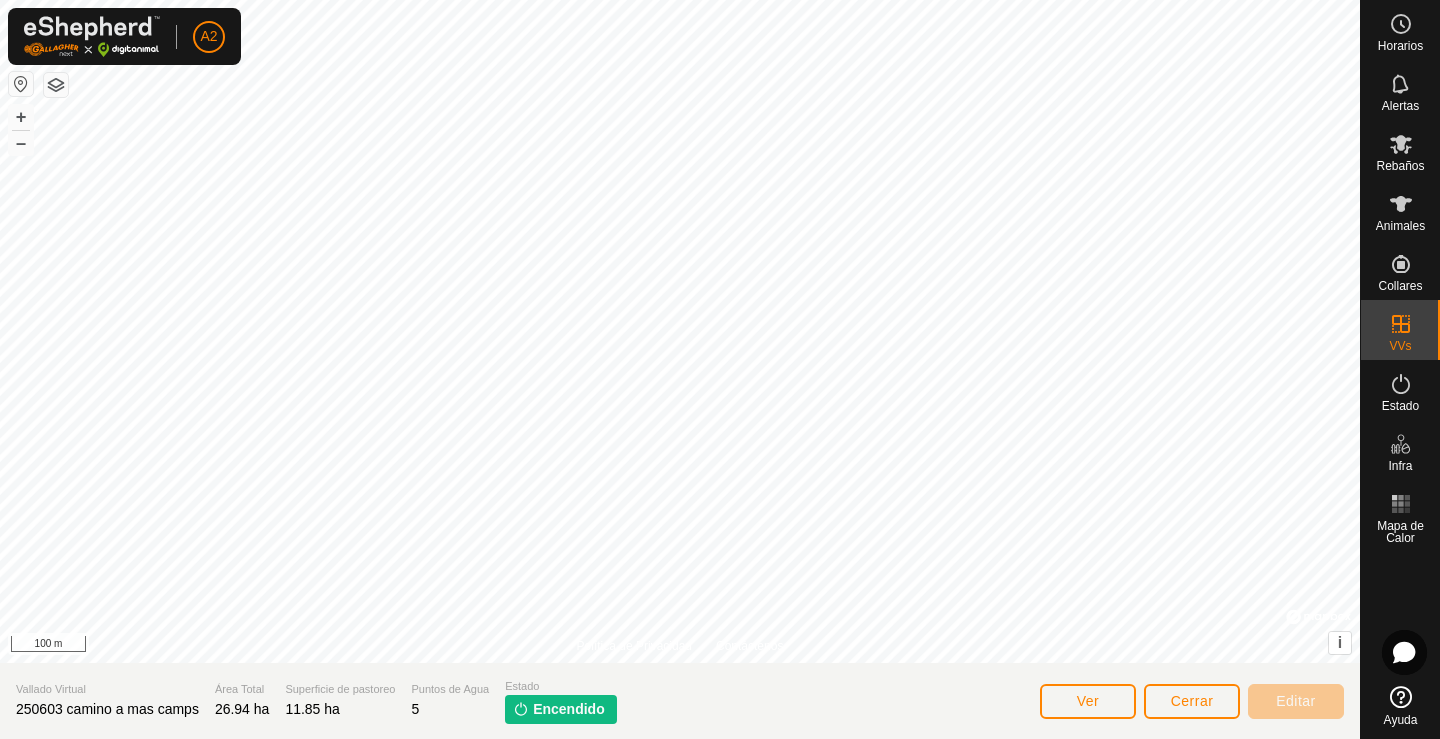 click on "Cerrar" 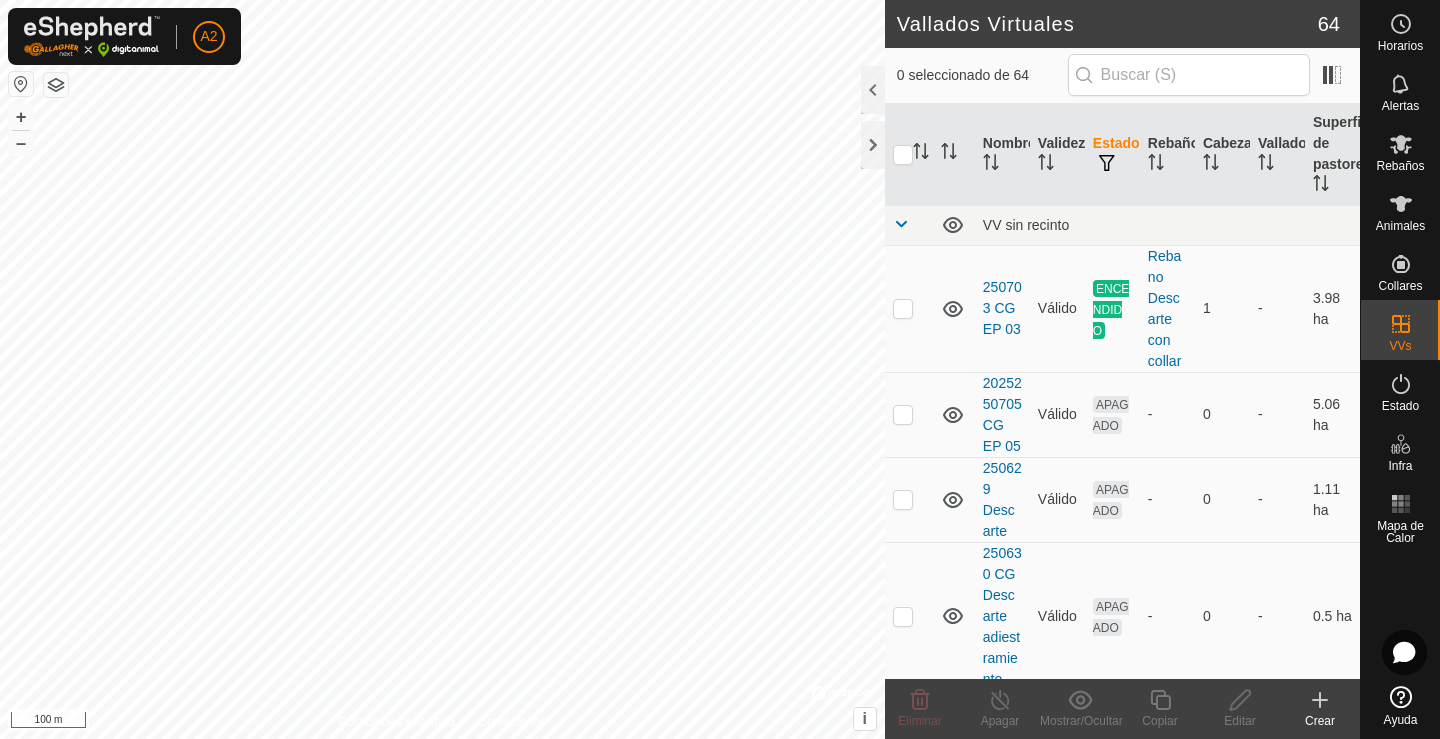 checkbox on "true" 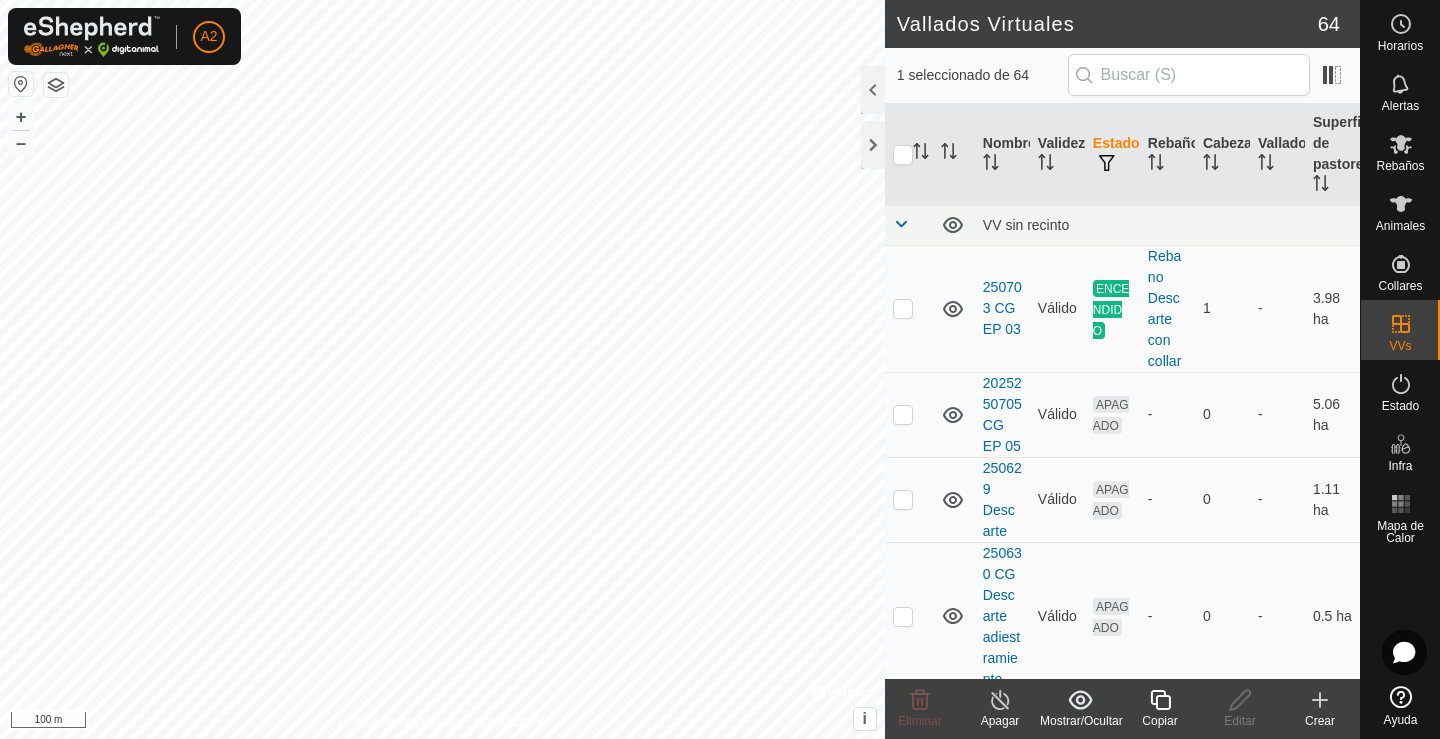 click 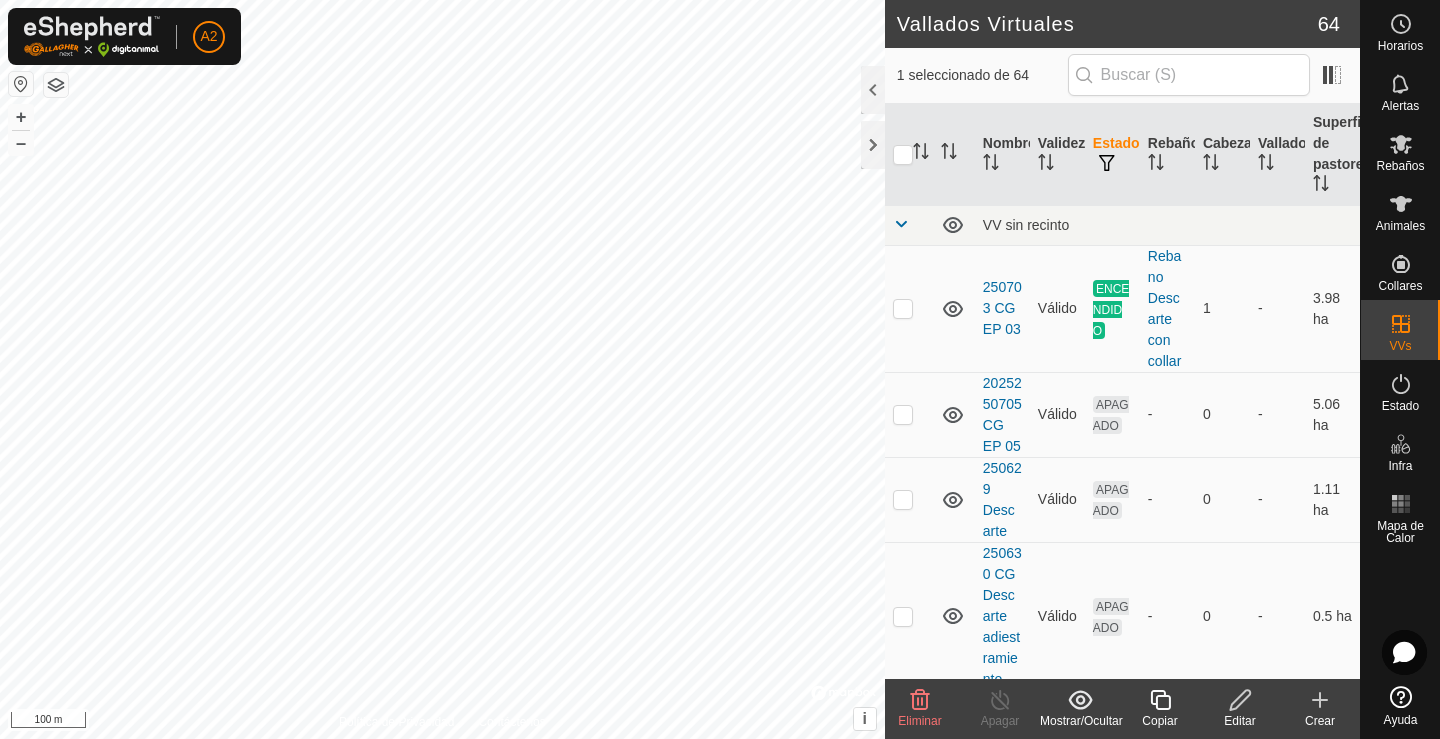 checkbox on "false" 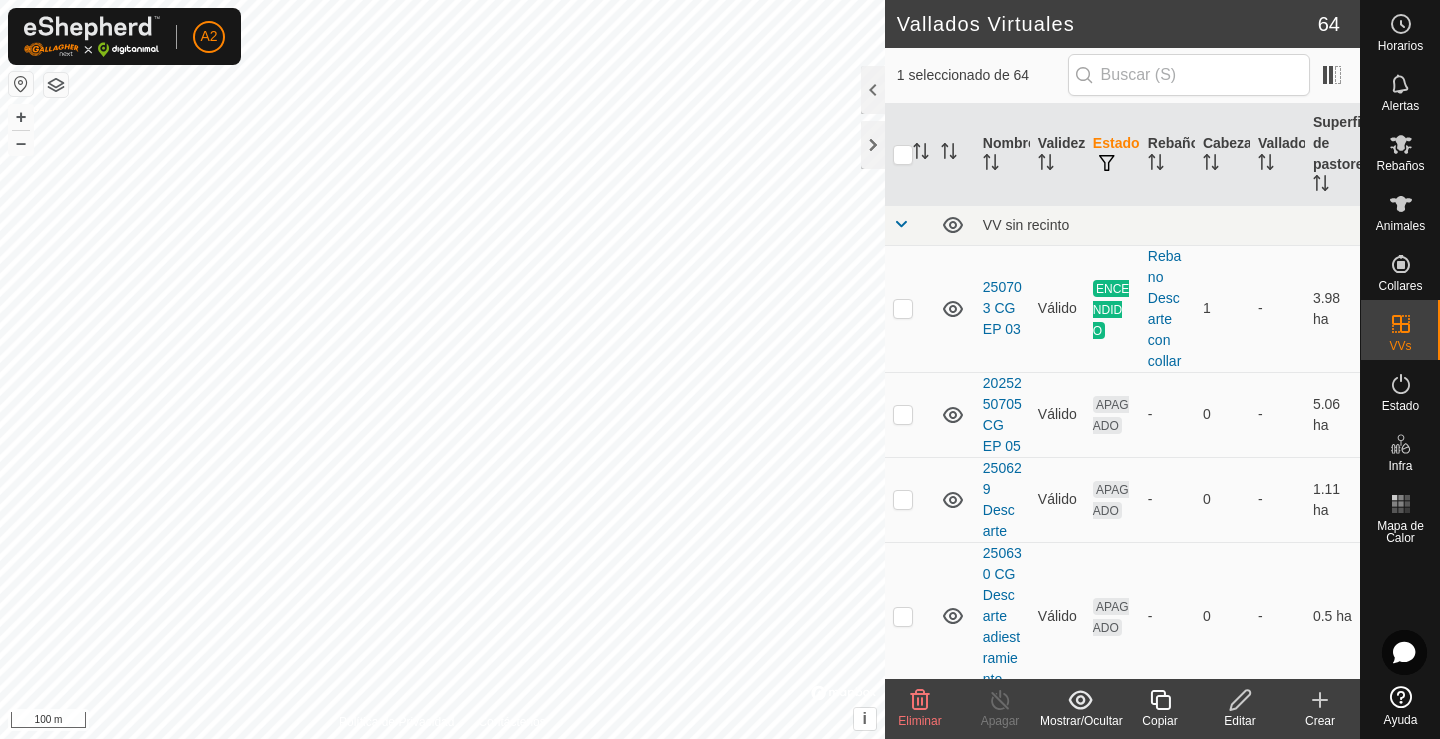 checkbox on "true" 